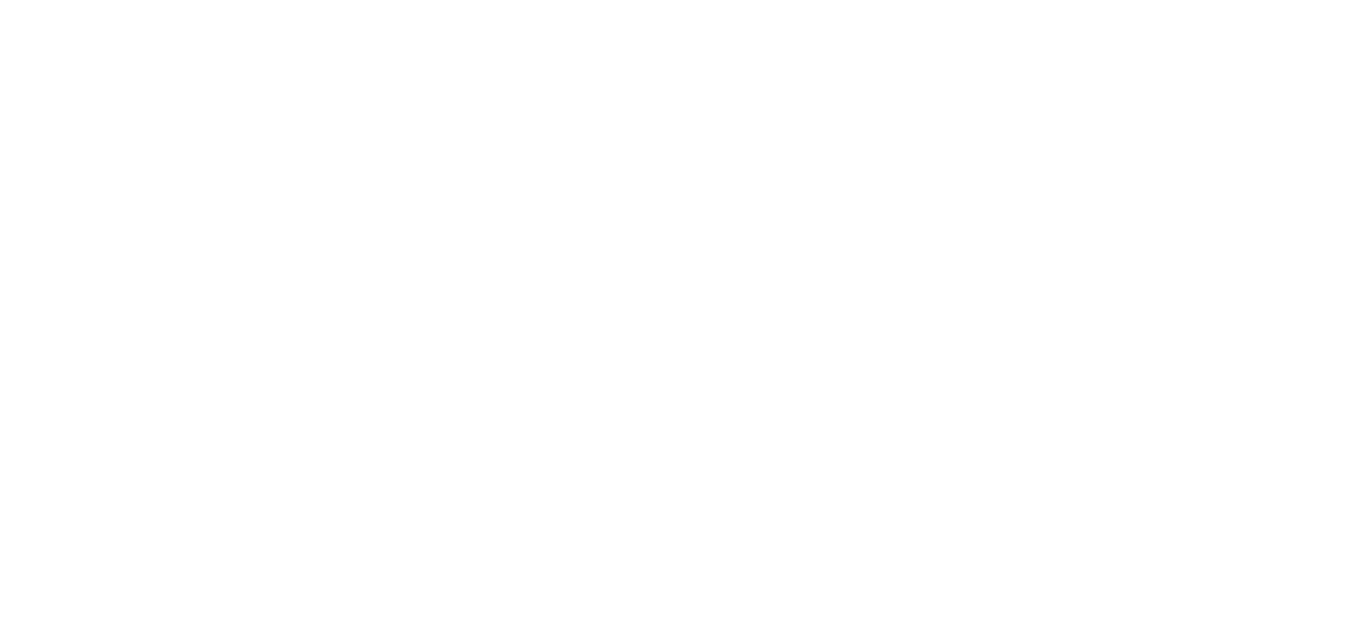 scroll, scrollTop: 0, scrollLeft: 0, axis: both 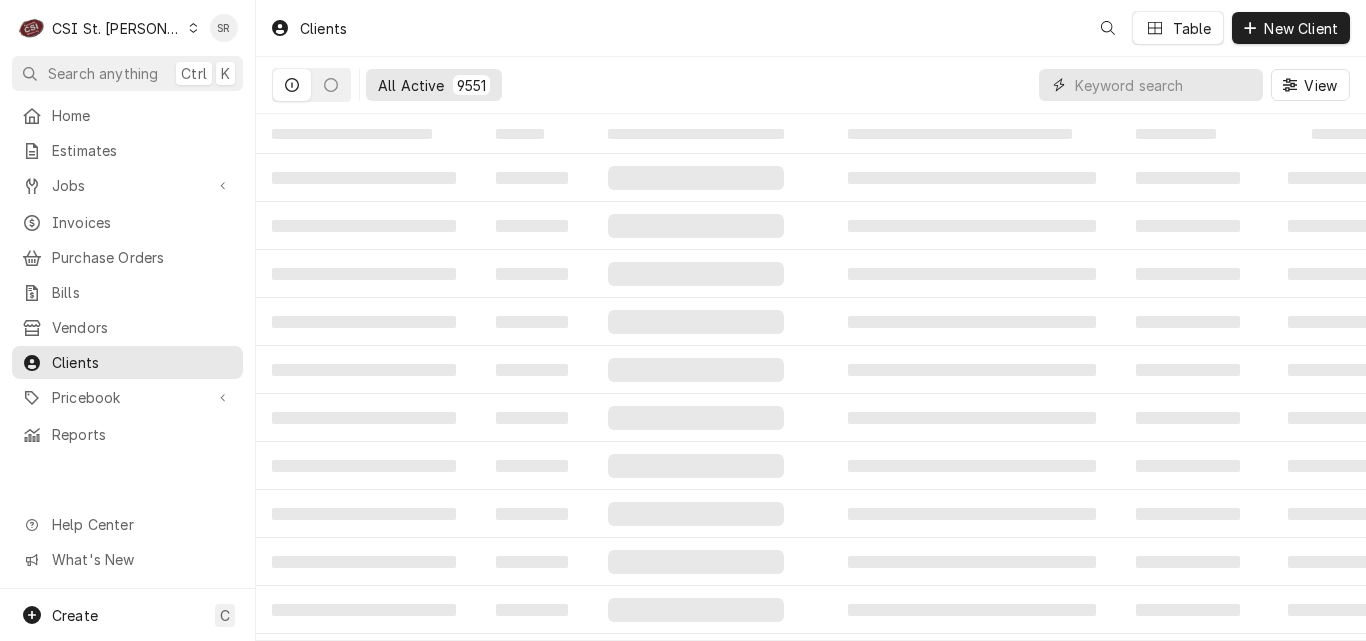 click at bounding box center (1164, 85) 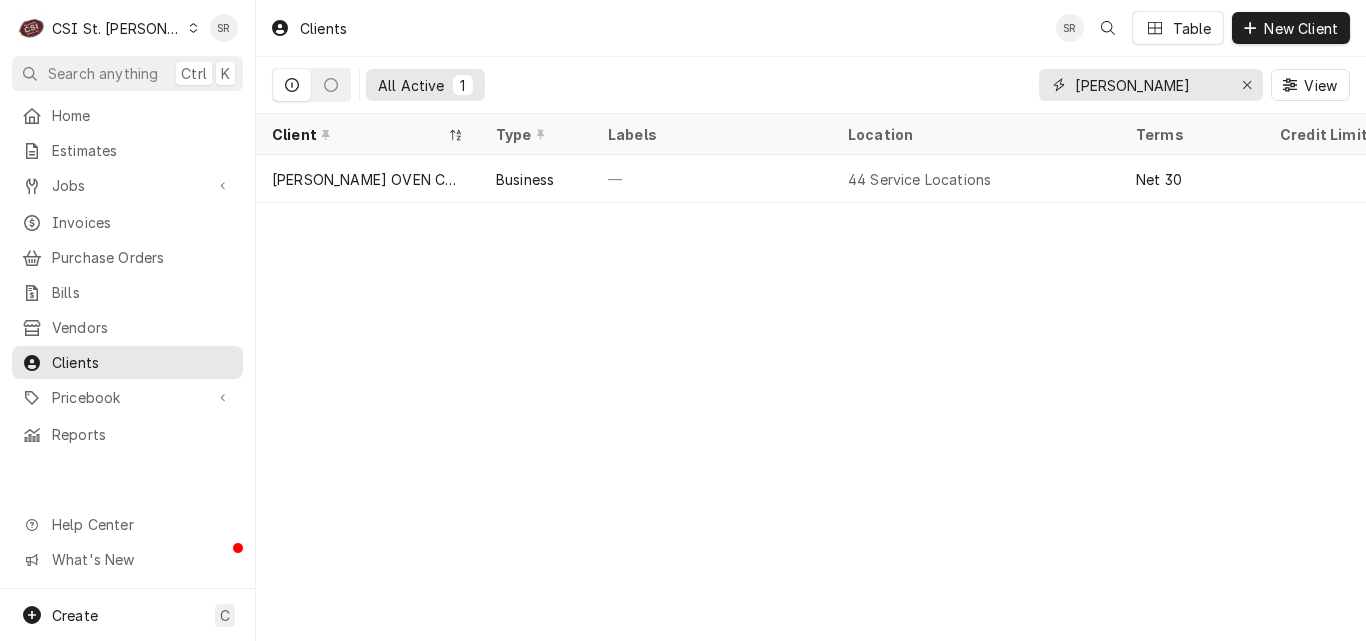 type on "blodgett" 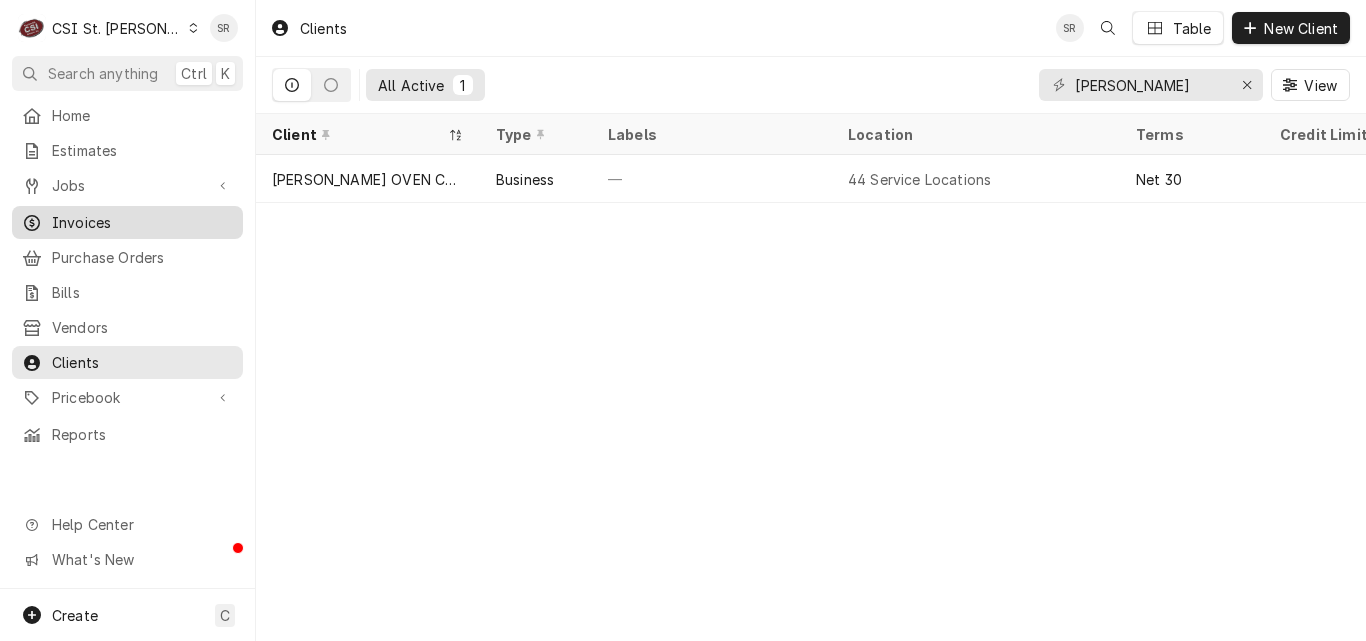 click on "Invoices" at bounding box center (142, 222) 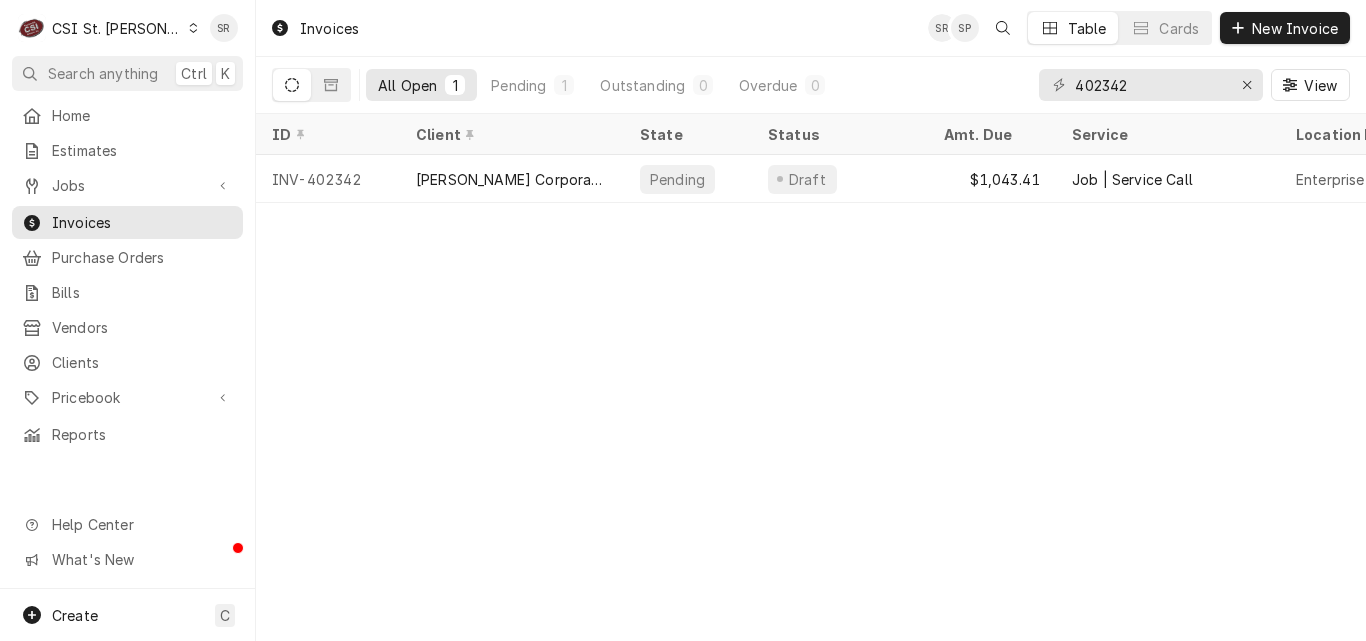 scroll, scrollTop: 0, scrollLeft: 0, axis: both 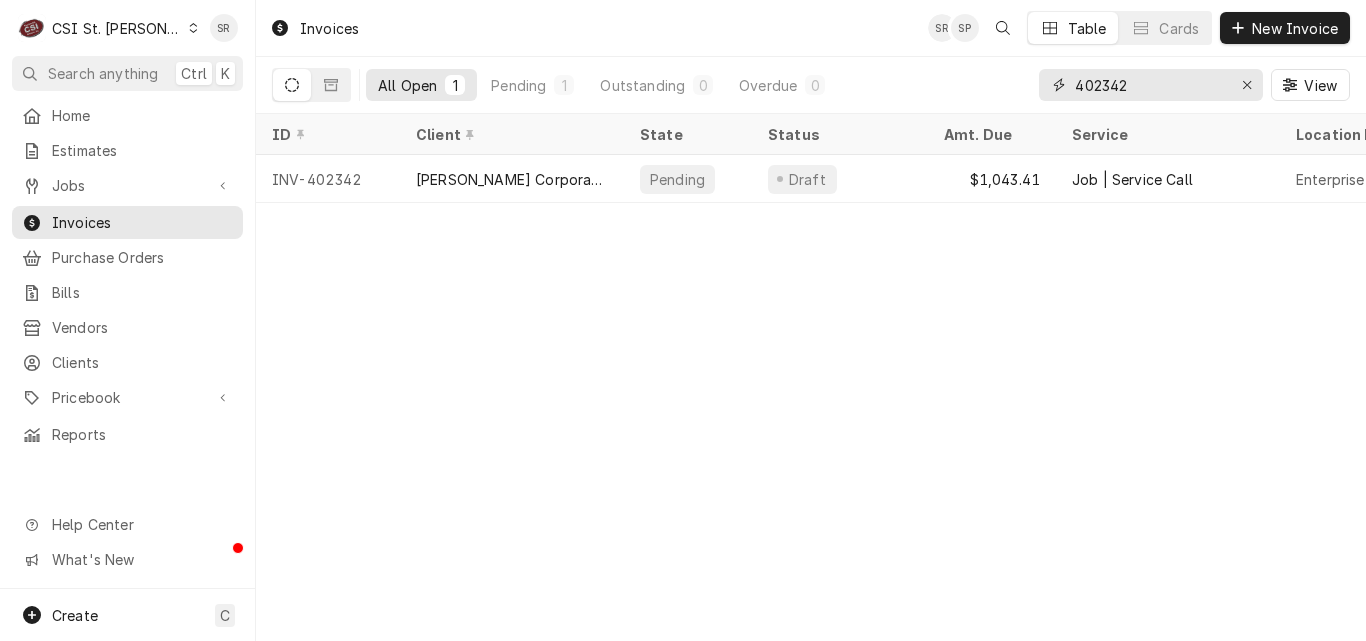 drag, startPoint x: 1137, startPoint y: 86, endPoint x: 1019, endPoint y: 71, distance: 118.94957 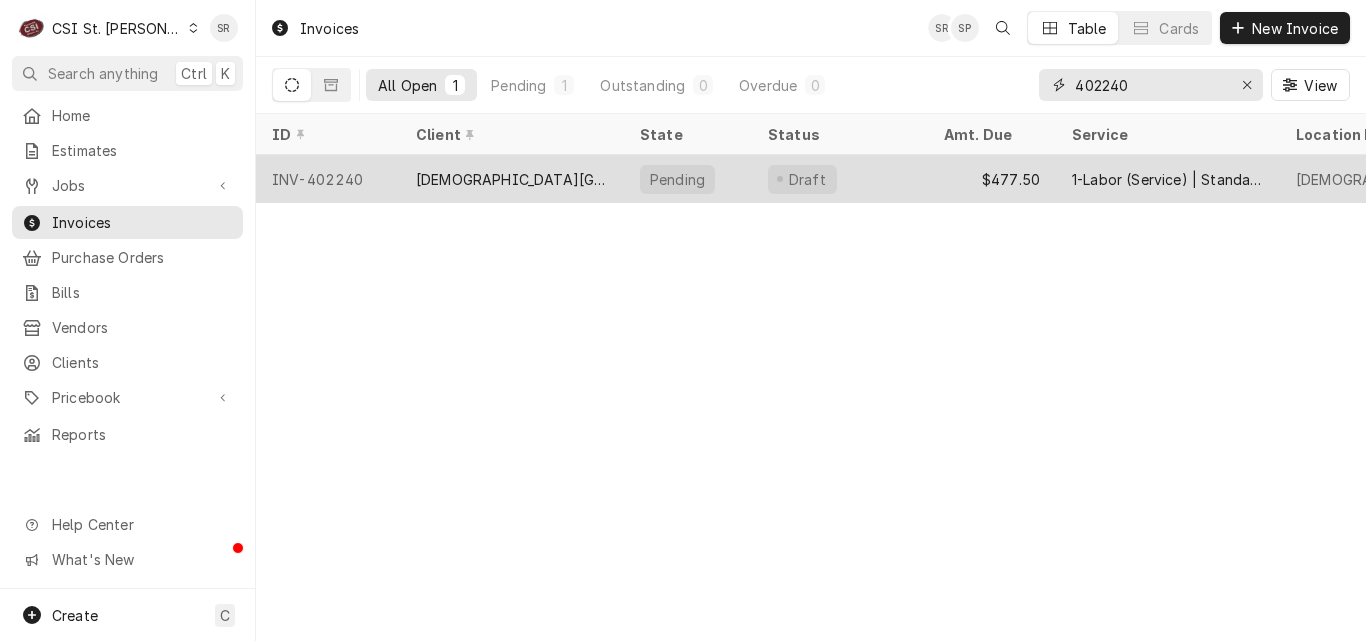 type on "402240" 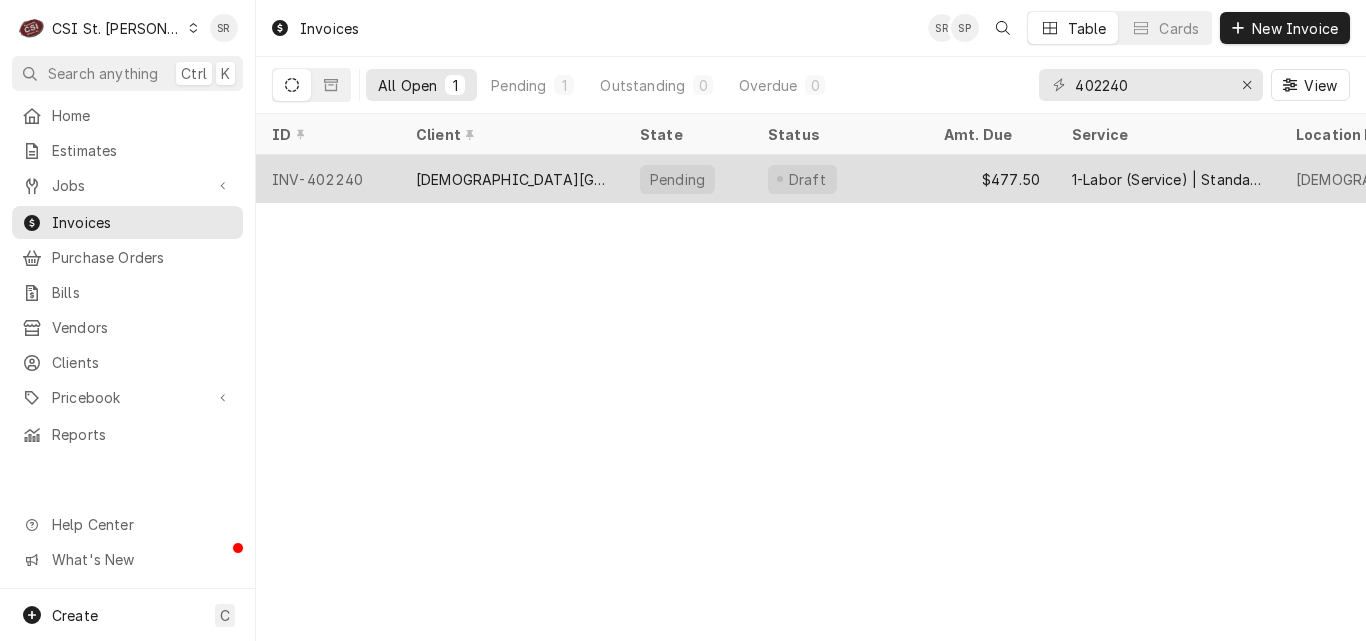 click on "[DEMOGRAPHIC_DATA][GEOGRAPHIC_DATA]" at bounding box center (512, 179) 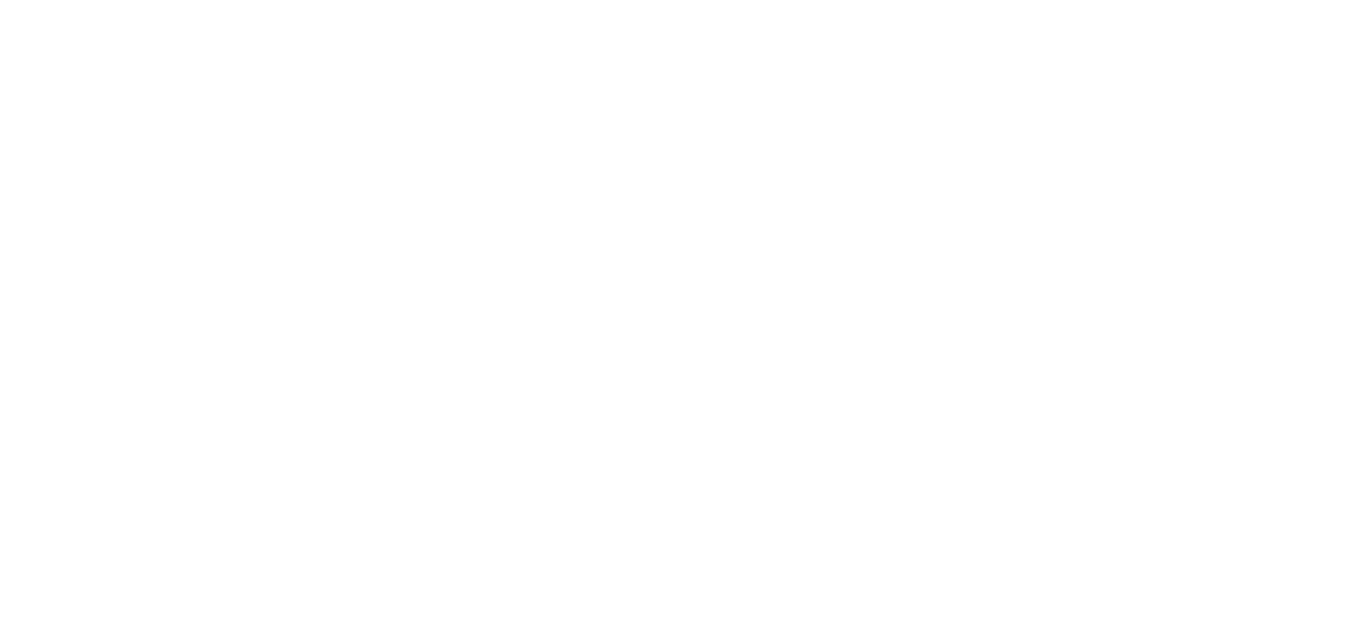 scroll, scrollTop: 0, scrollLeft: 0, axis: both 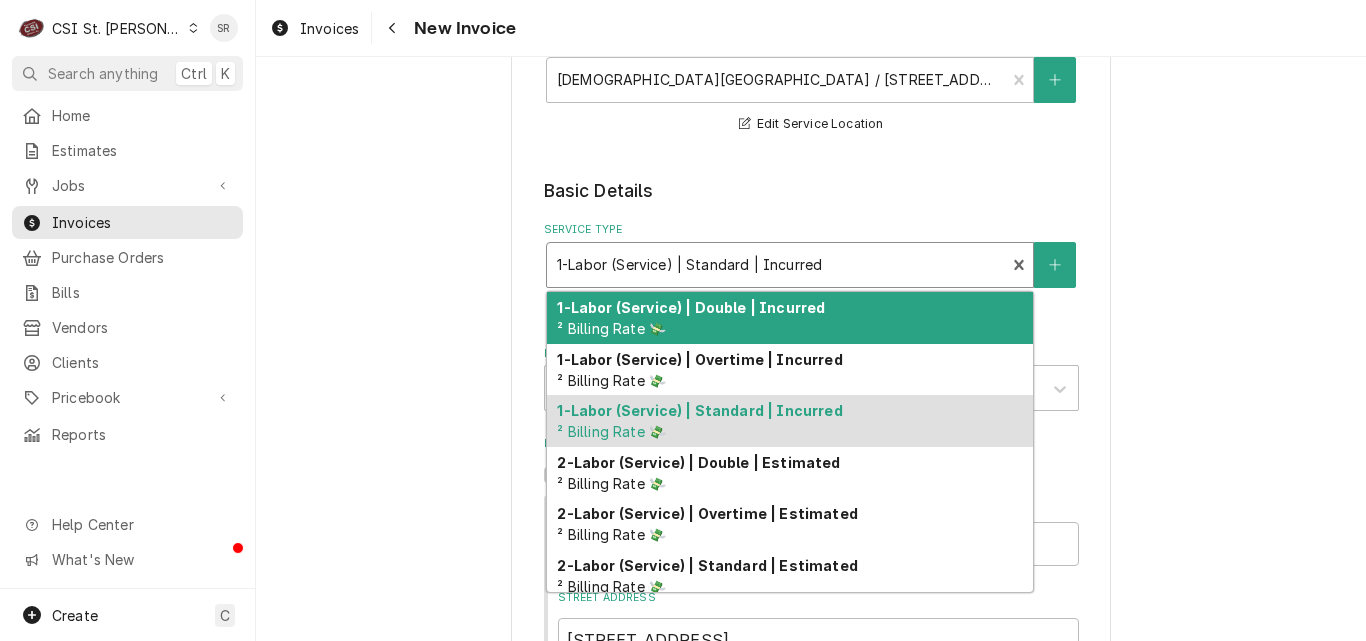 click at bounding box center (776, 265) 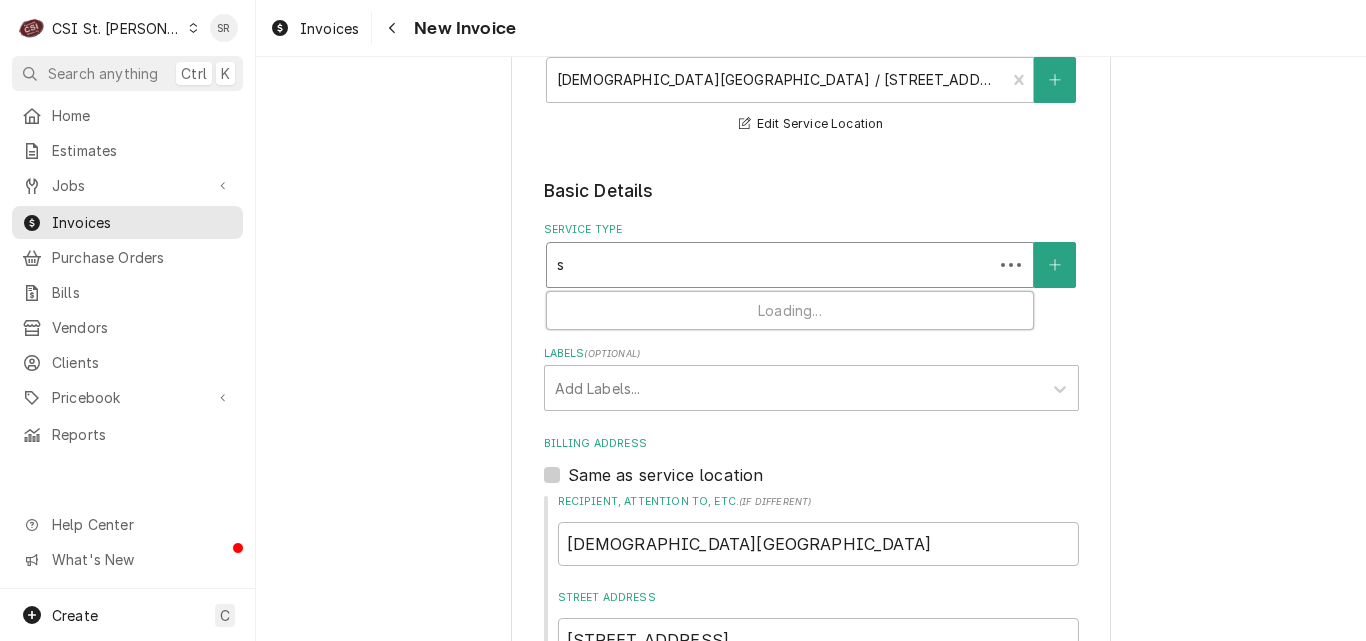 type on "x" 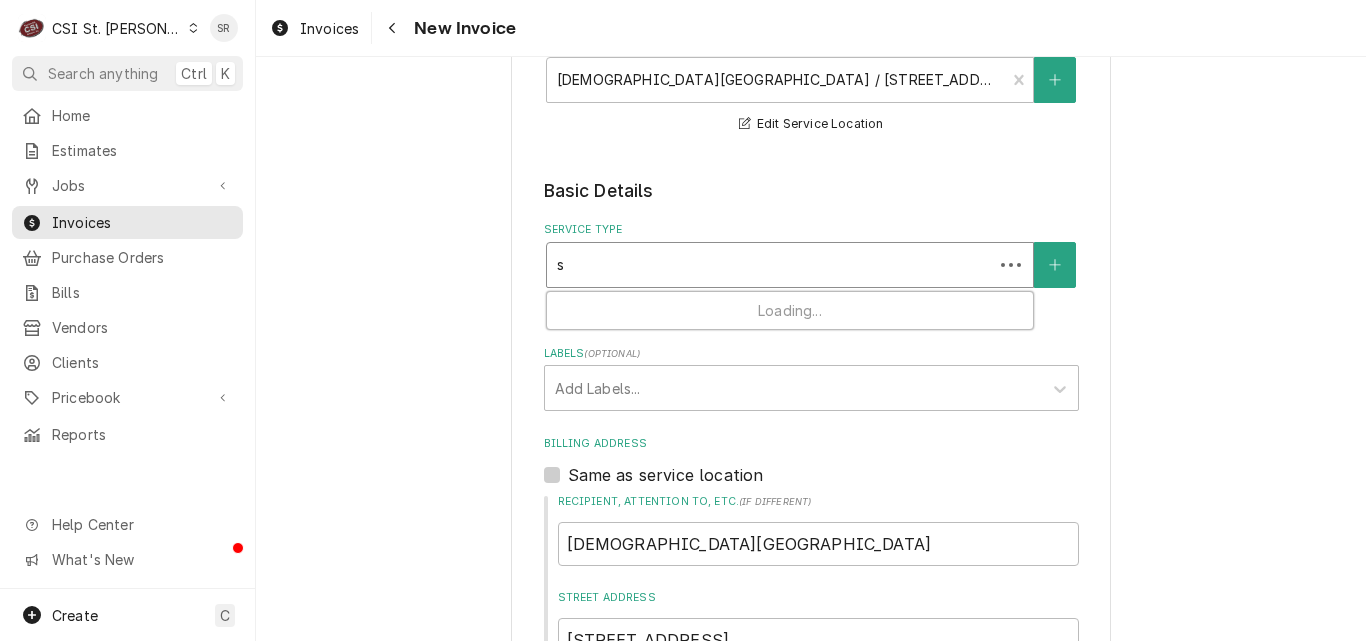 type on "se" 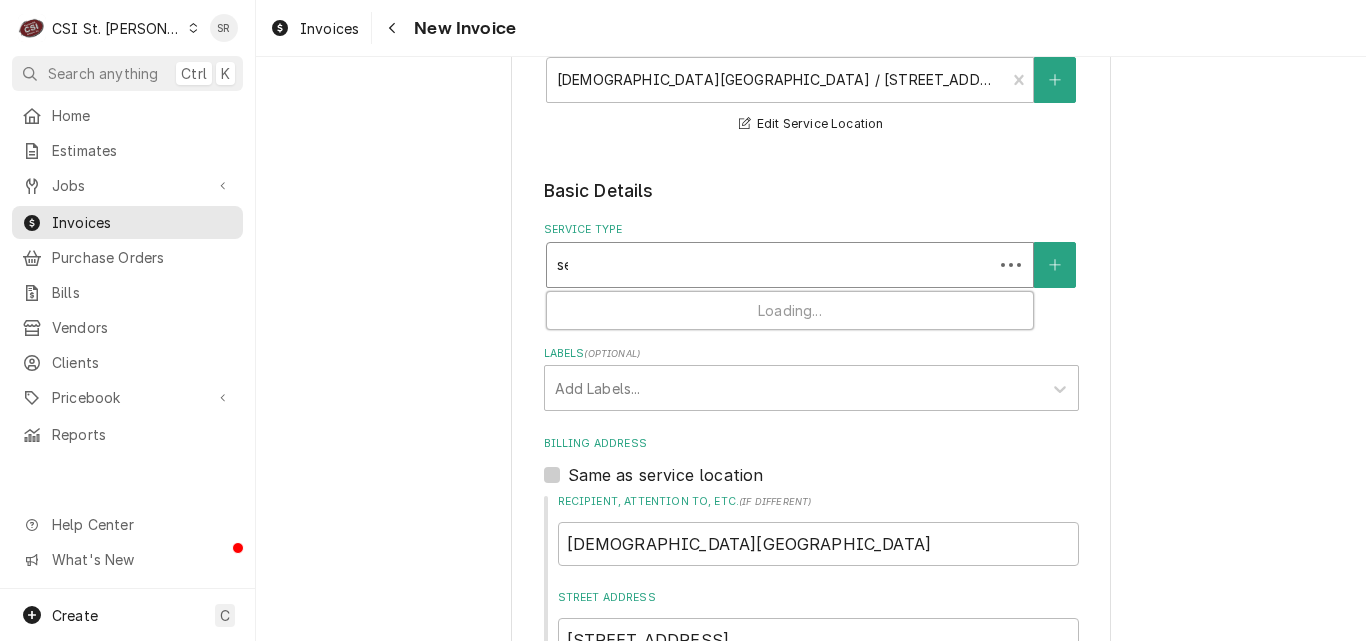 type on "x" 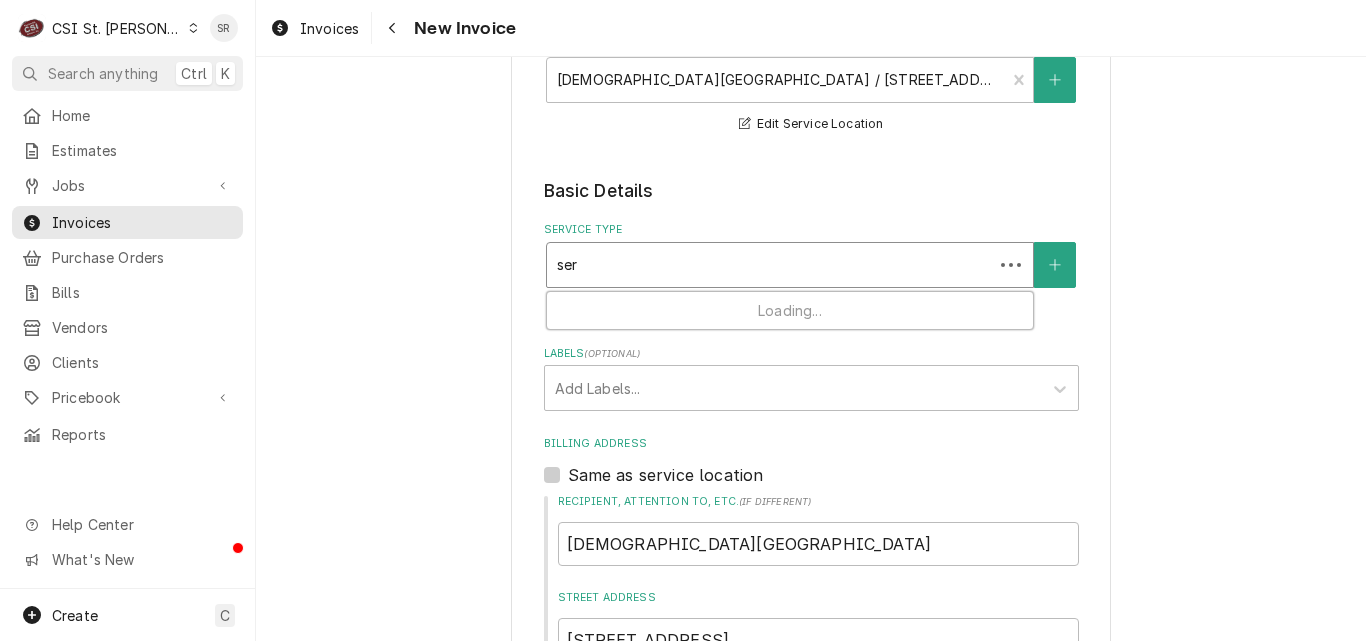 type on "x" 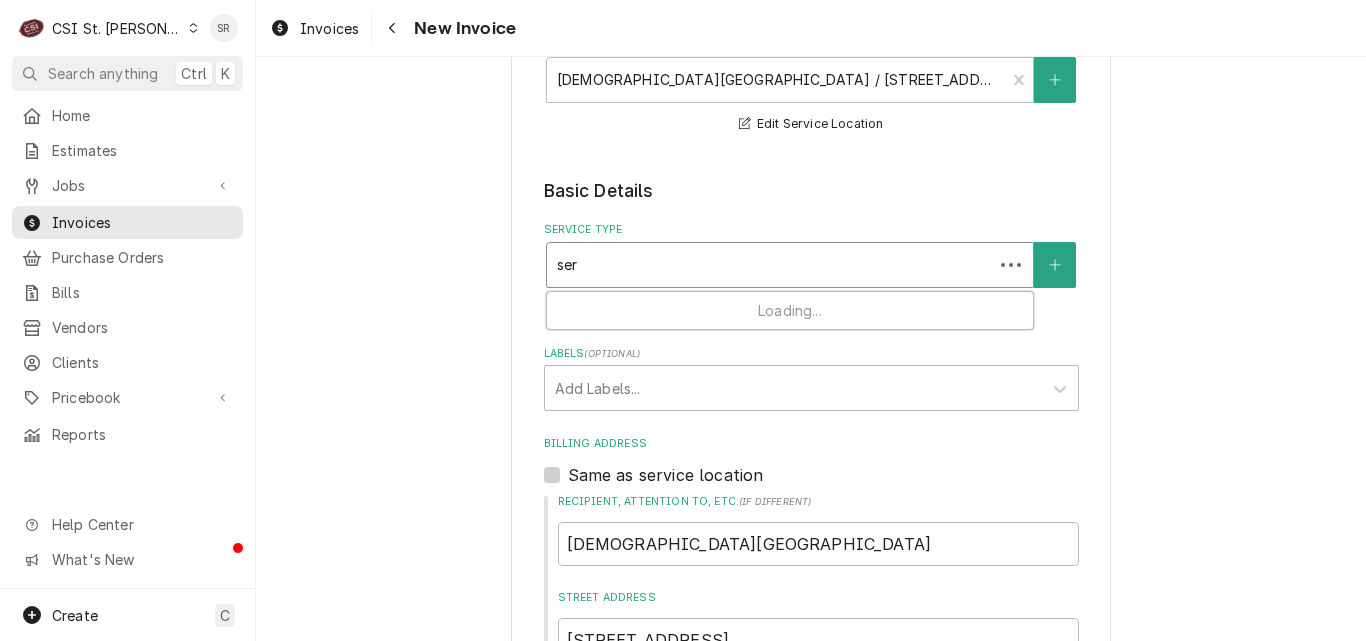 type on "serv" 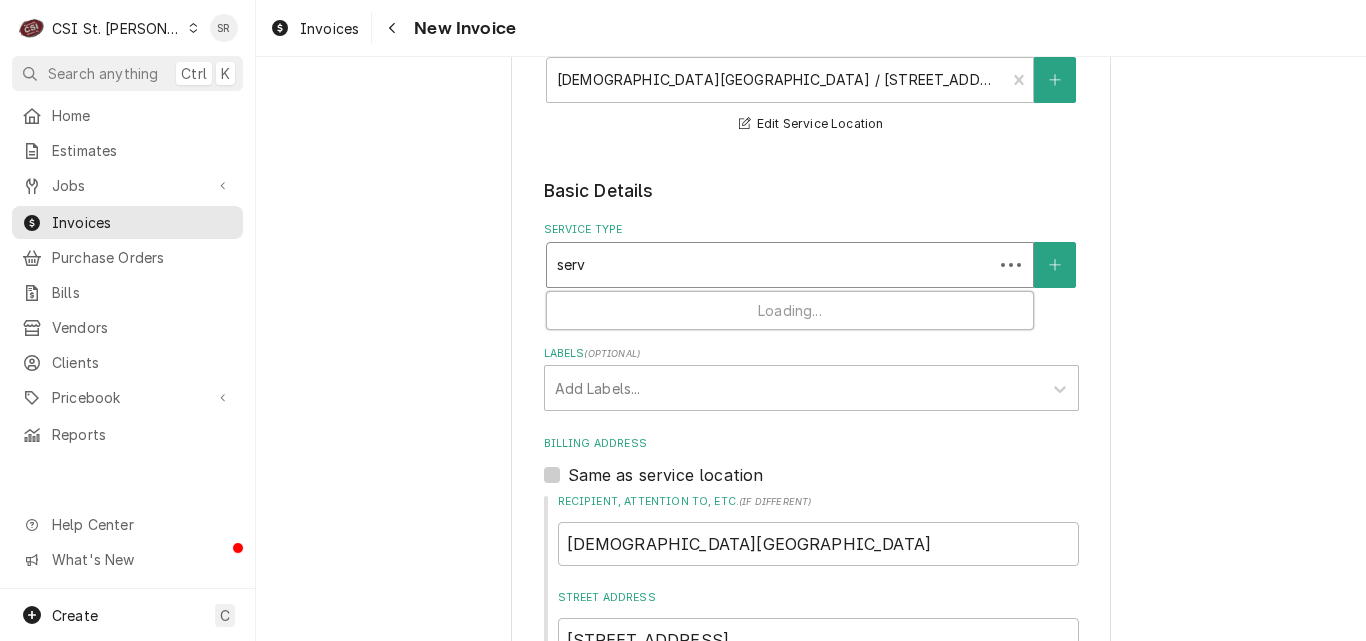 type on "x" 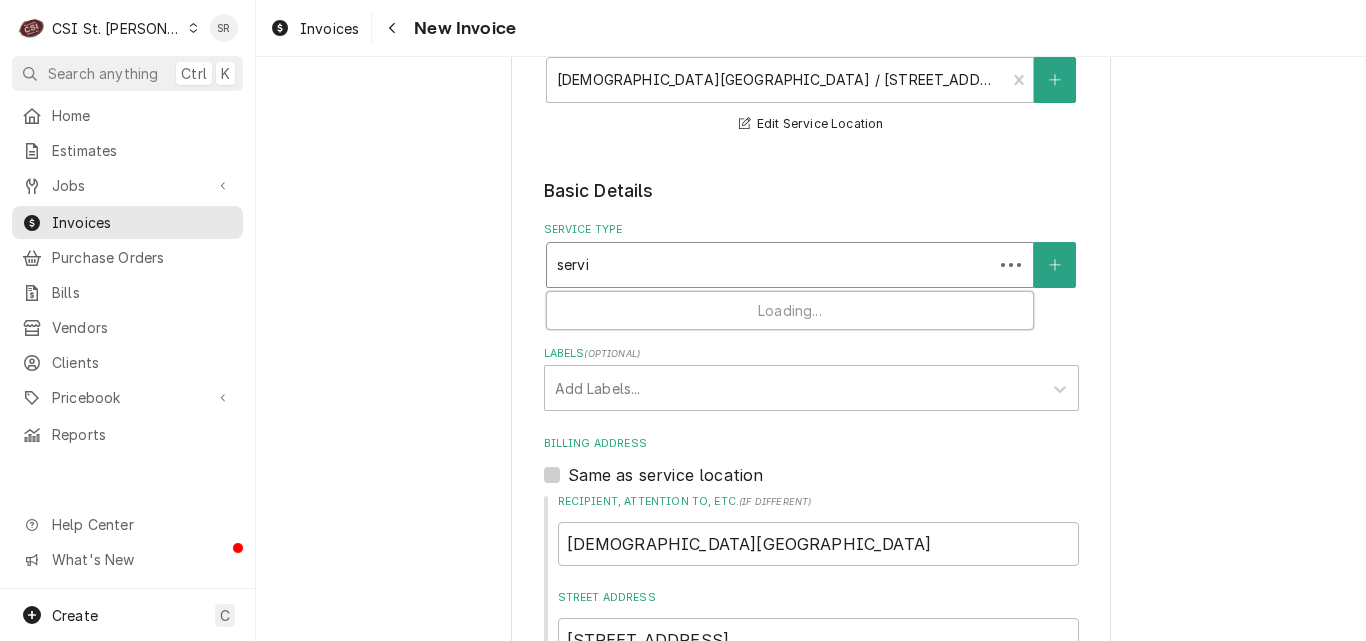 type on "servic" 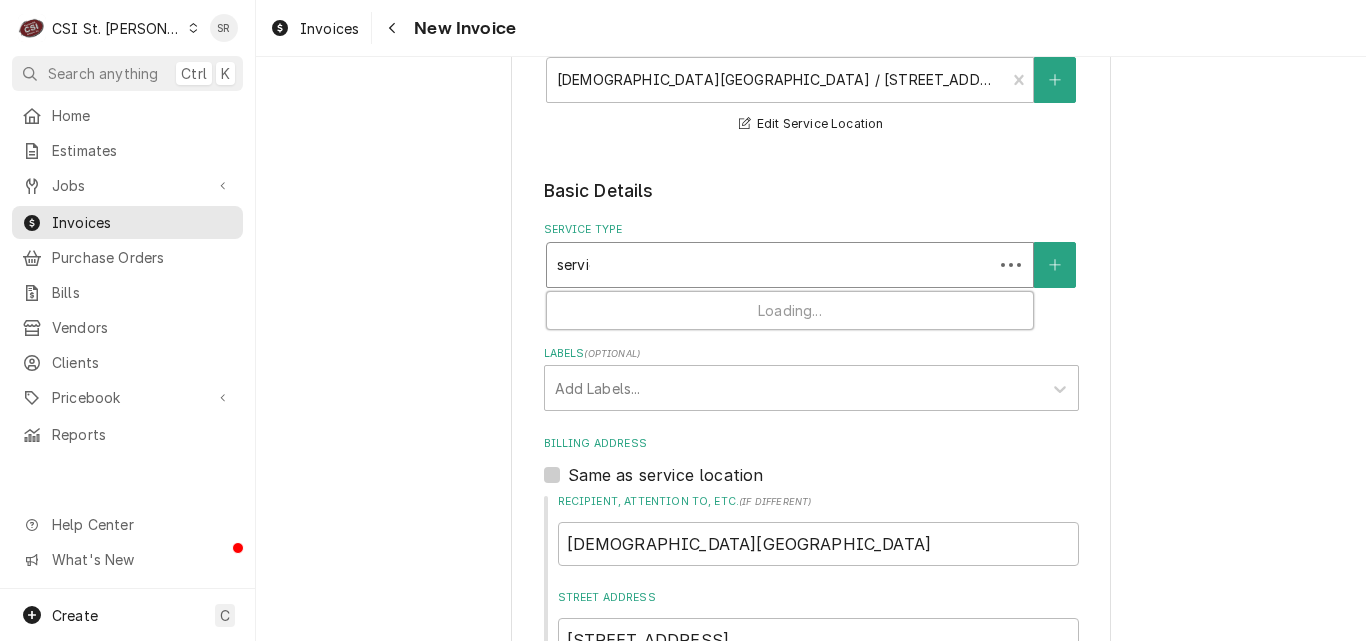 type on "x" 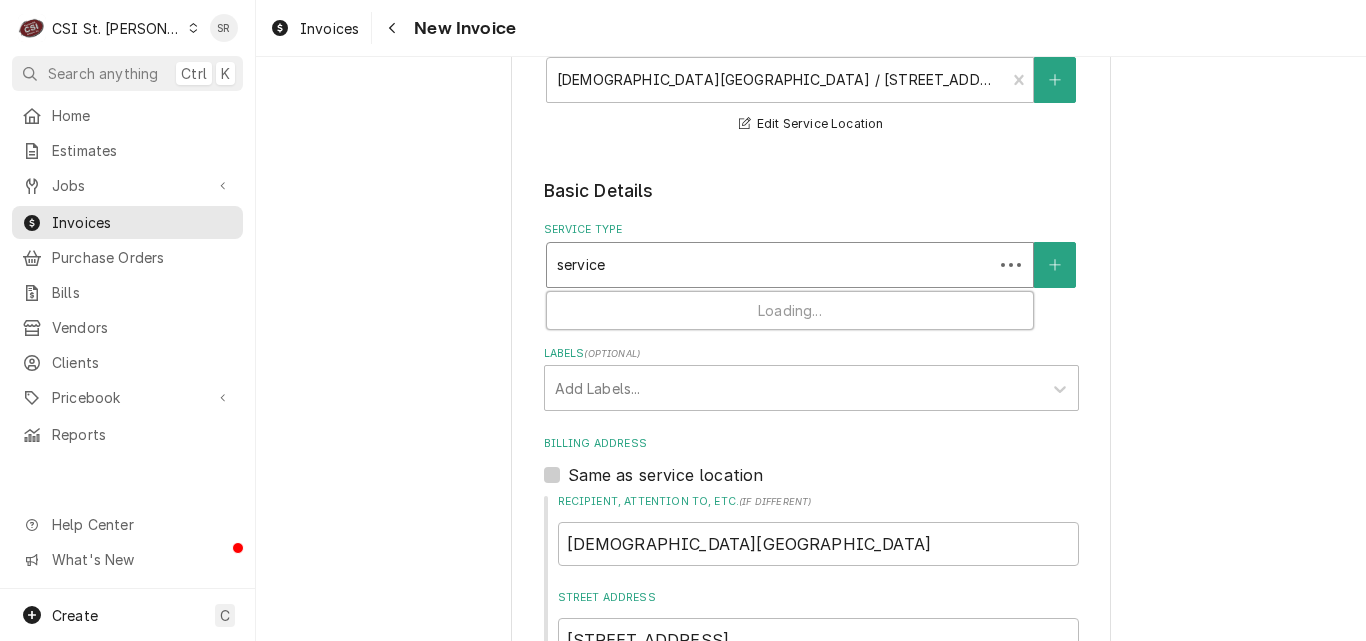 type on "x" 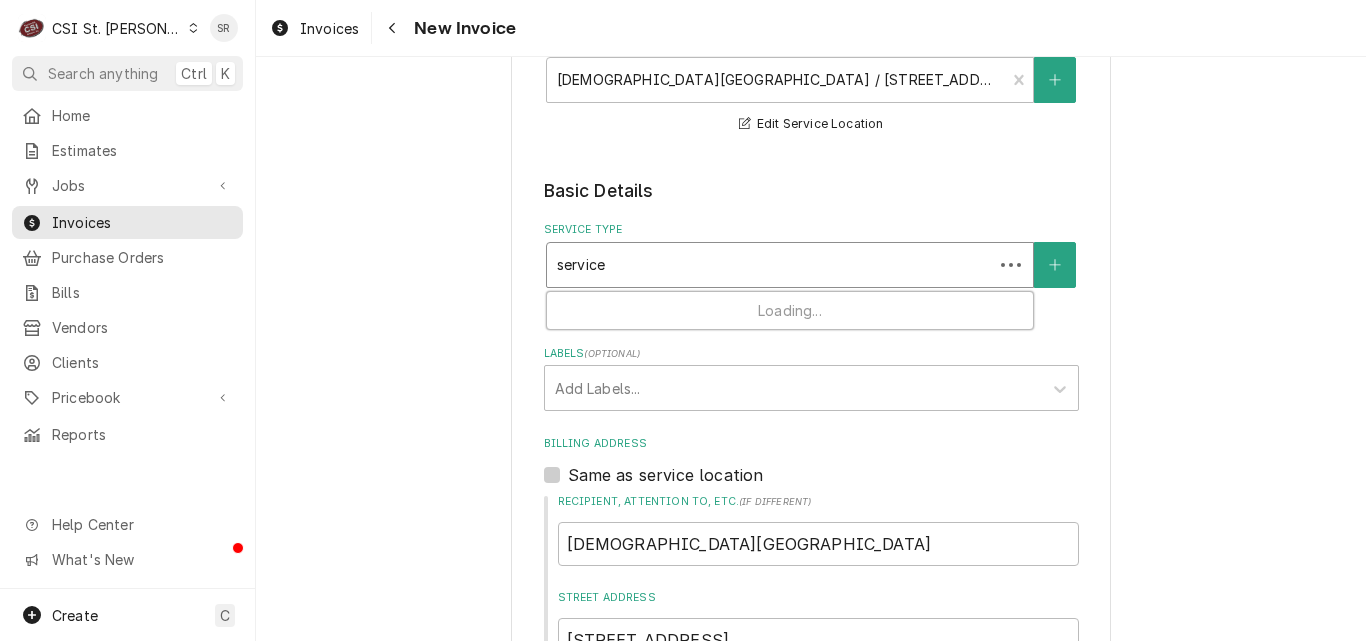 type on "service c" 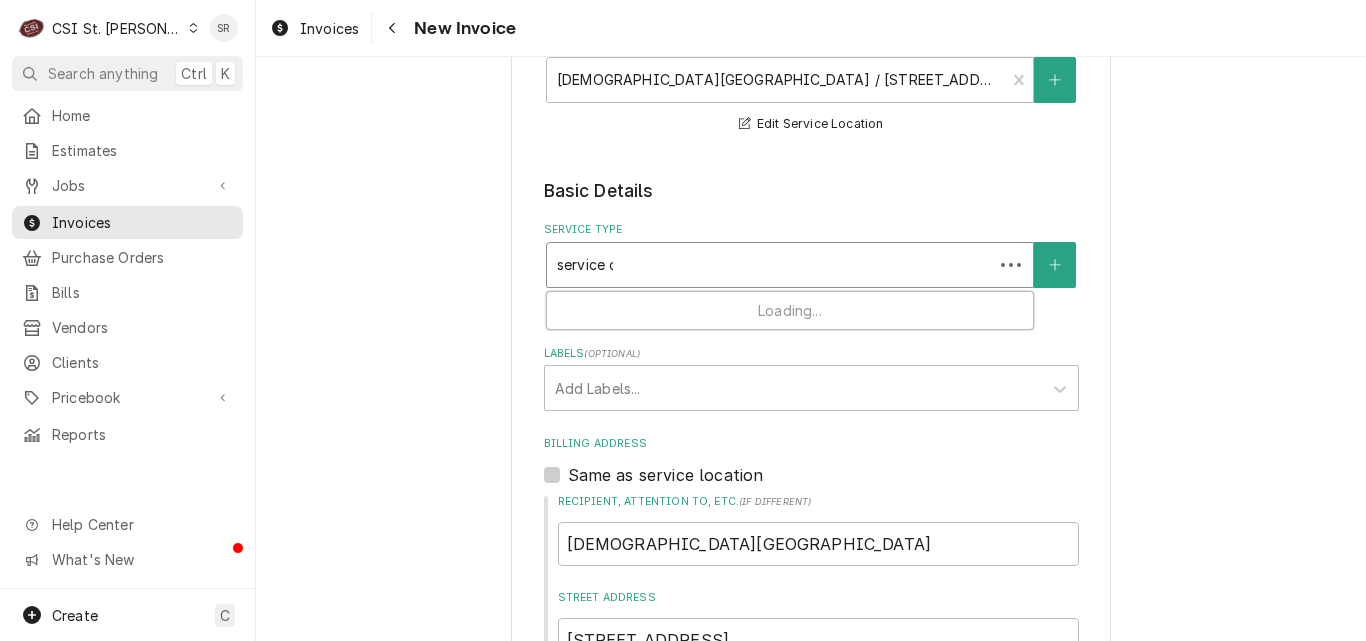 type on "x" 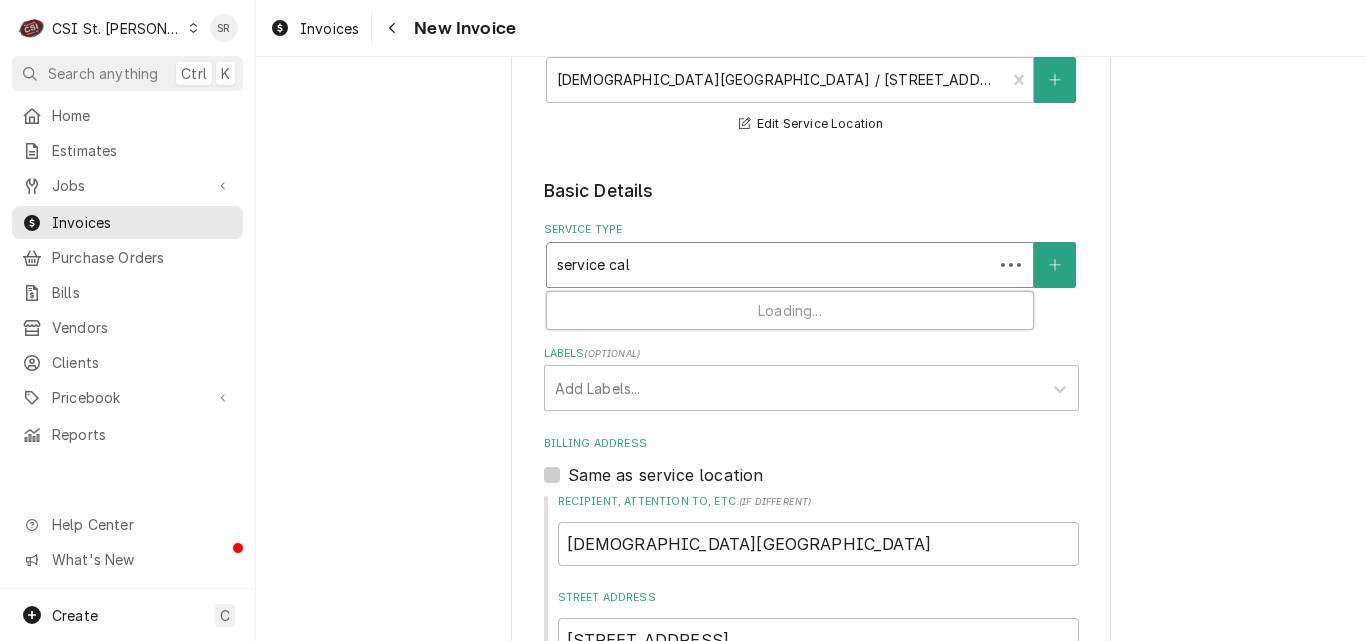 type on "x" 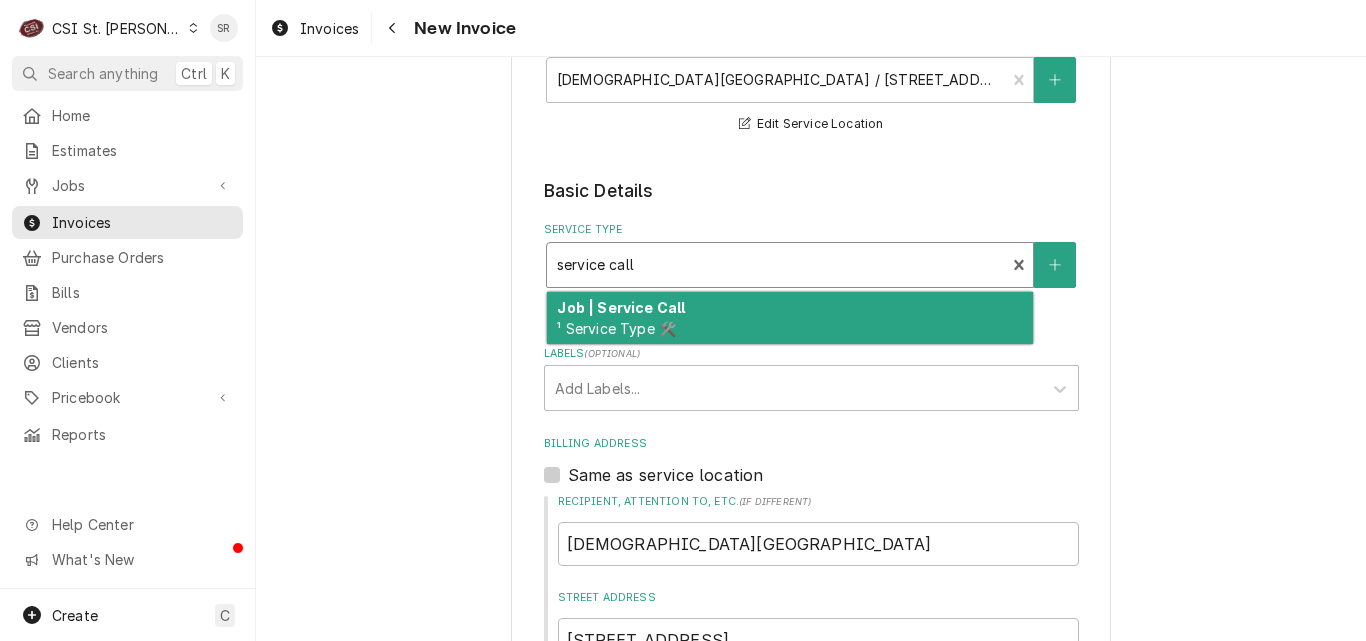 type on "service call" 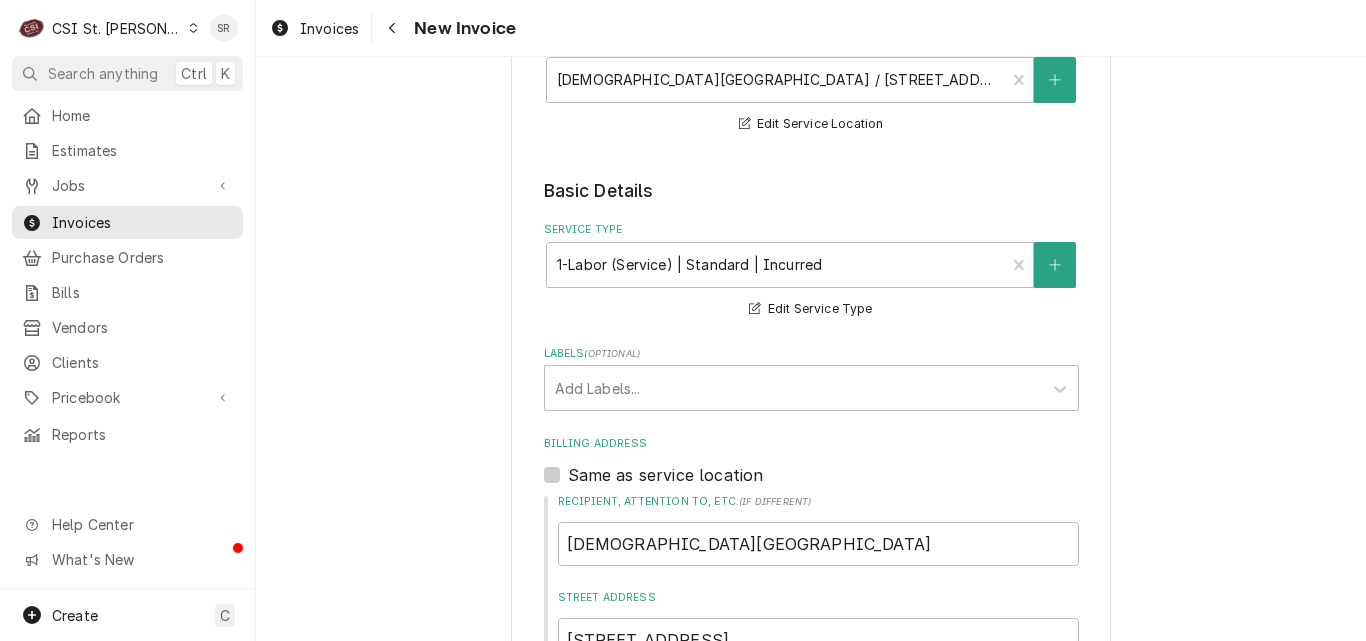 click on "Please provide the following information to create your invoice: Client Details Client JEWISH COMMUNITY CENTER Edit Client Service Location Jewish Community Center / 2 Millstone Campus Drive, St Louis, MO 63146 Edit Service Location Basic Details Service Type 1-Labor (Service) | Standard | Incurred ² Billing Rate 💸 Edit Service Type Labels  ( optional ) Add Labels... Billing Address Same as service location Recipient, Attention To, etc.  ( if different ) JEWISH COMMUNITY CENTER Street Address 2 Millstone Campus Drive Apartment, Suite, etc. Attn: Accounts Payable City St. Louis State/Province MO Postal Code 63146 Issue Date 2025-07-01 Terms Choose payment terms... Same Day Net 7 Net 14 Net 21 Net 30 Net 45 Net 60 Net 90 Due Date 2025-07-31 Charge Details Service Charges Short Description 1-Labor (Service) | Standard | Incurred Subtype [#1-SALE] LABR-REG Service Date Jun 6, 2025 Hourly Cost $0.00/hr Qty. 2.75hrs Rate $130.00/hr Amount $357.50 Tax Non-Taxable Service  Summary Add Service Charge  ( if any ) )" at bounding box center [811, 1747] 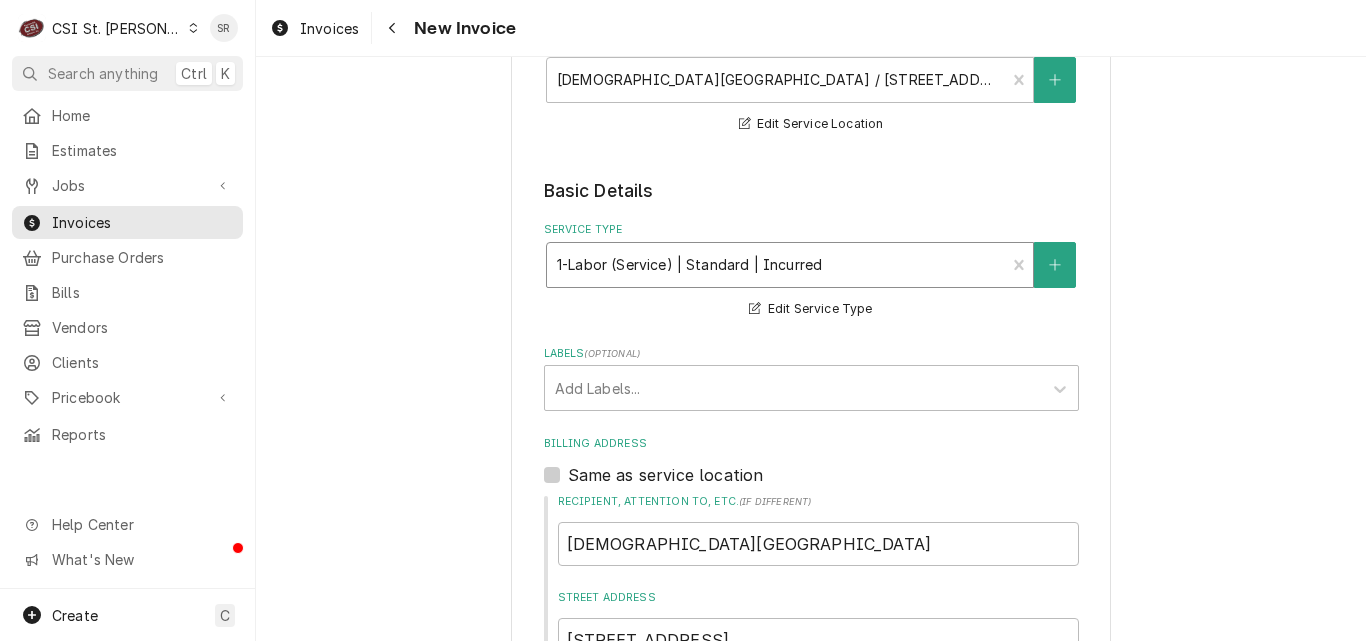 click at bounding box center [776, 265] 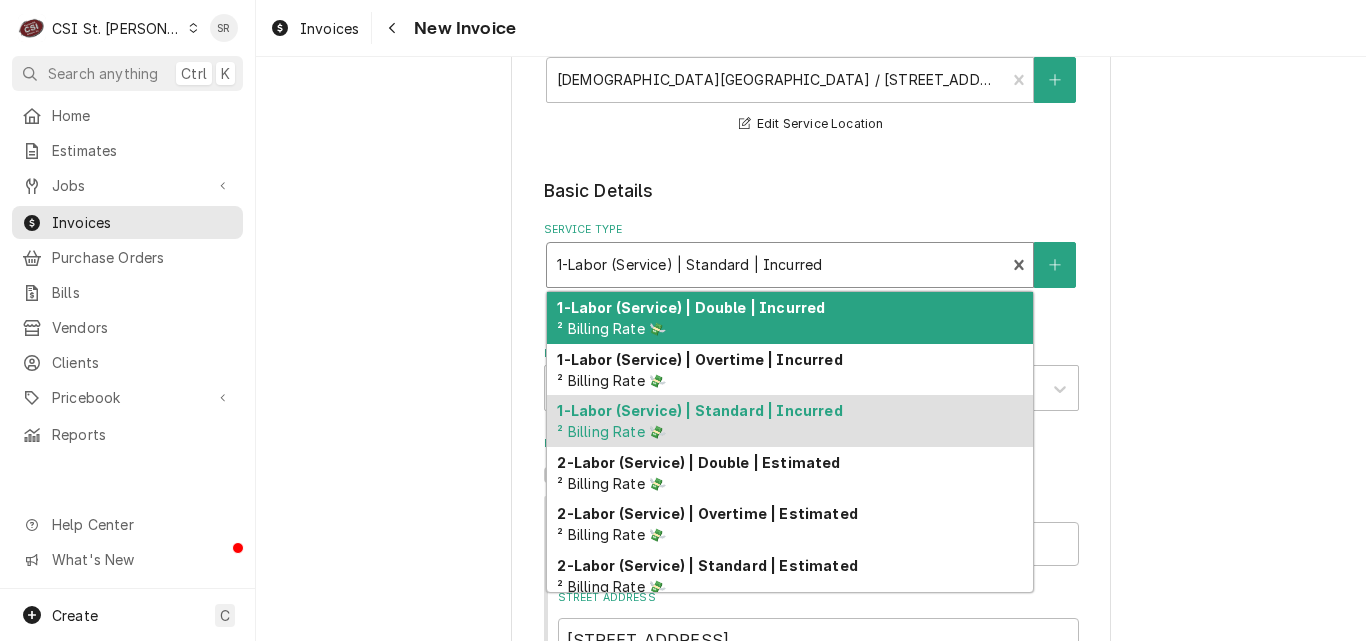type on "x" 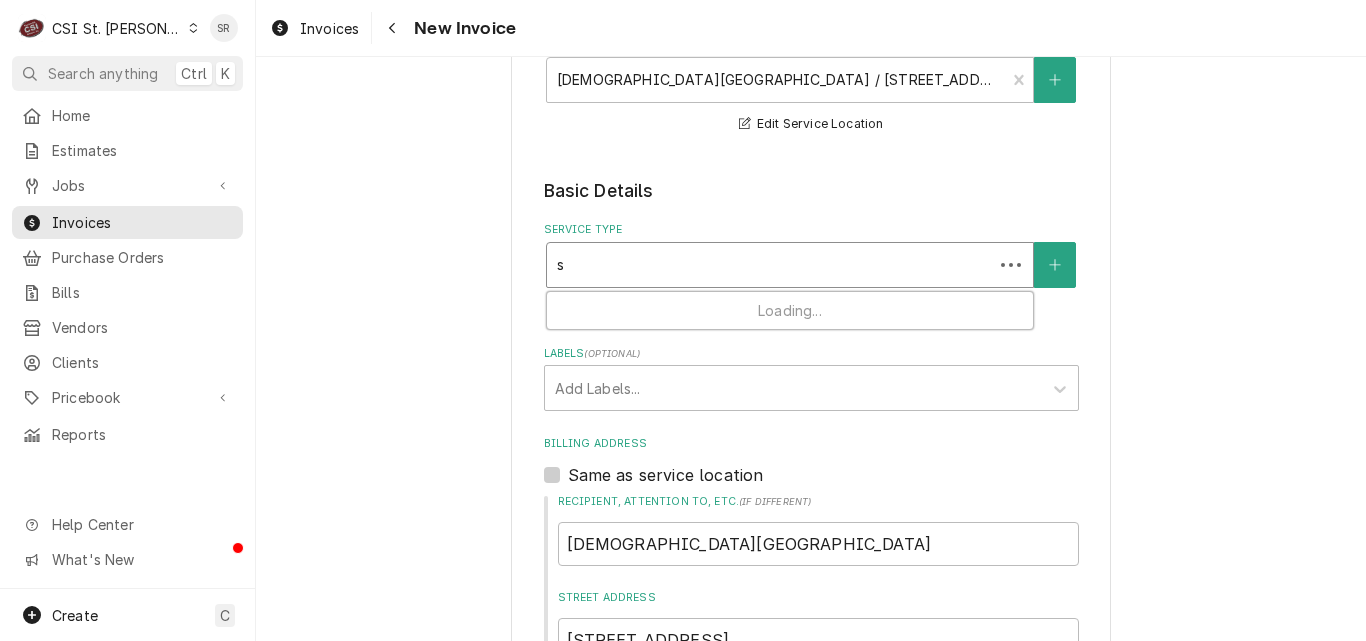 type on "x" 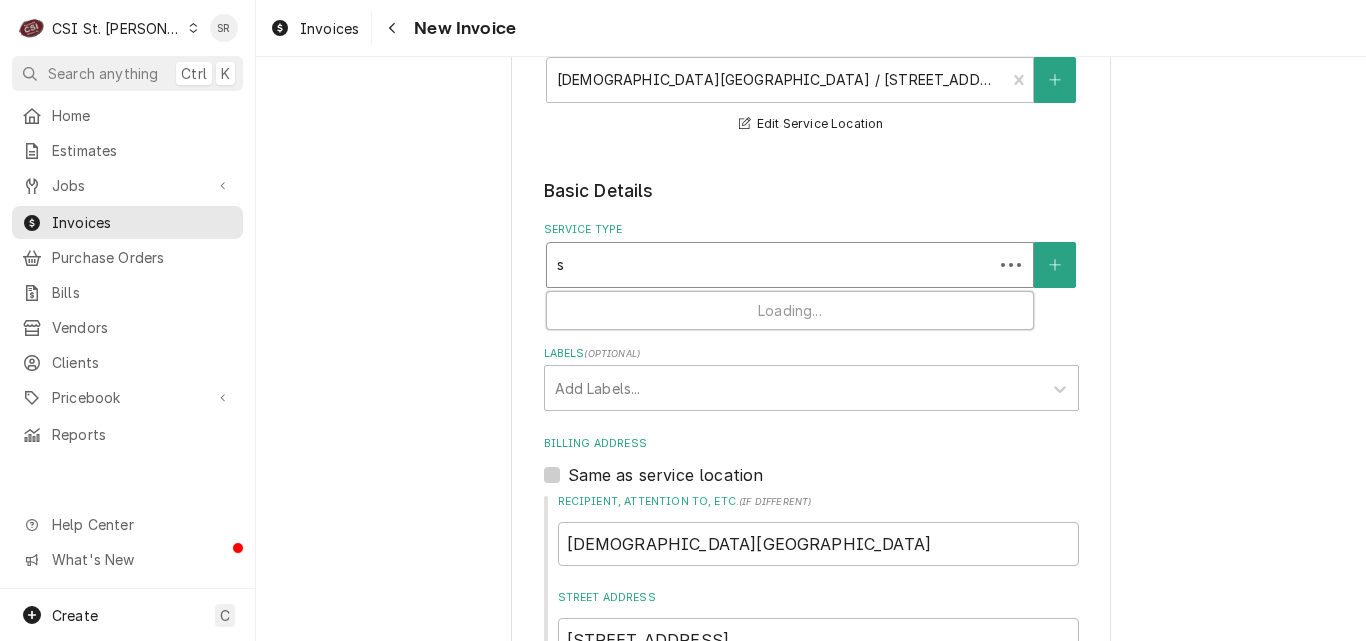 type on "se" 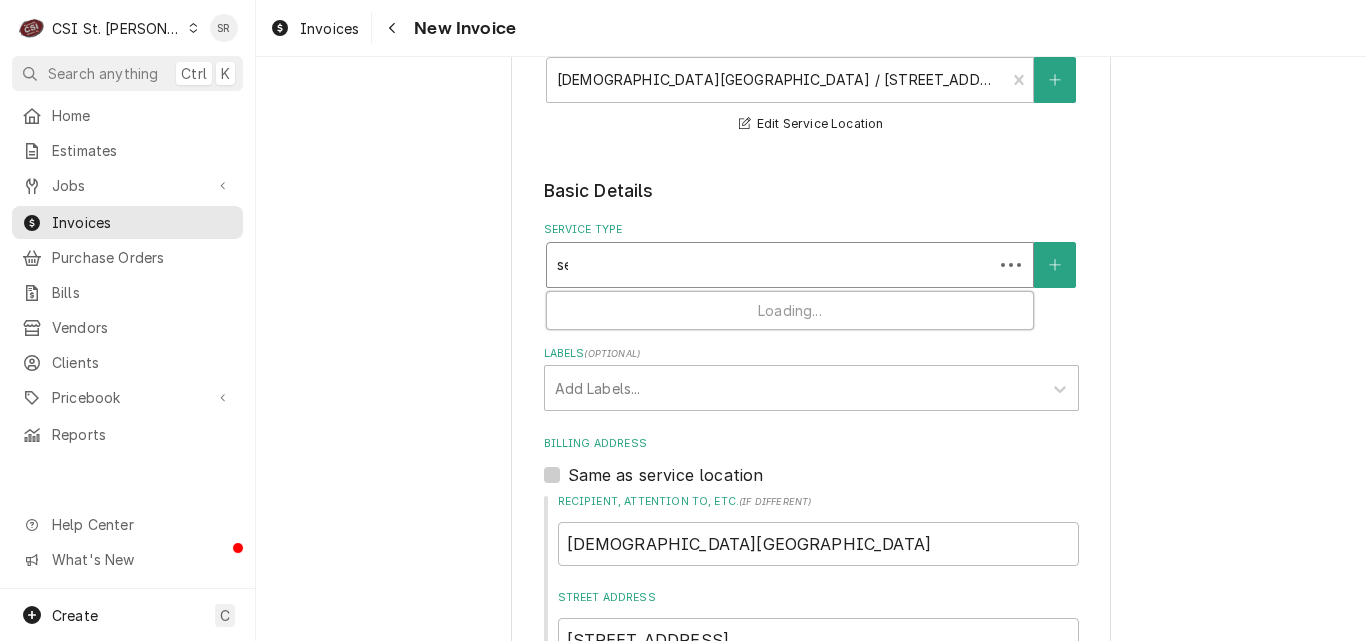 type on "x" 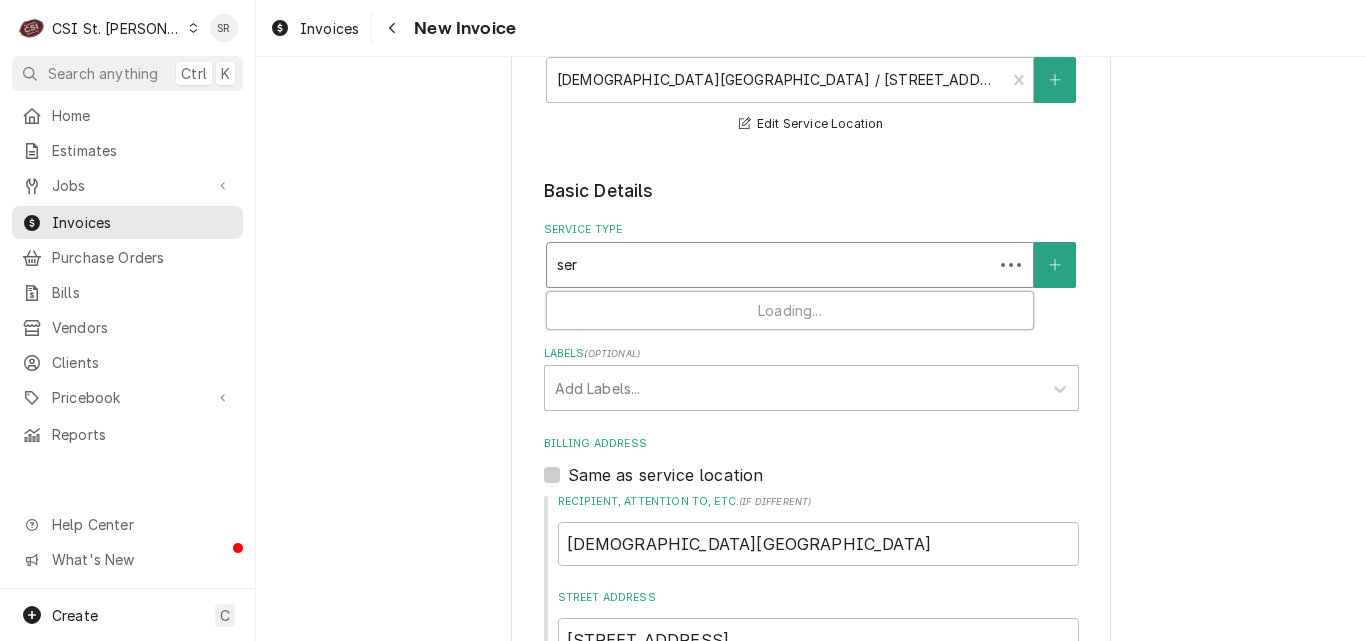 type on "x" 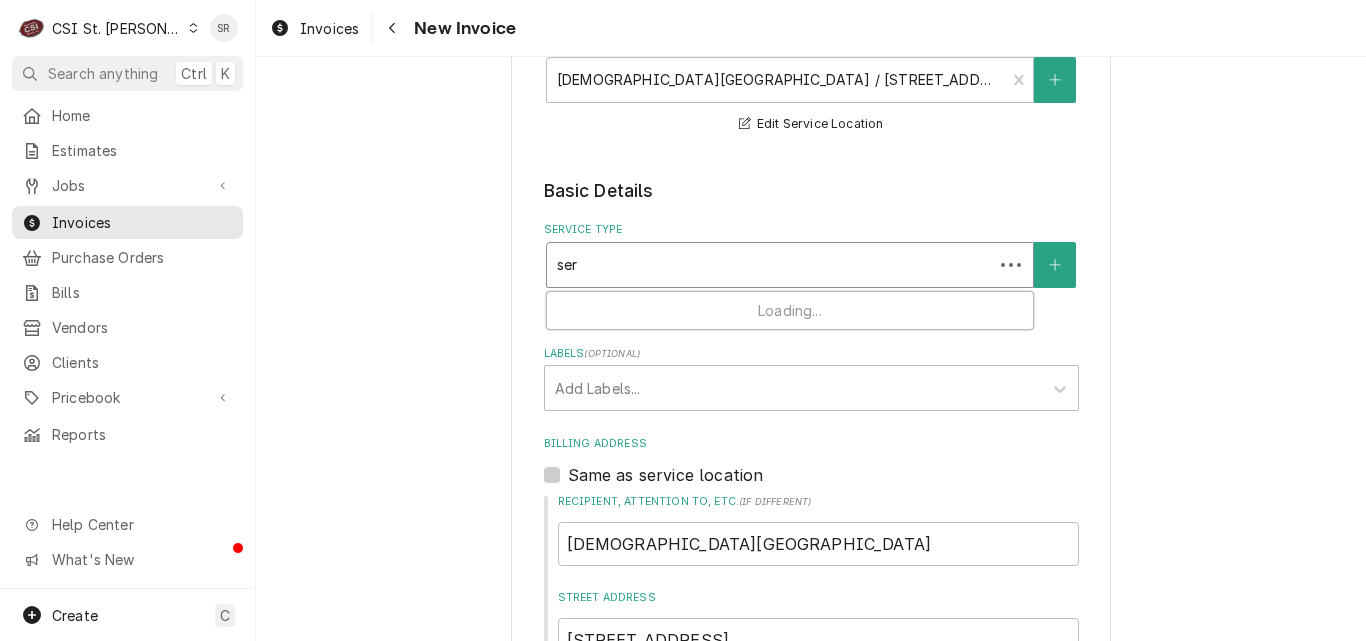type on "serv" 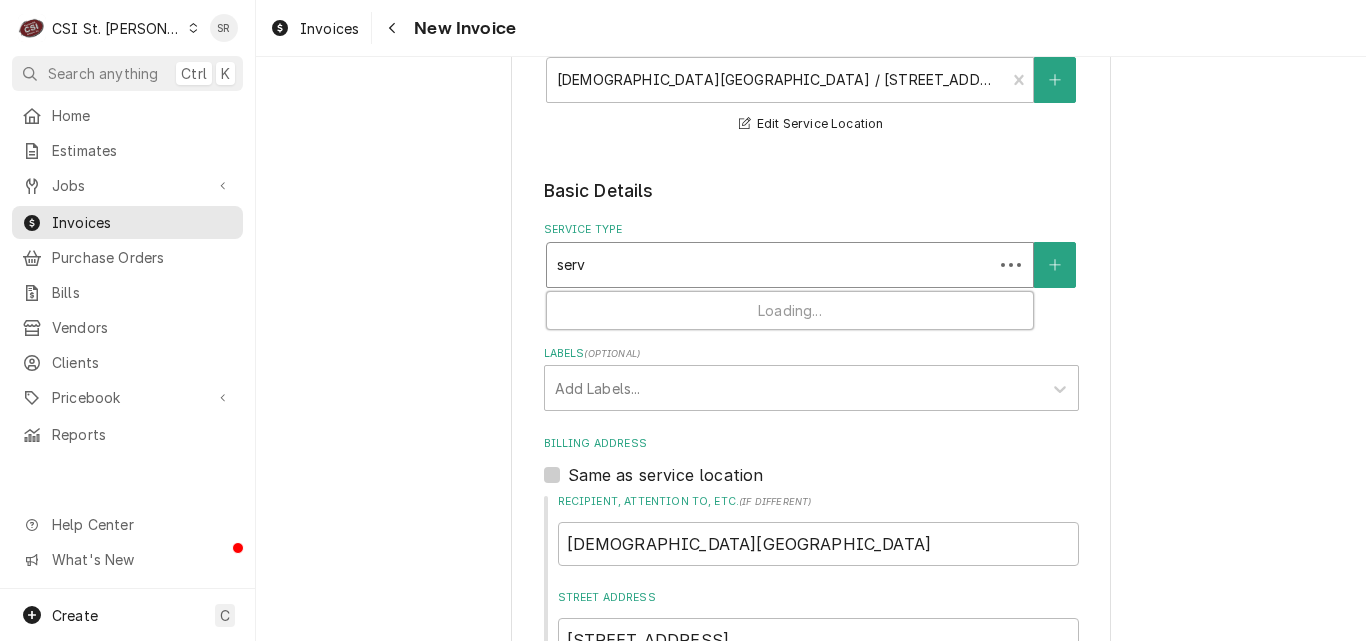 type on "x" 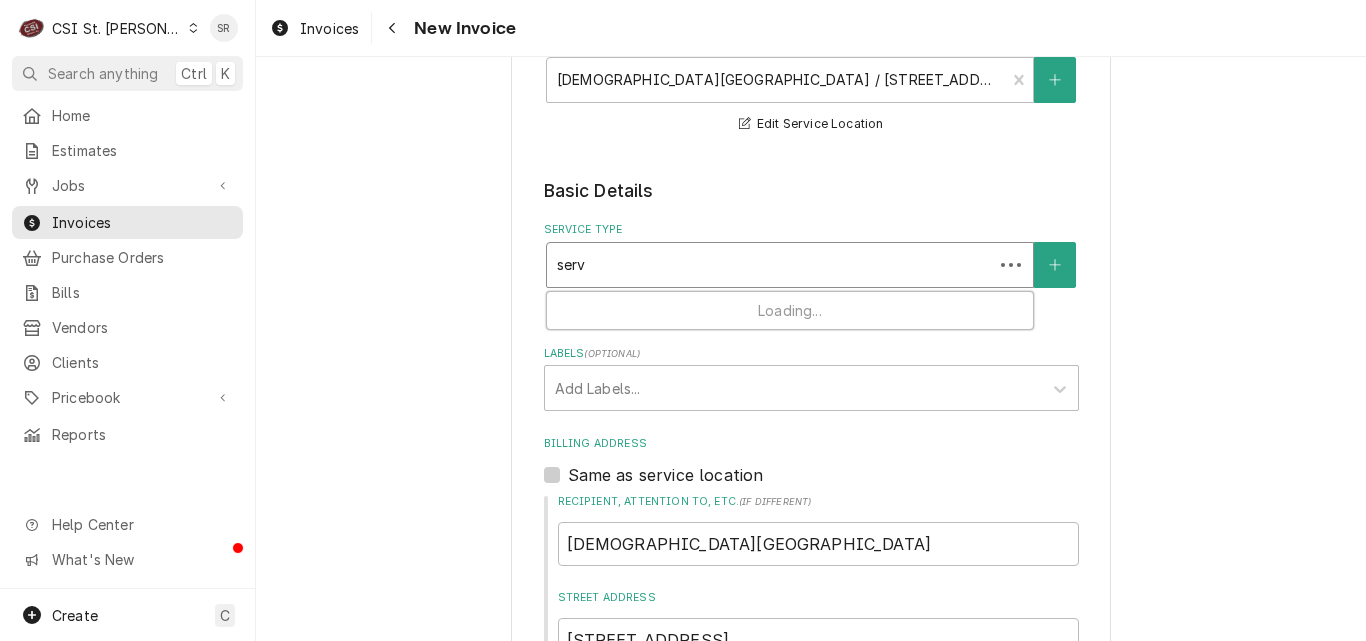 type on "servi" 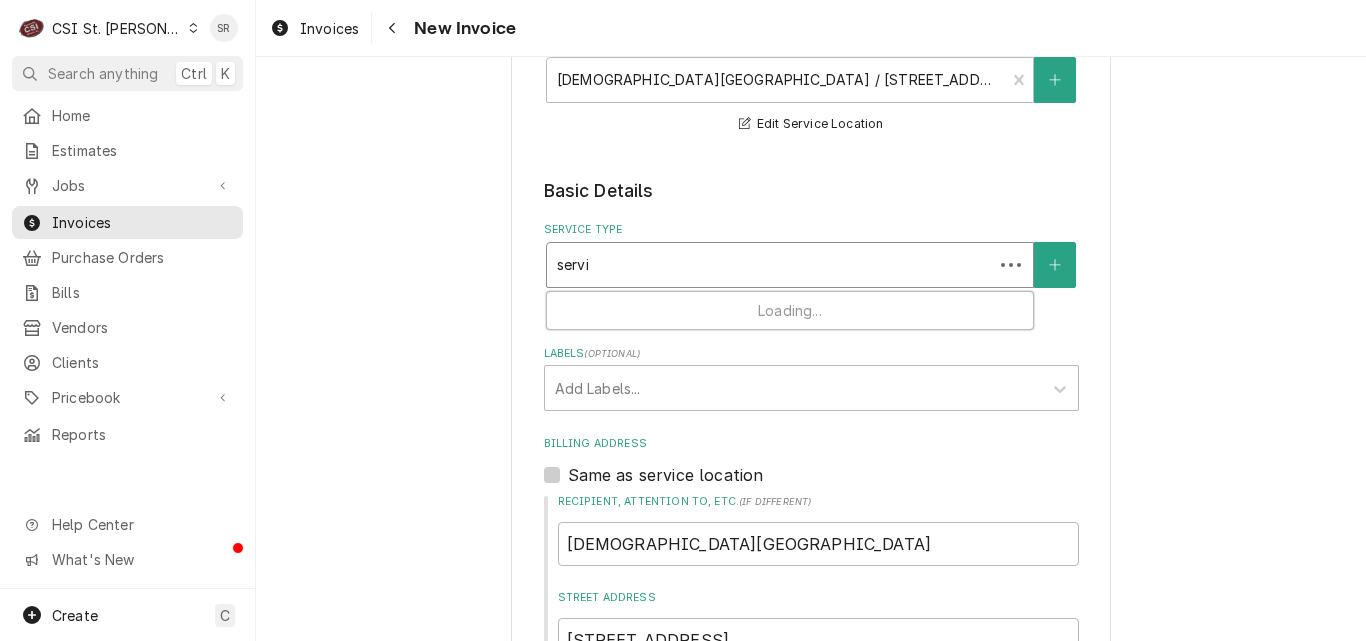 type on "x" 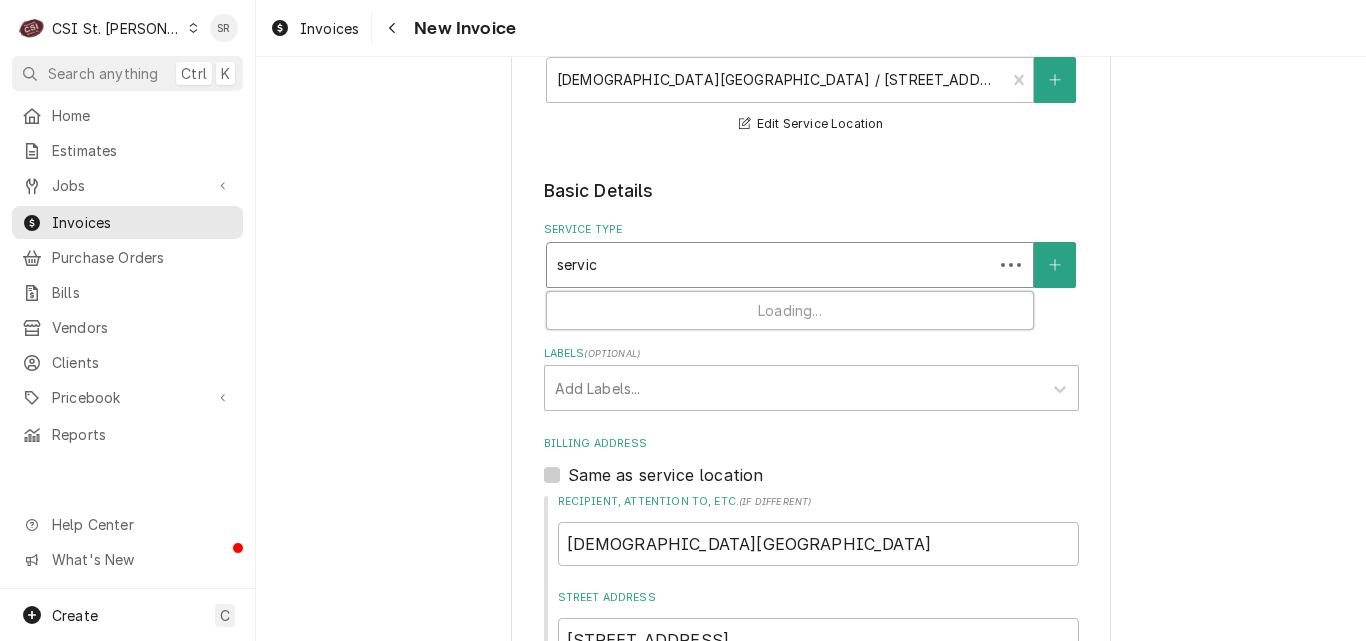type on "x" 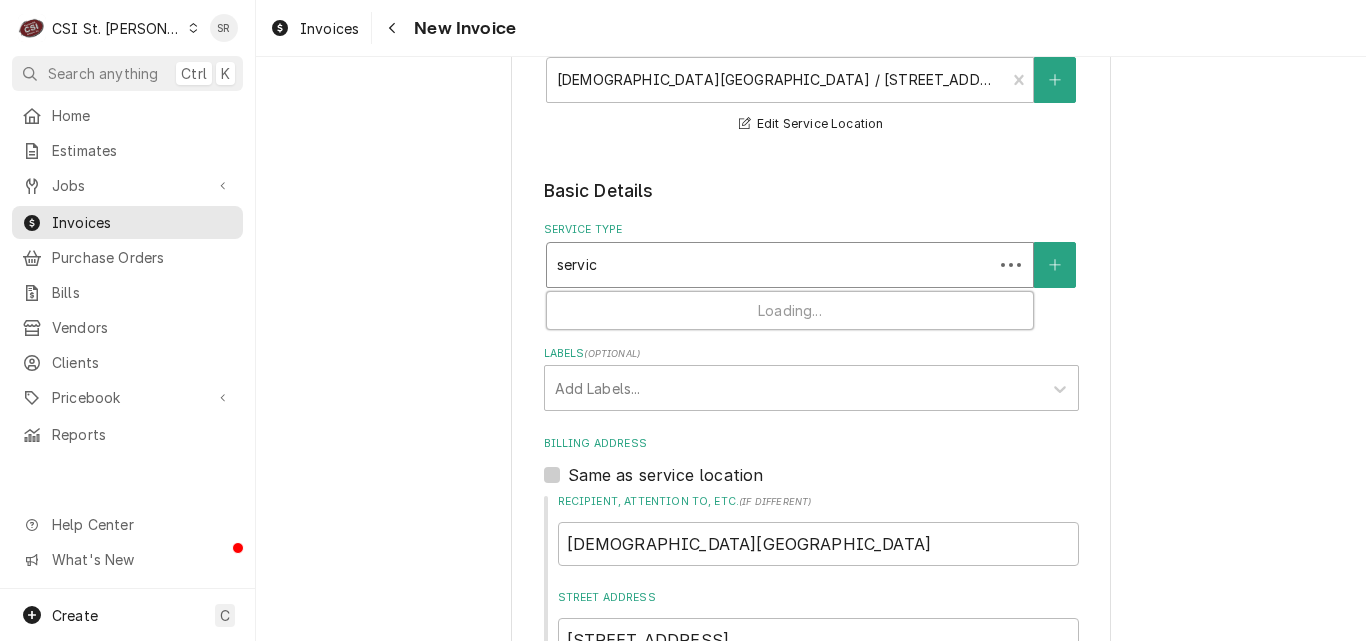 type on "service" 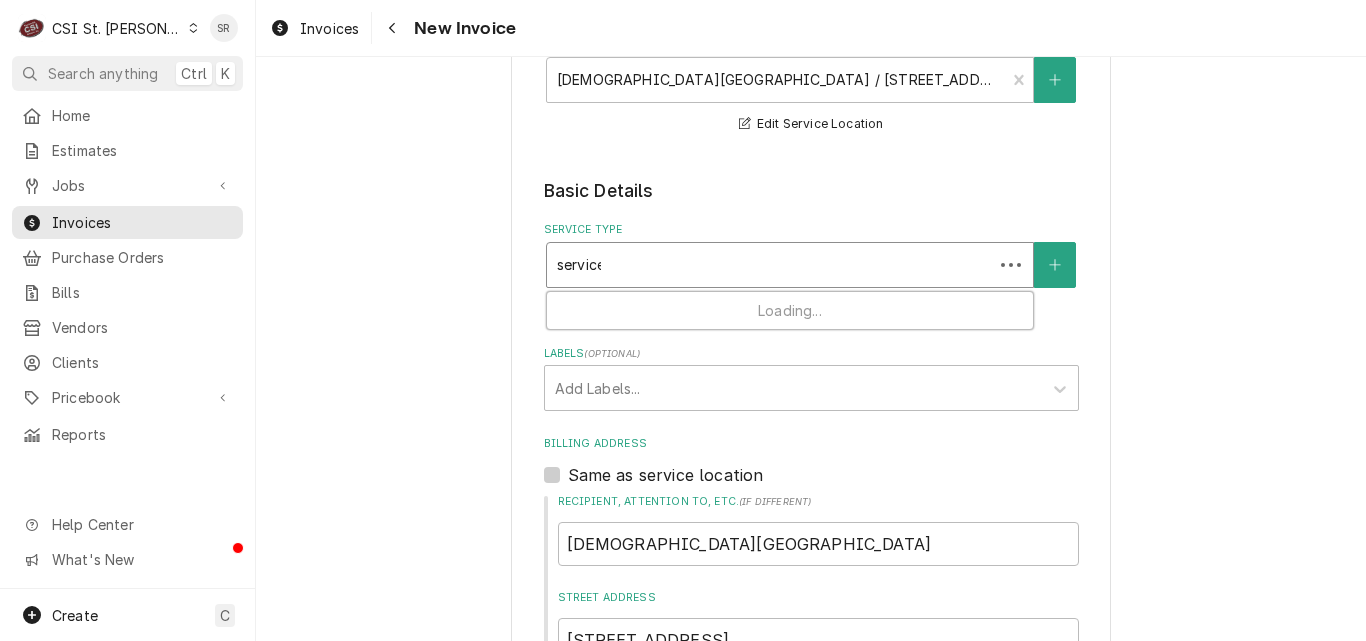 type on "x" 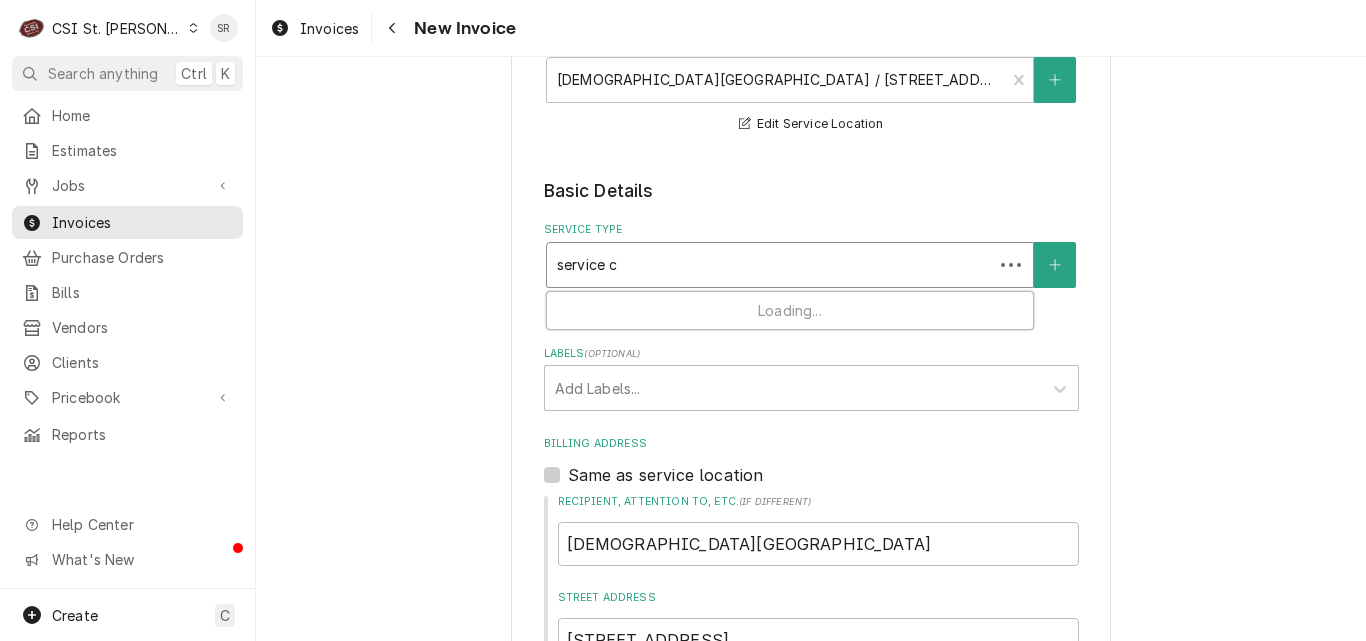 type on "x" 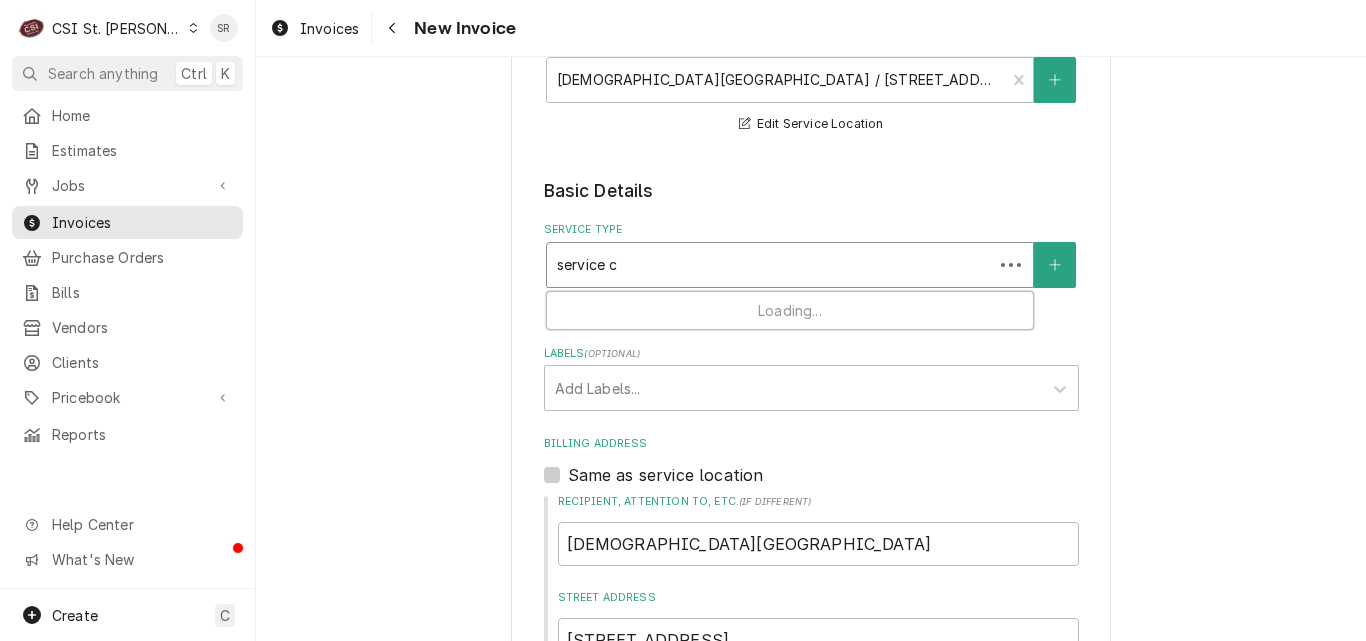 type on "service cl" 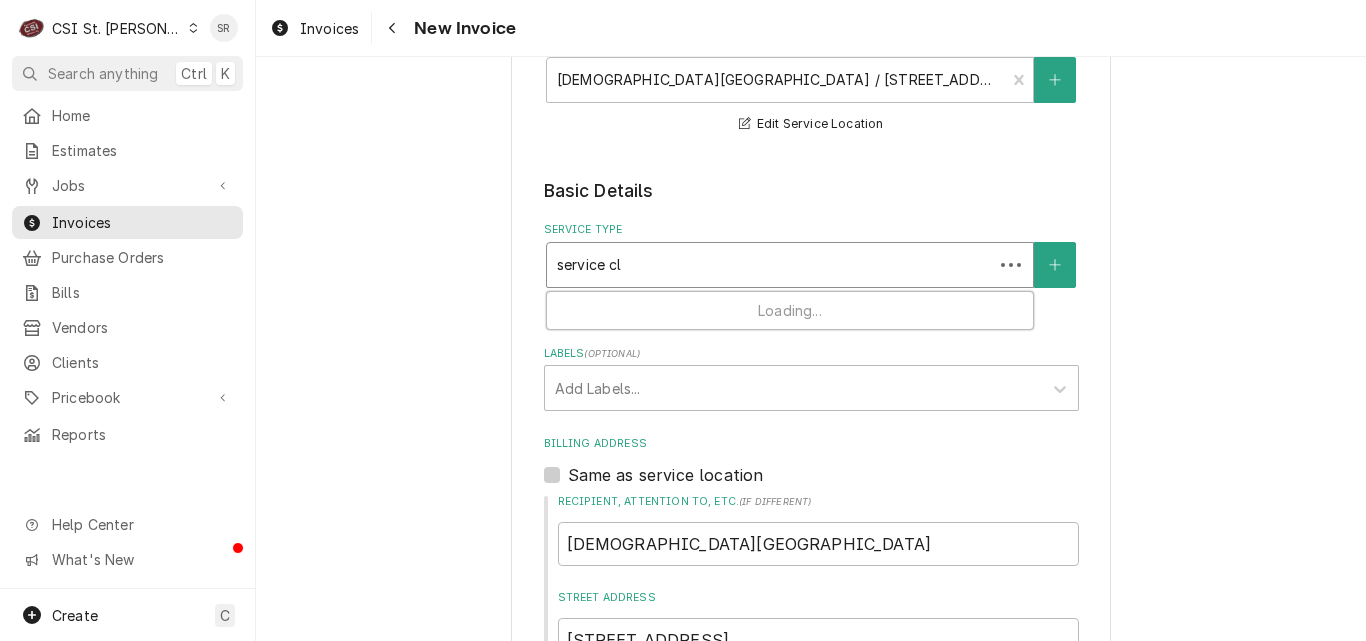 type on "x" 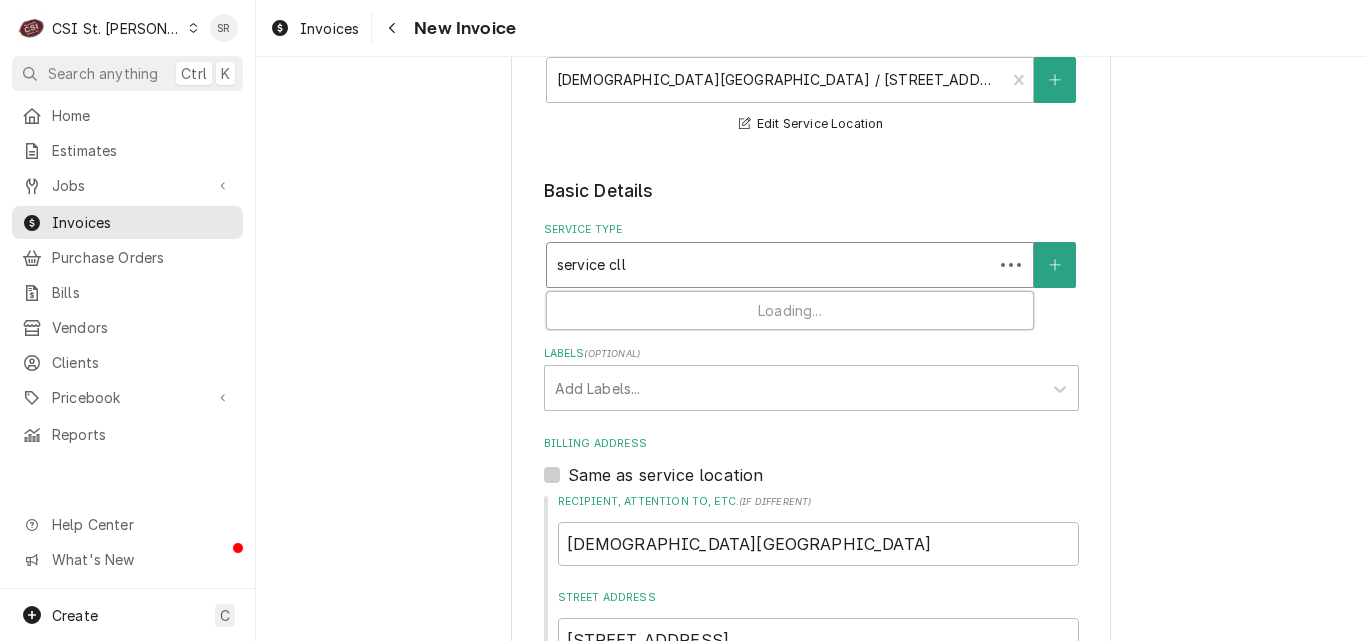 type on "x" 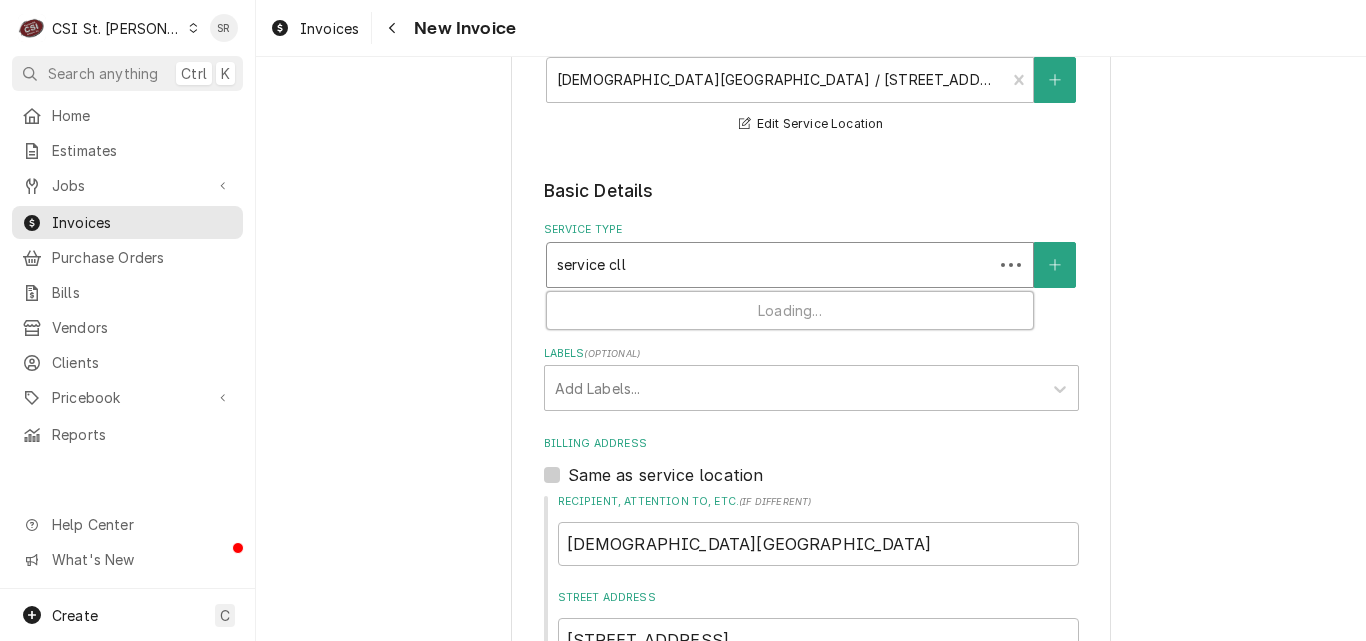 type on "service cl" 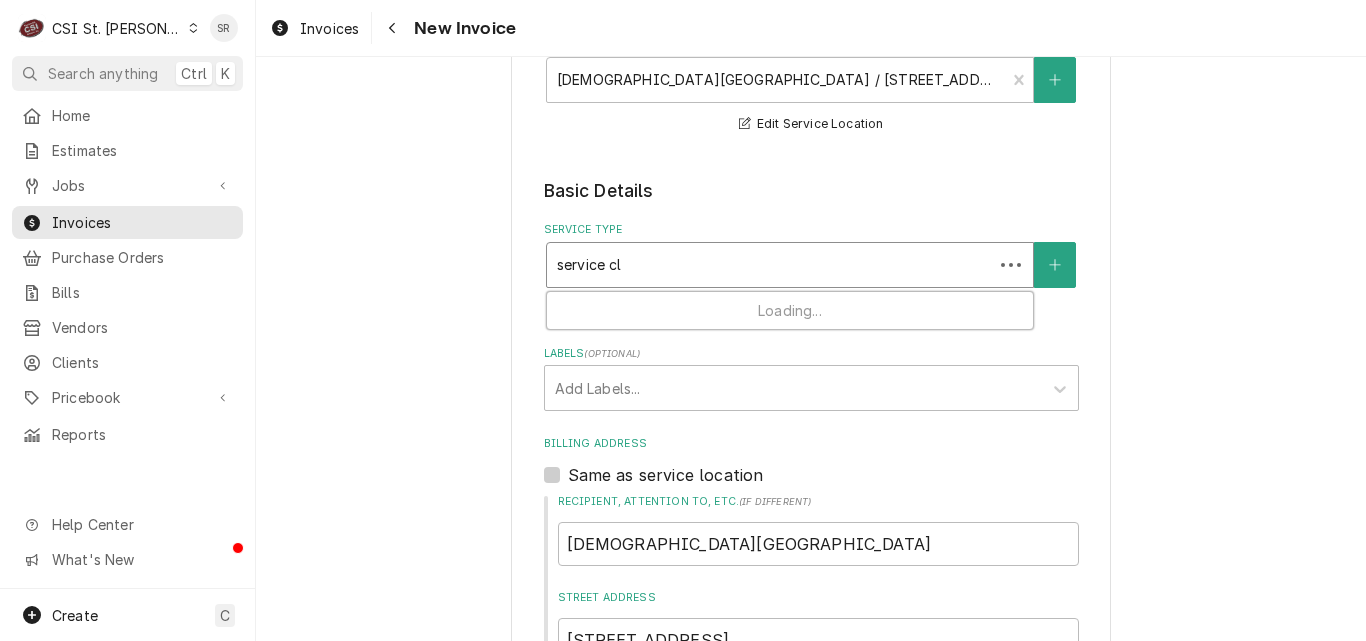 type on "x" 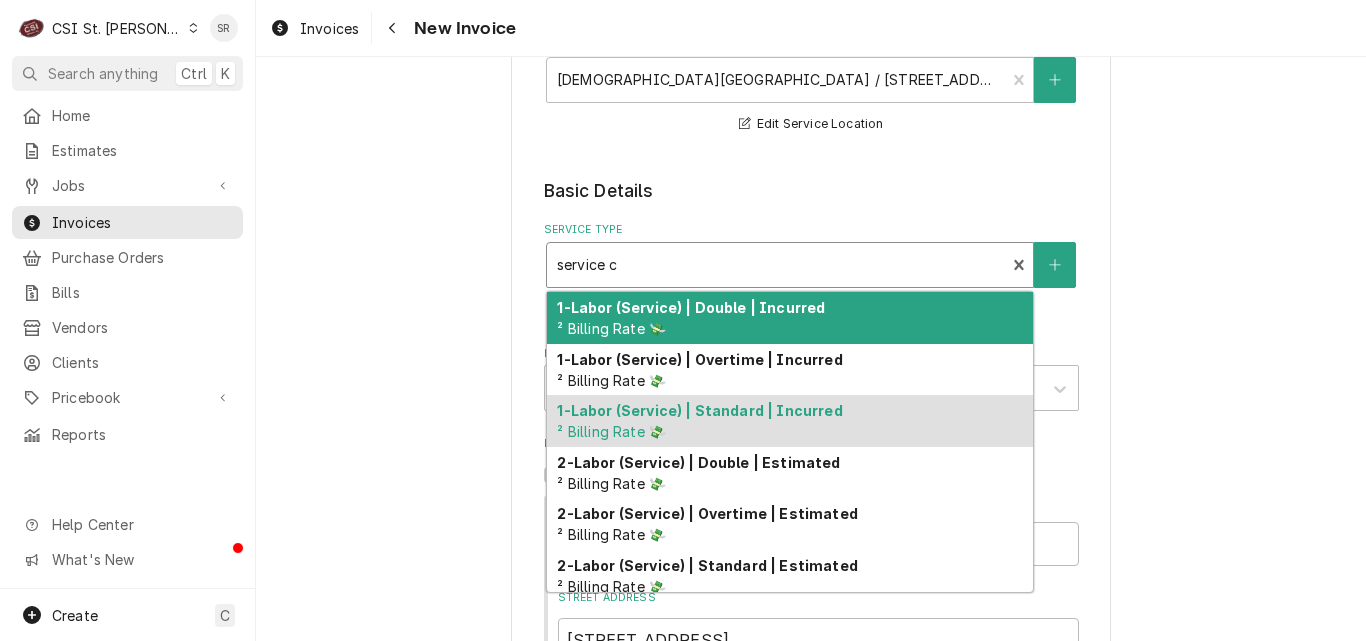 type on "x" 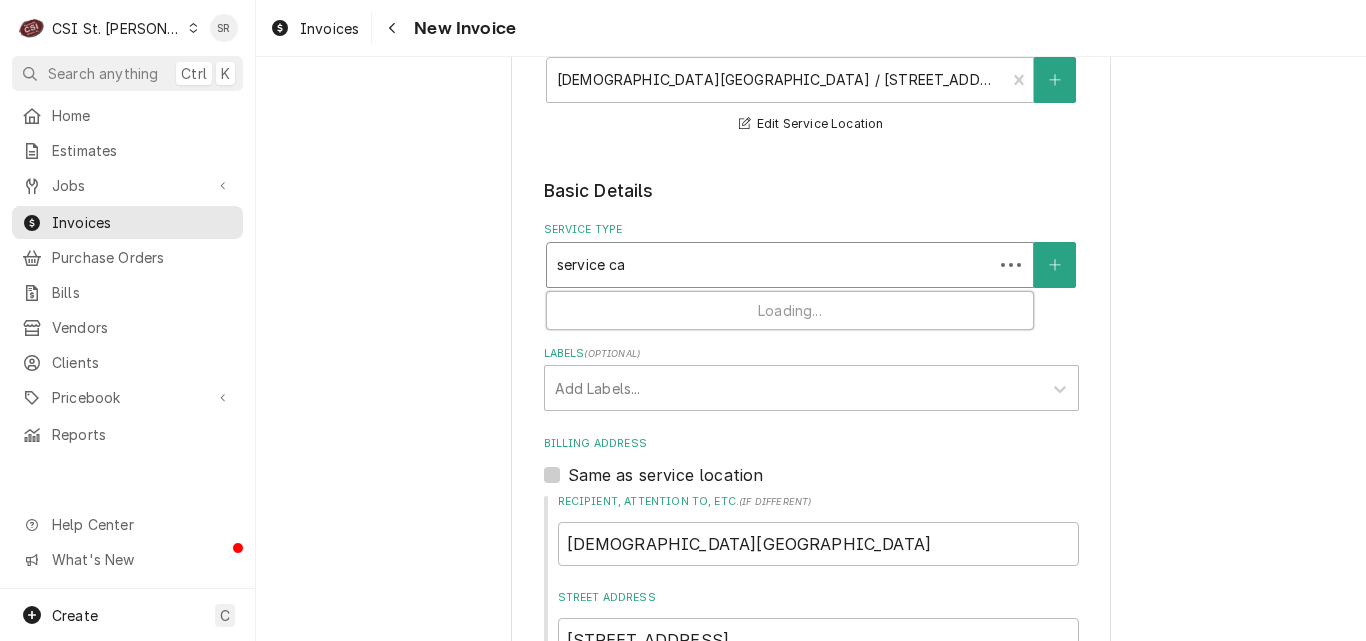 type on "x" 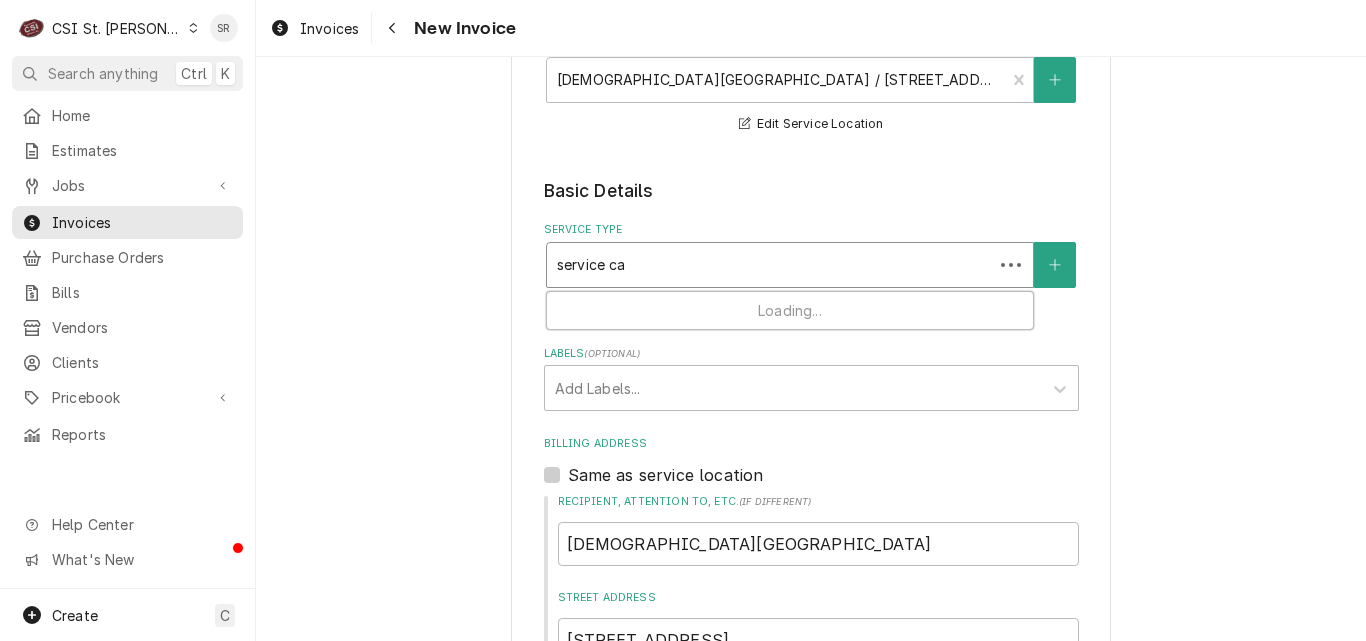 type on "service cal" 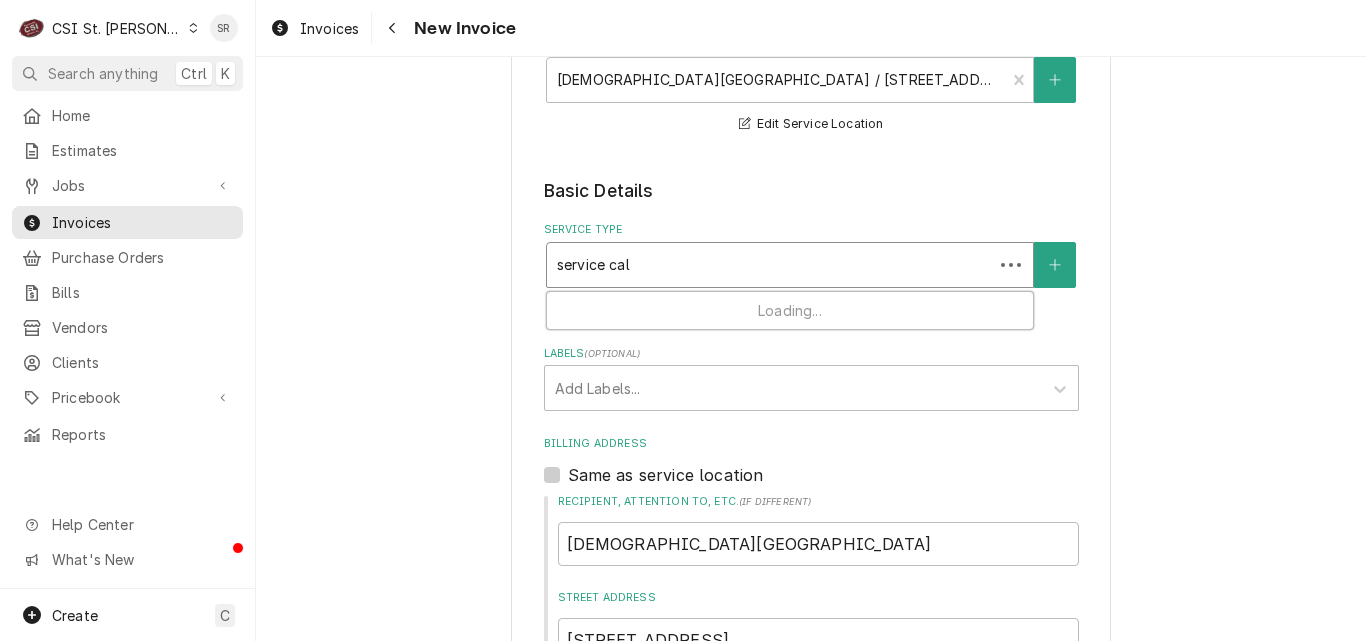 type on "x" 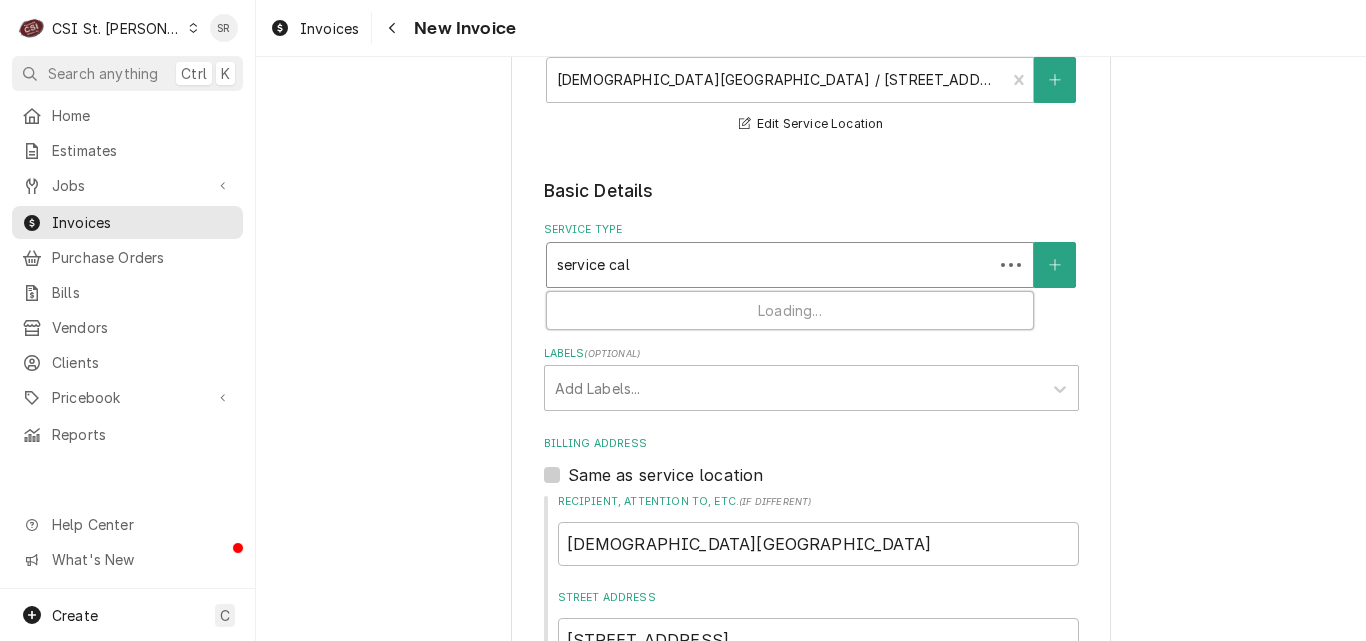 type on "service call" 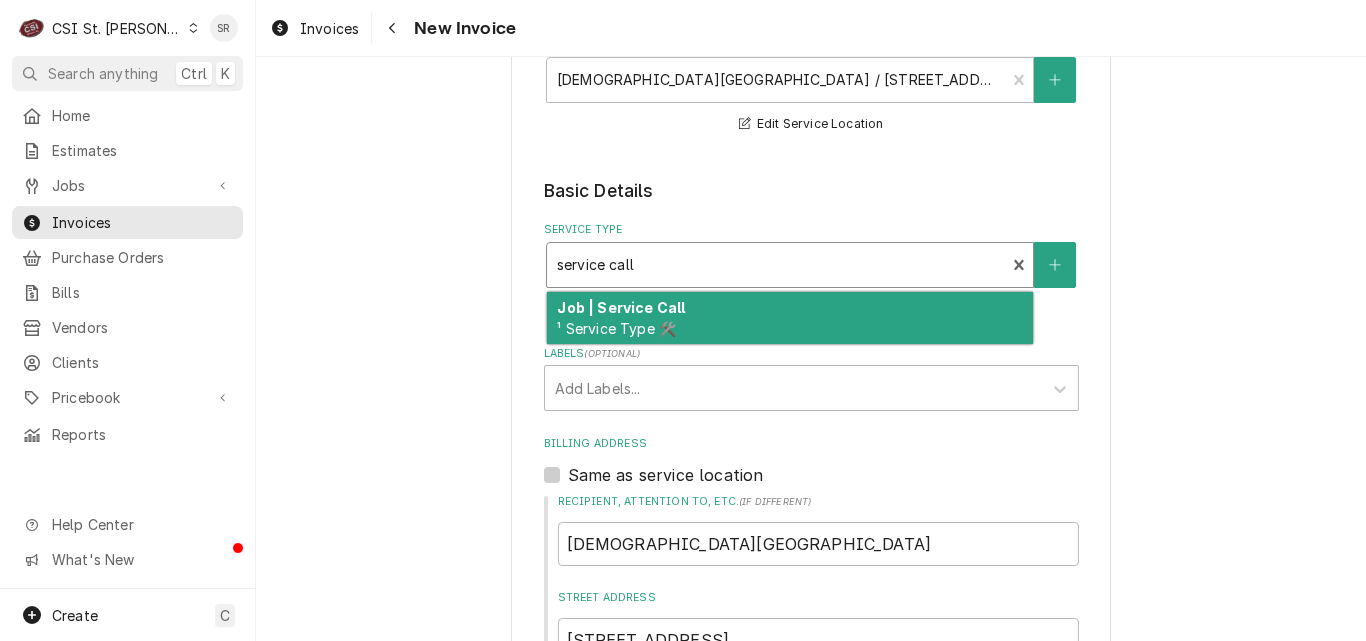 click on "Job | Service Call ¹ Service Type 🛠️" at bounding box center (790, 318) 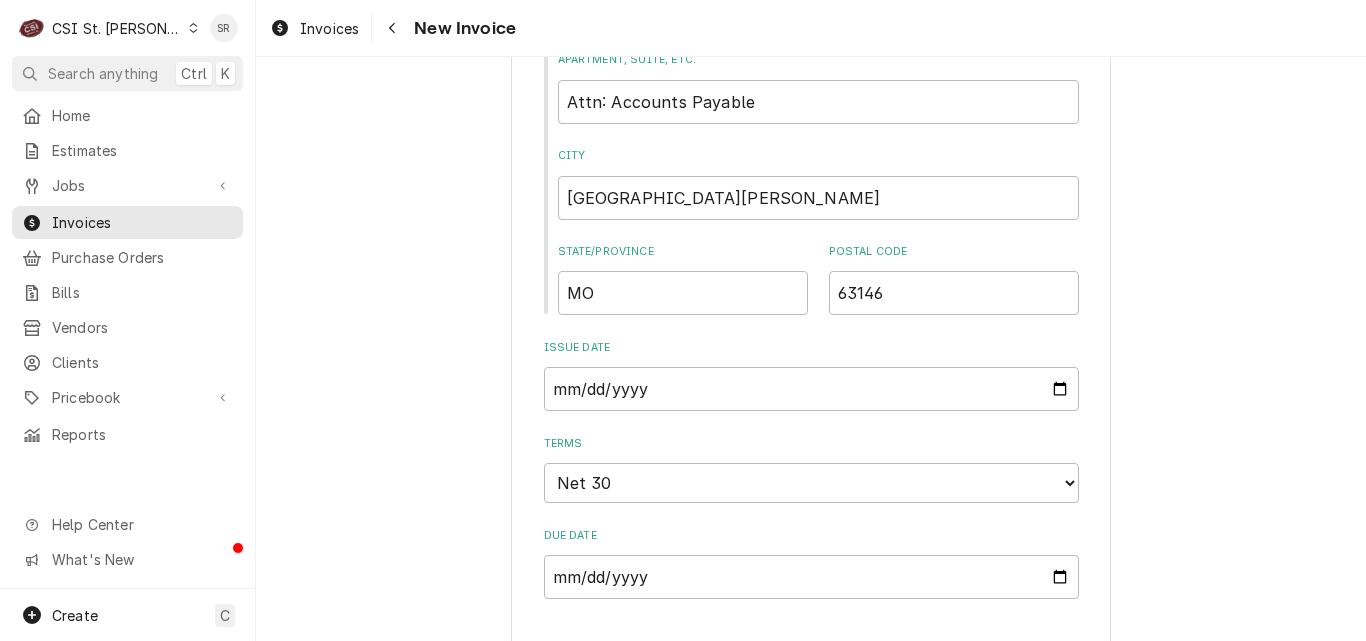 scroll, scrollTop: 1100, scrollLeft: 0, axis: vertical 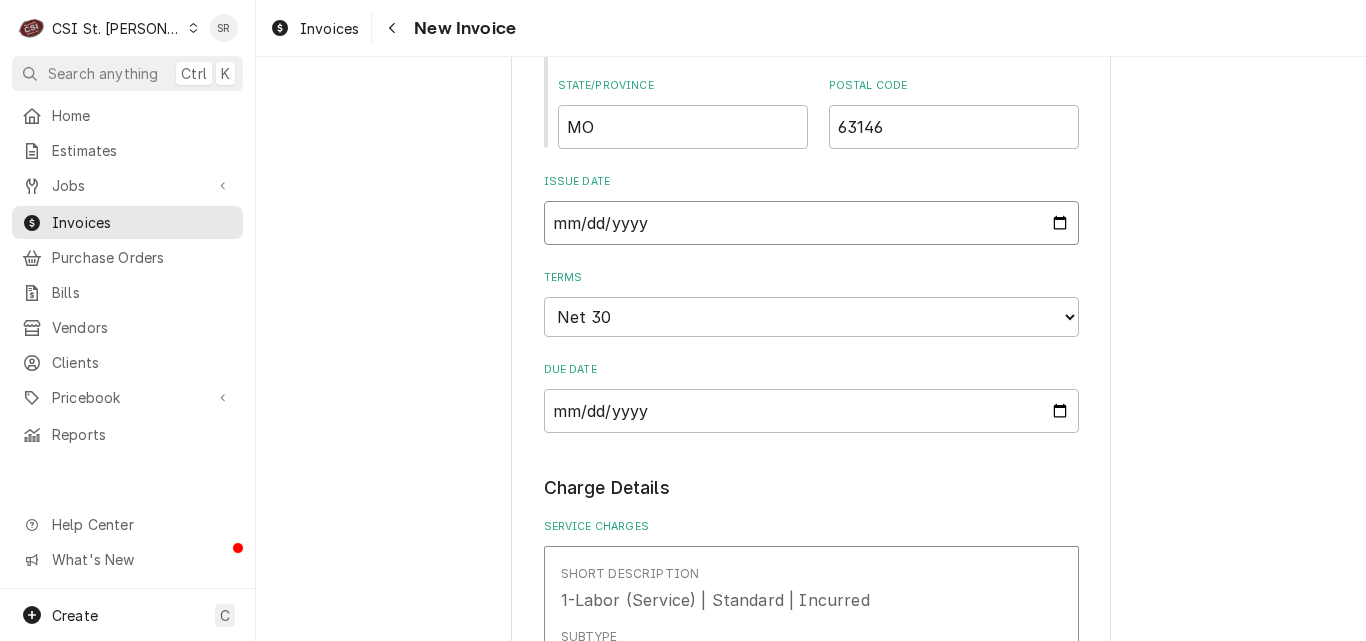 click on "2025-07-01" at bounding box center (811, 223) 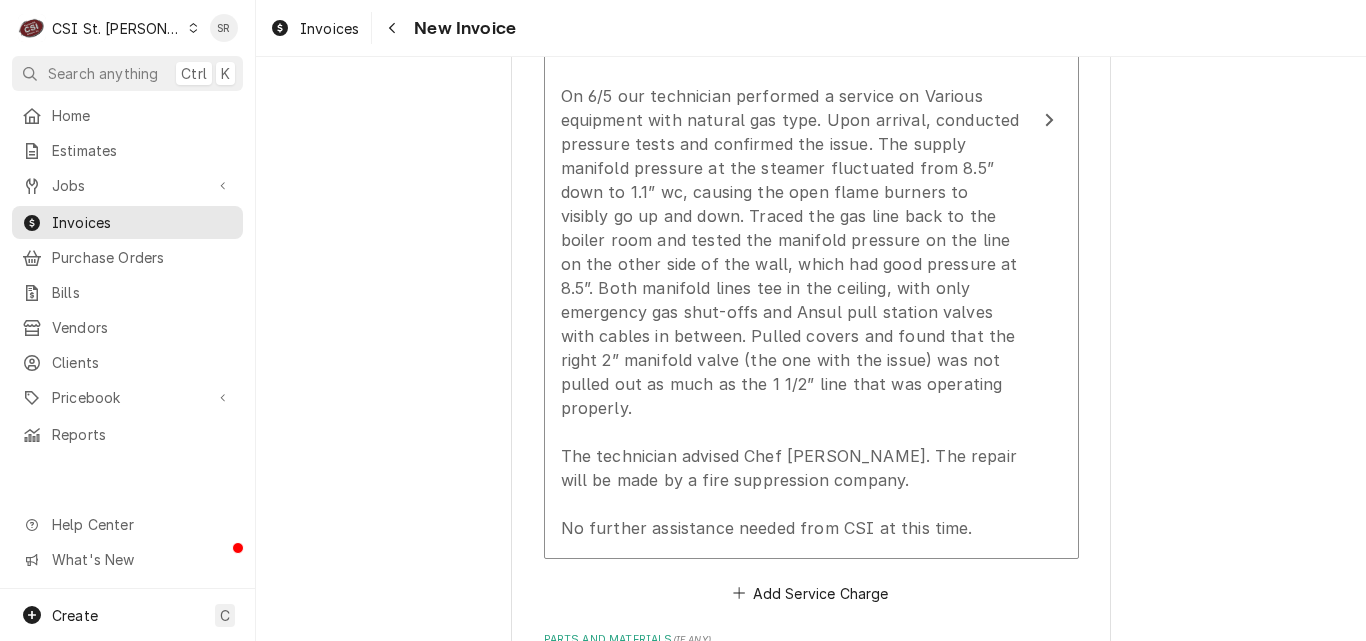 scroll, scrollTop: 2000, scrollLeft: 0, axis: vertical 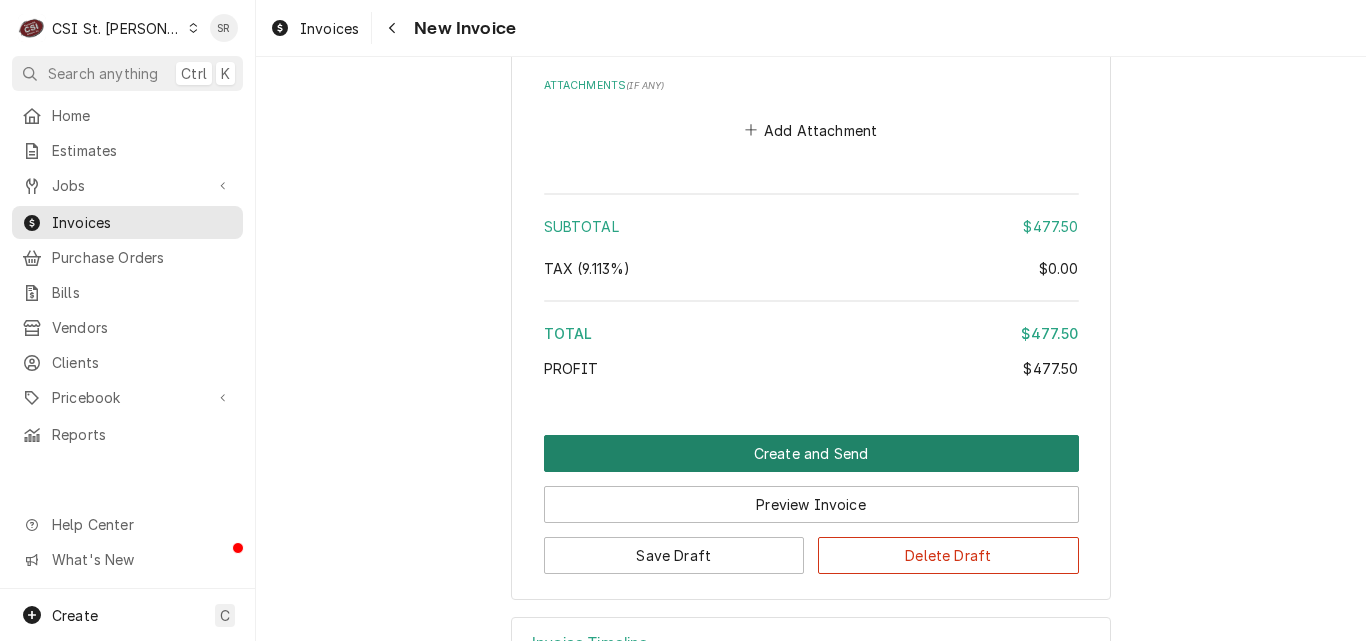 click on "Create and Send" at bounding box center [811, 453] 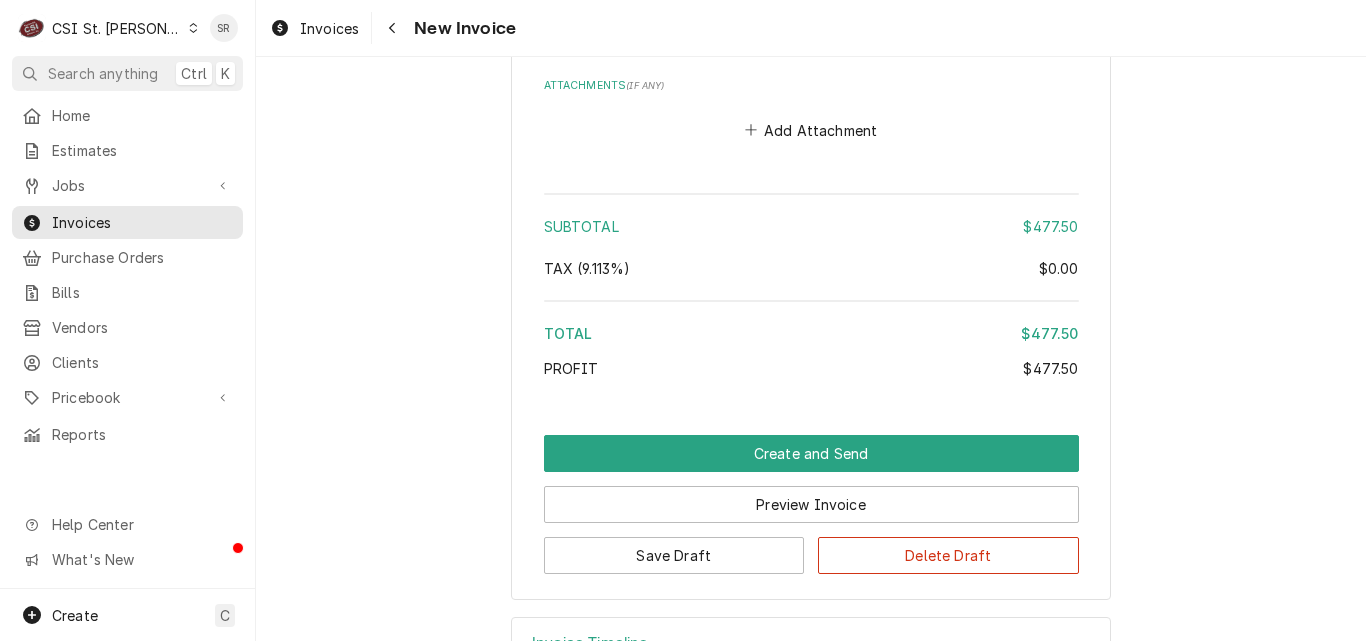 scroll, scrollTop: 3385, scrollLeft: 0, axis: vertical 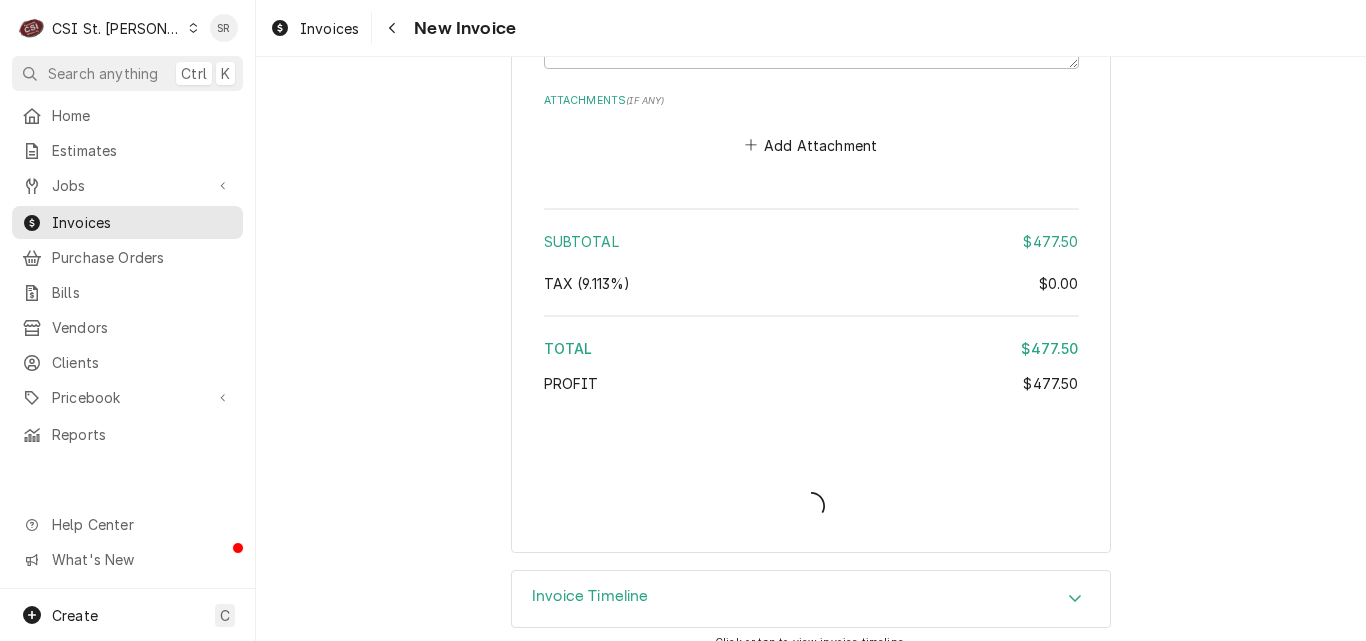 type on "x" 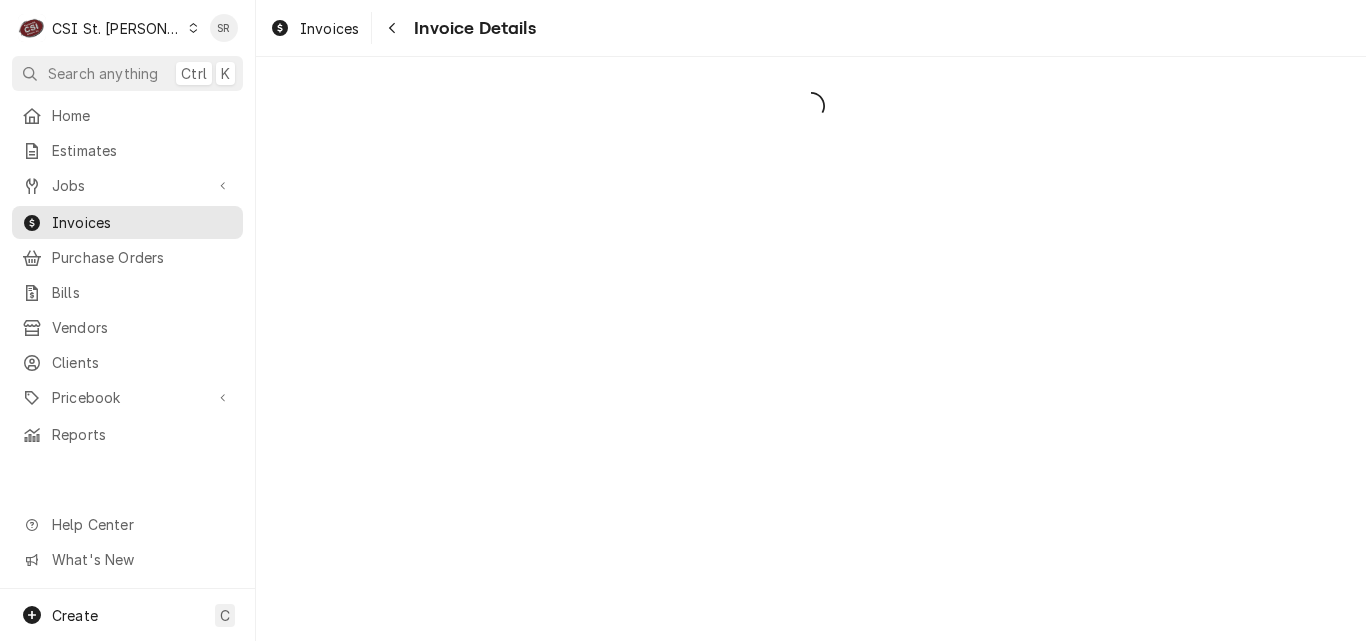 scroll, scrollTop: 0, scrollLeft: 0, axis: both 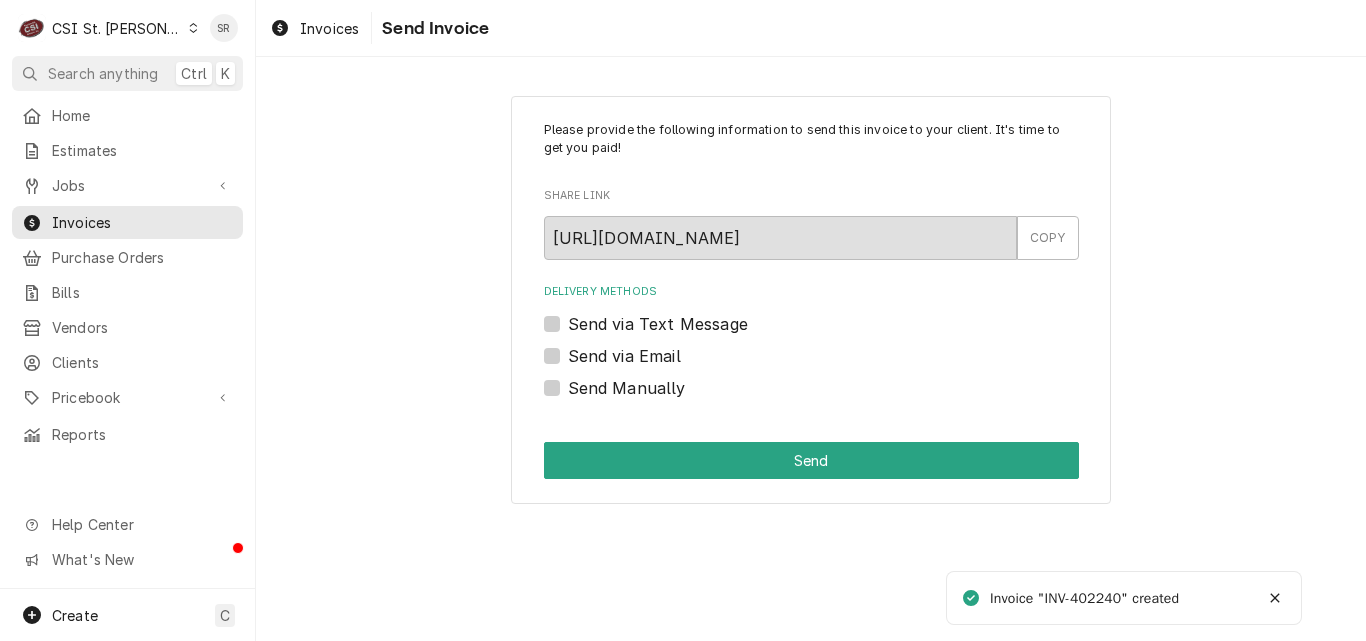 click on "Send via Email" at bounding box center [624, 356] 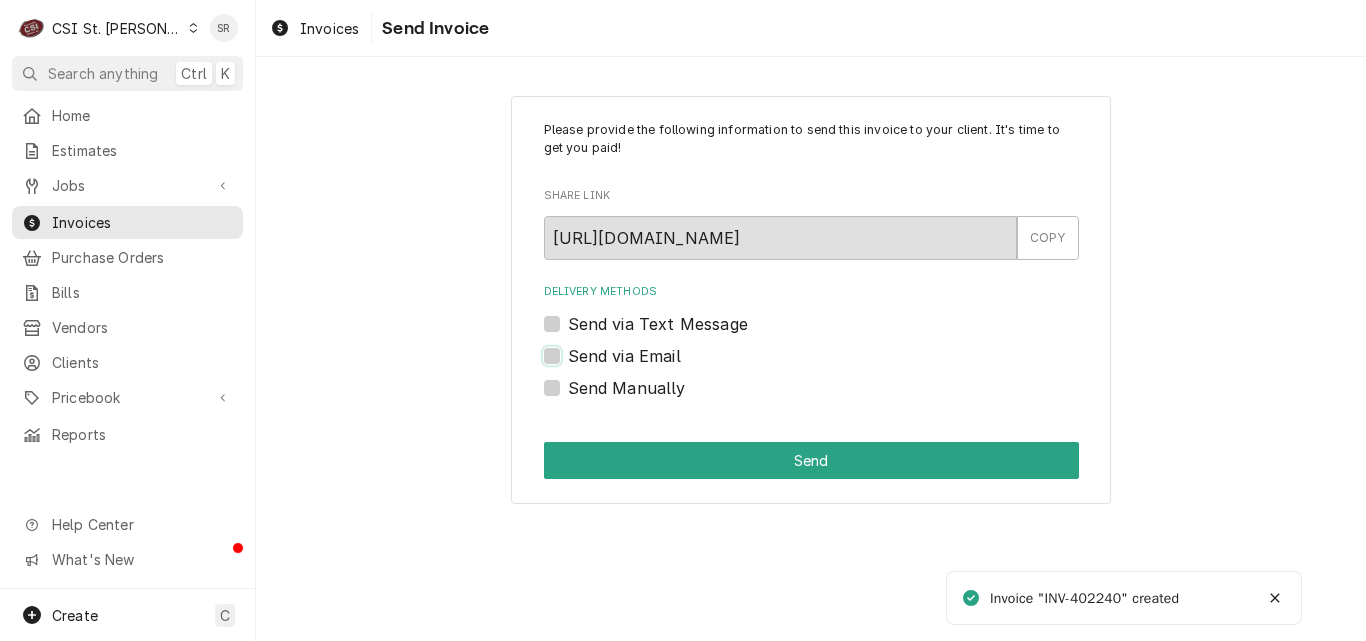 click on "Send via Email" at bounding box center (835, 366) 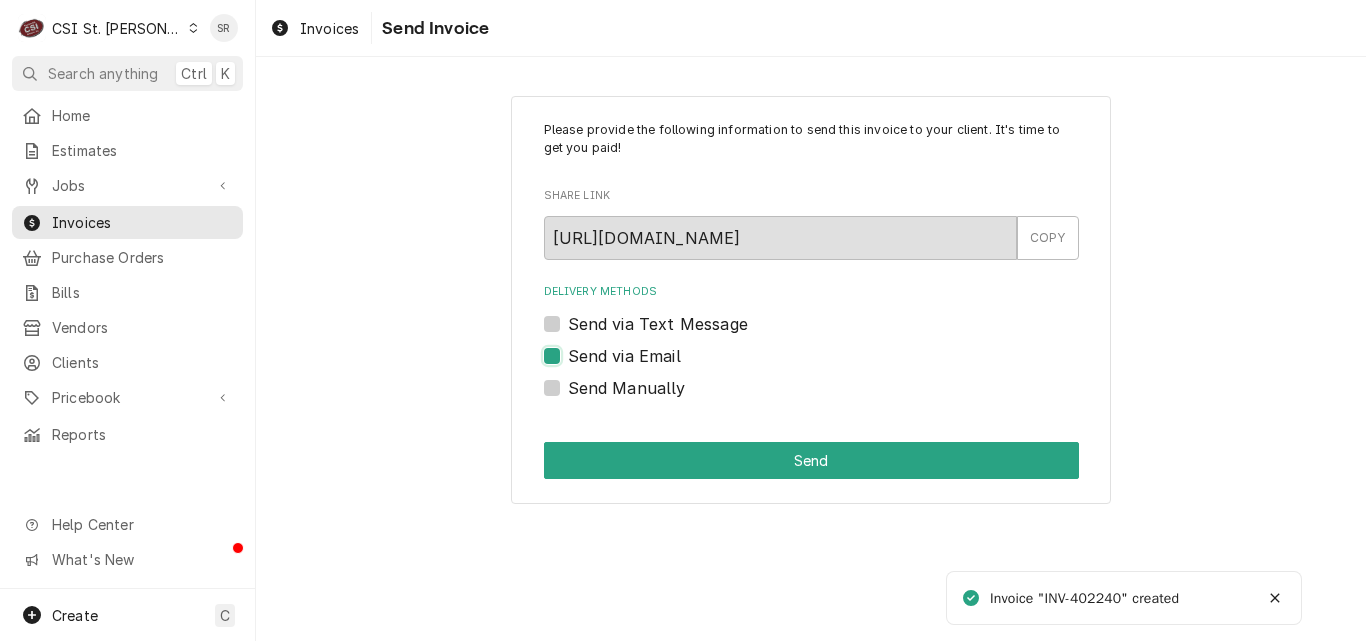 checkbox on "true" 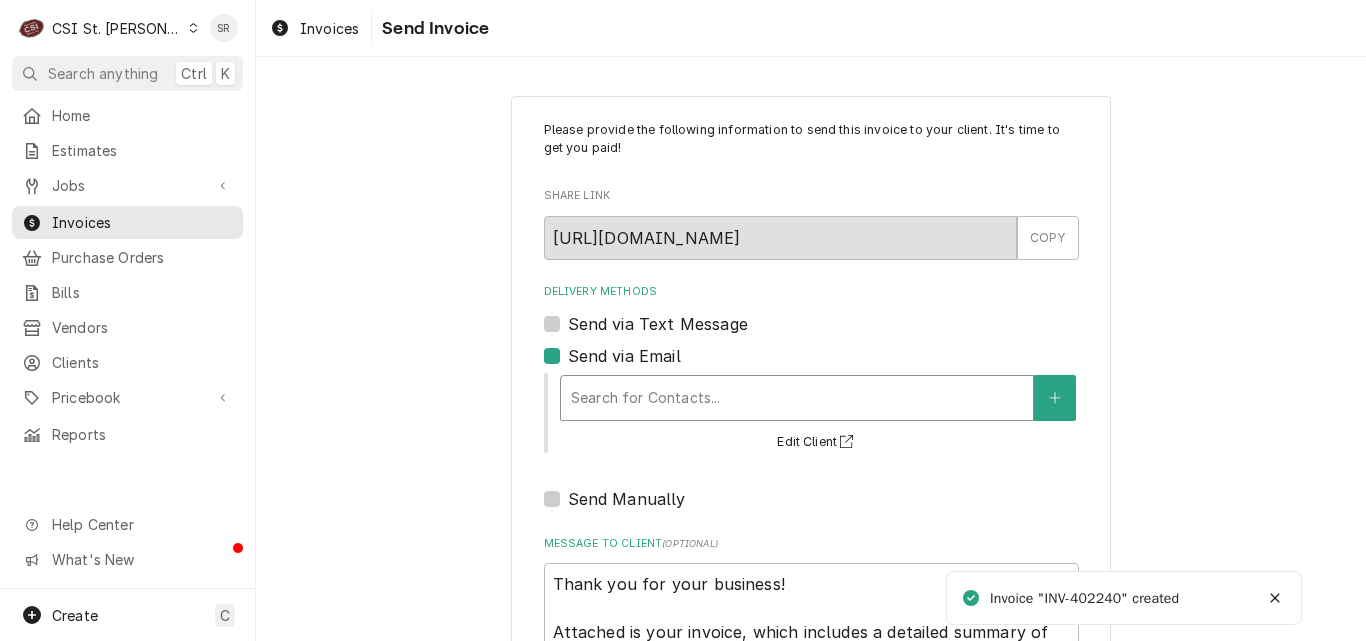 click at bounding box center (797, 398) 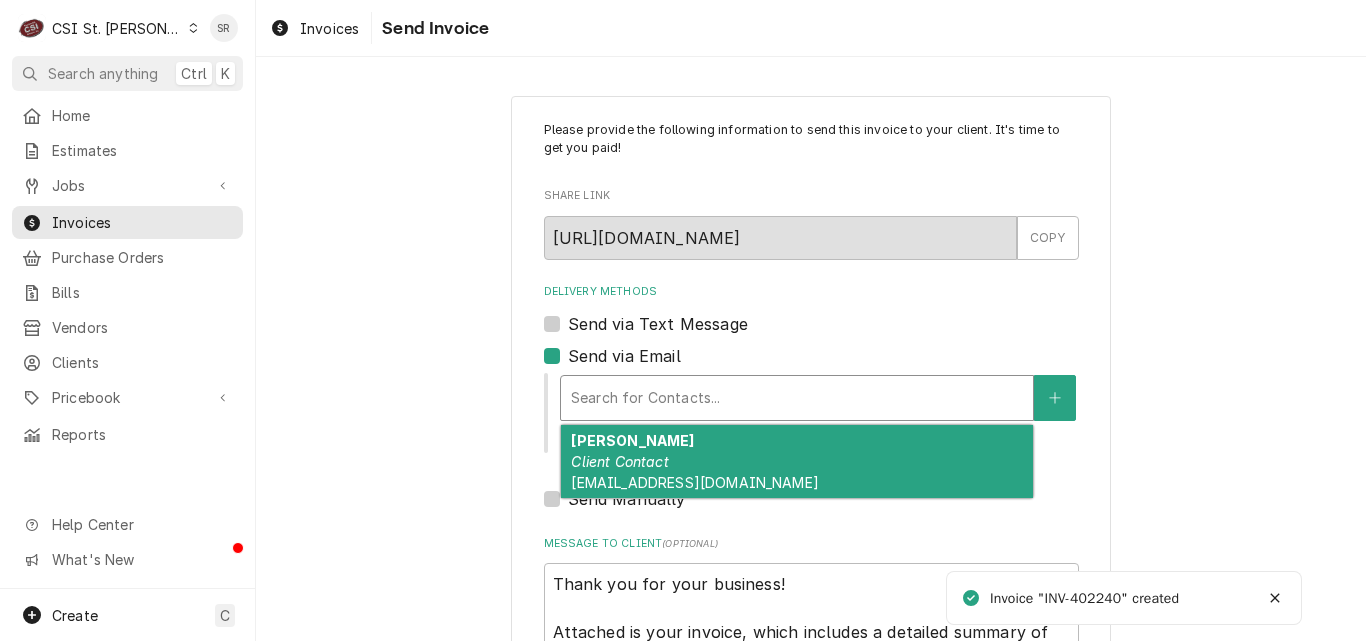 click on "Scott Client Contact jbecker@jccstl.org" at bounding box center [797, 461] 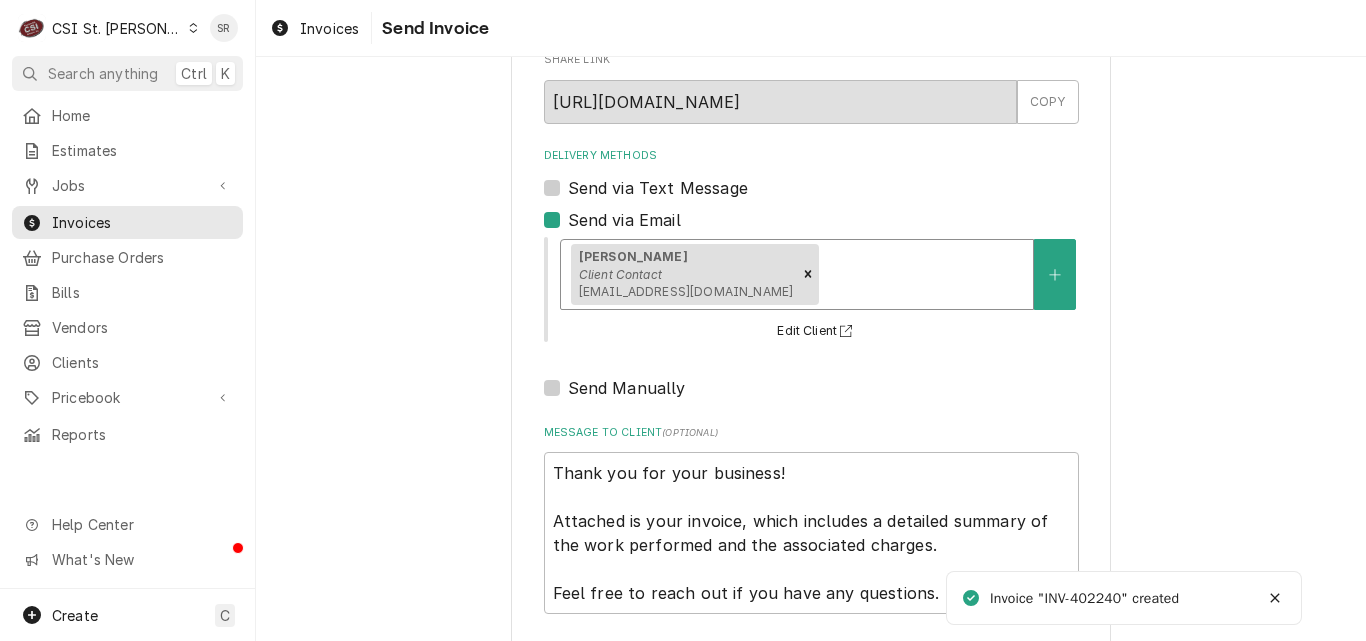 scroll, scrollTop: 231, scrollLeft: 0, axis: vertical 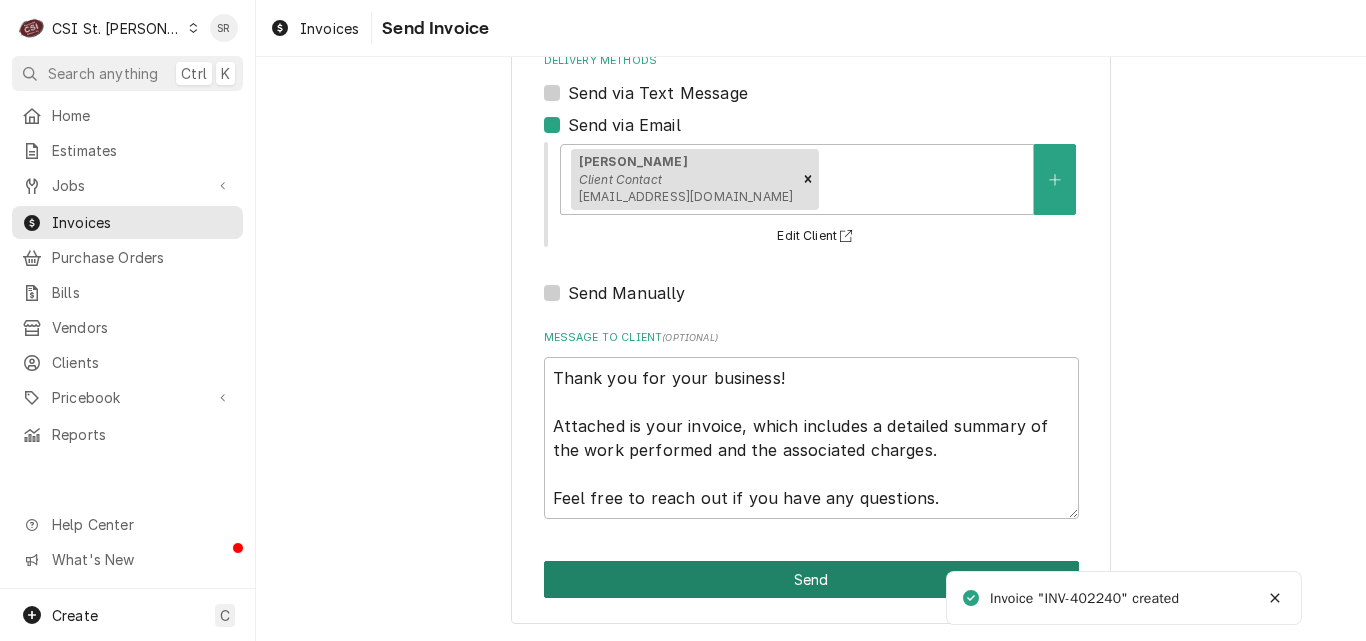 click on "Send" at bounding box center (811, 579) 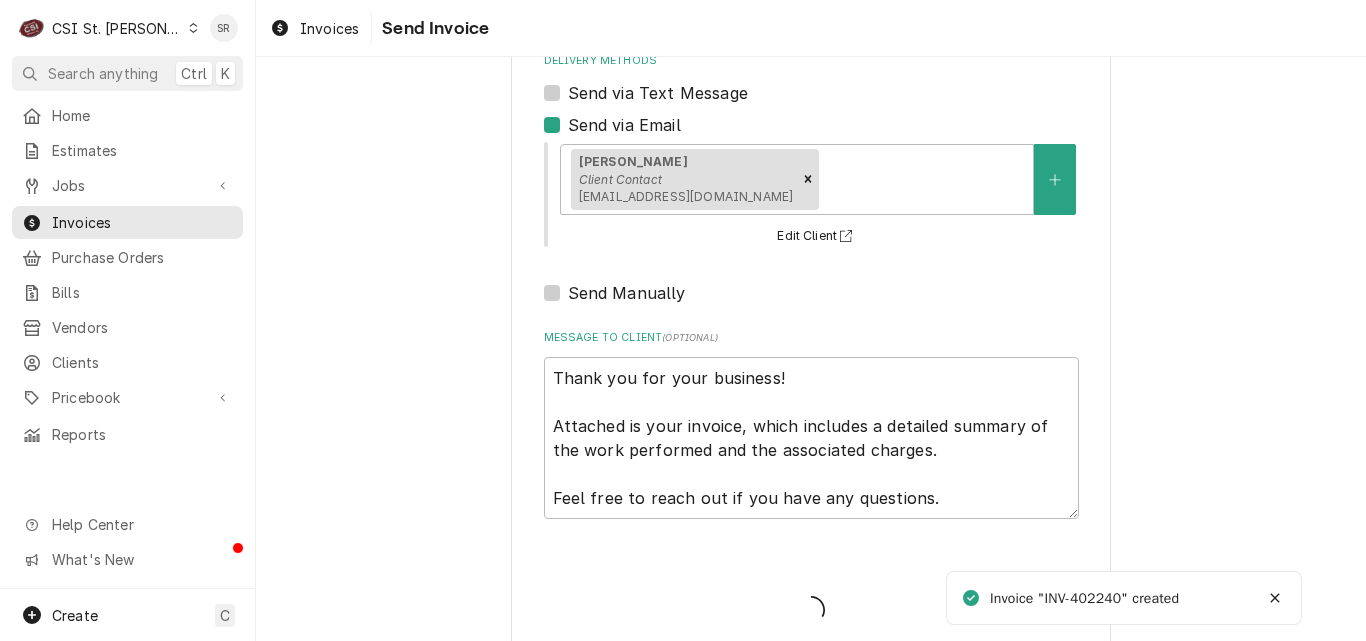 type on "x" 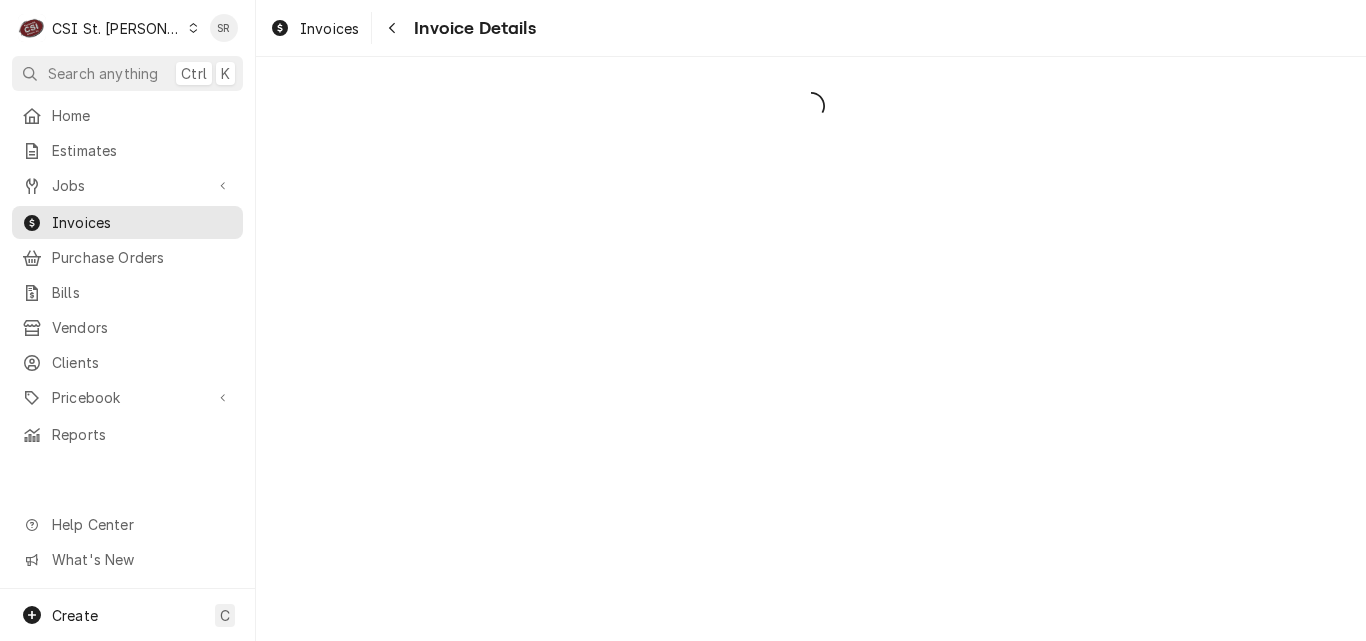 scroll, scrollTop: 0, scrollLeft: 0, axis: both 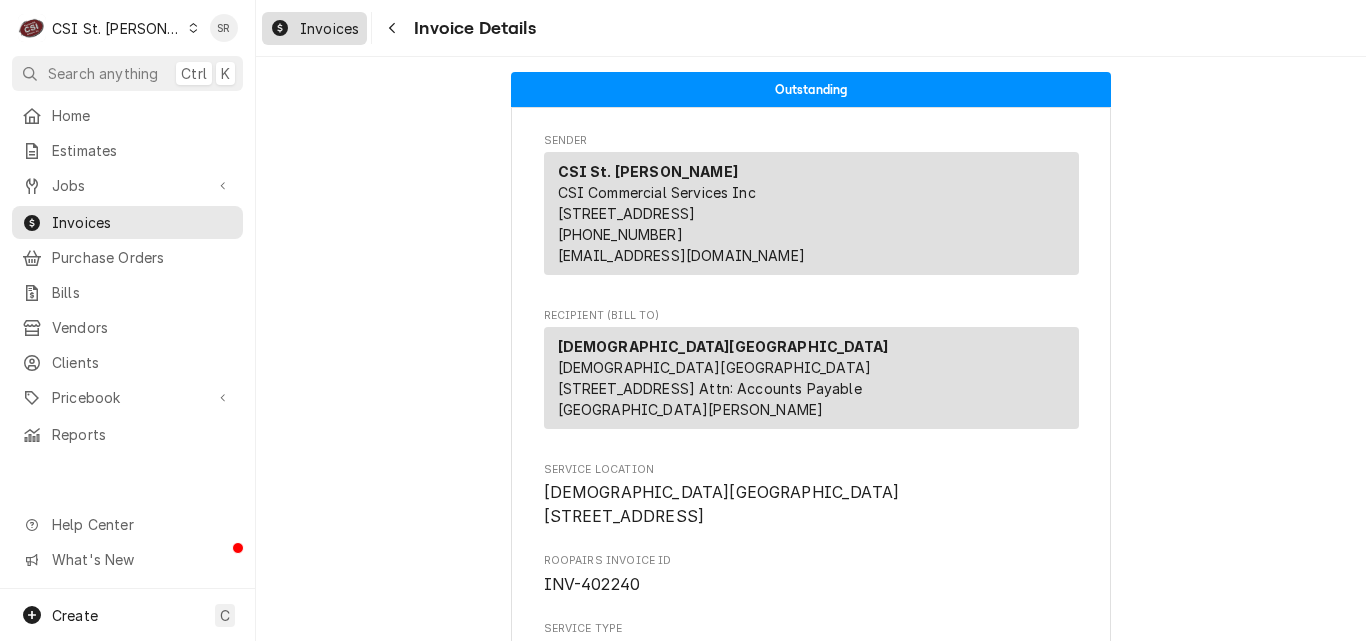 click on "Invoices" at bounding box center (329, 28) 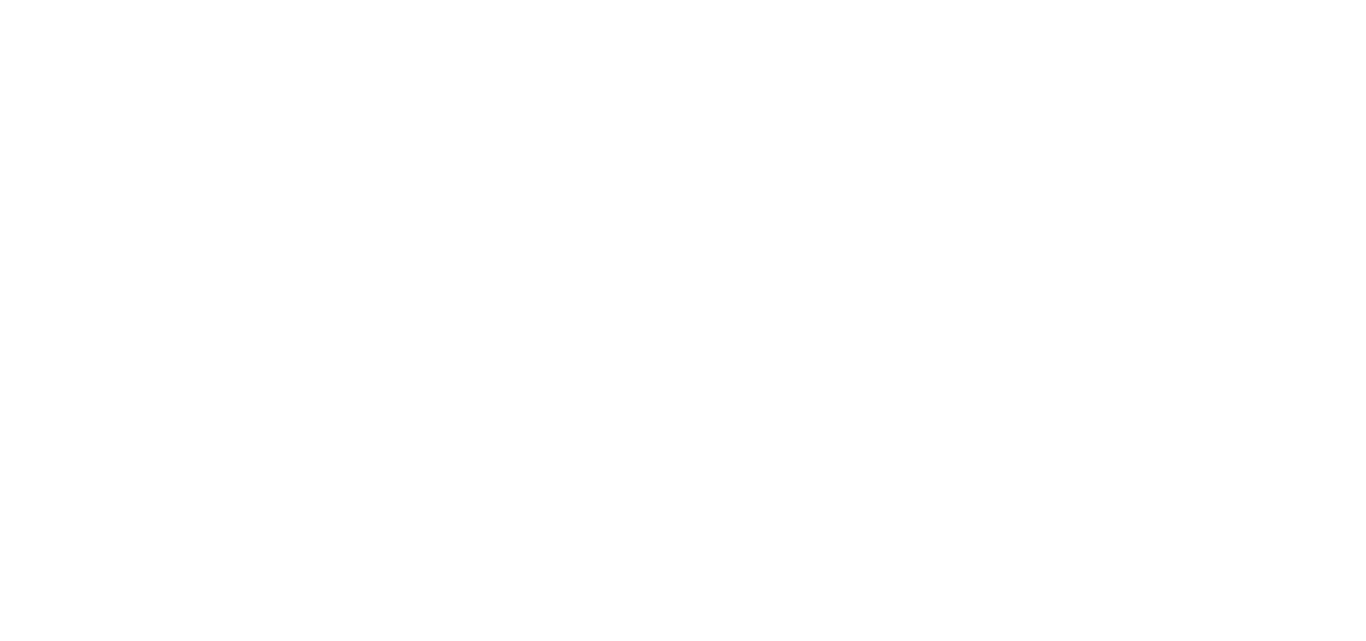 scroll, scrollTop: 0, scrollLeft: 0, axis: both 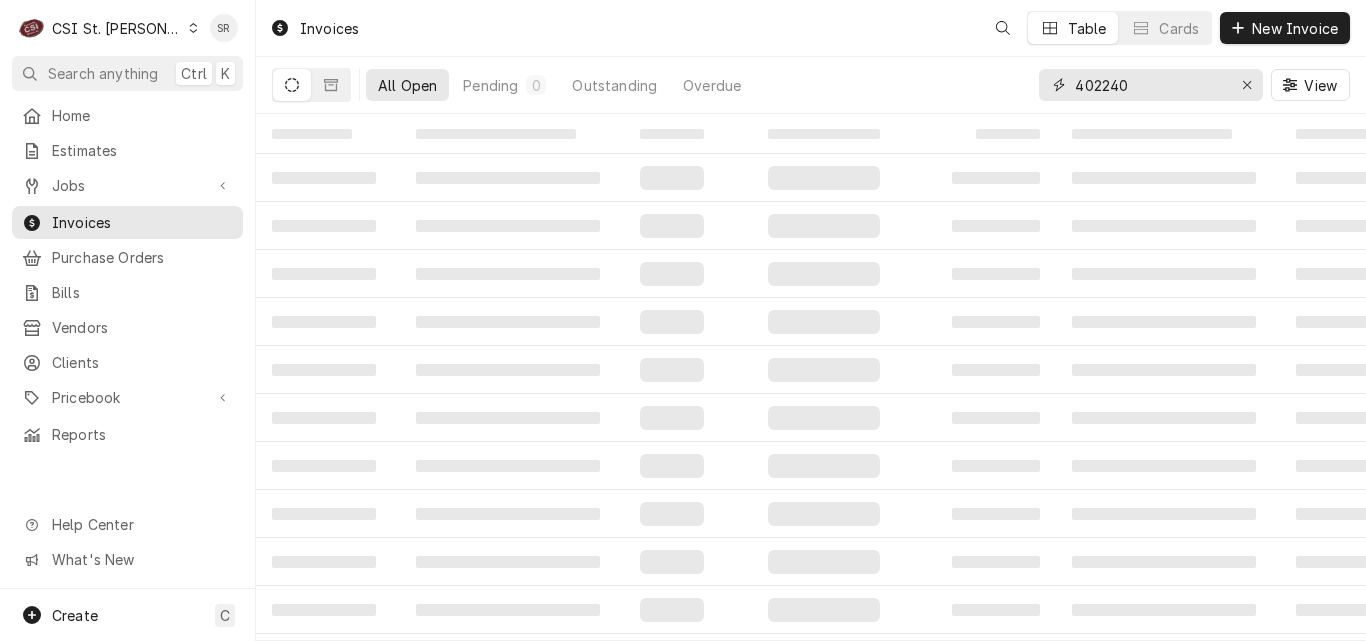 click on "All Open Pending 0 Outstanding Overdue 402240 View" at bounding box center [811, 85] 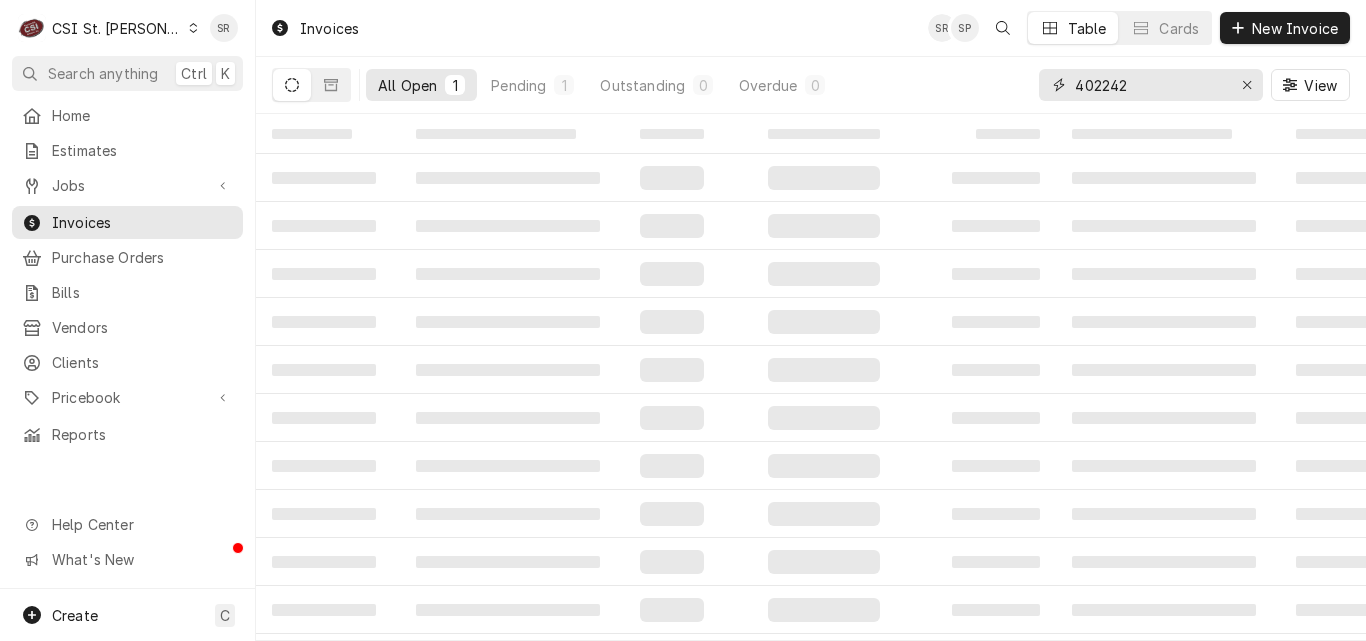 type on "402242" 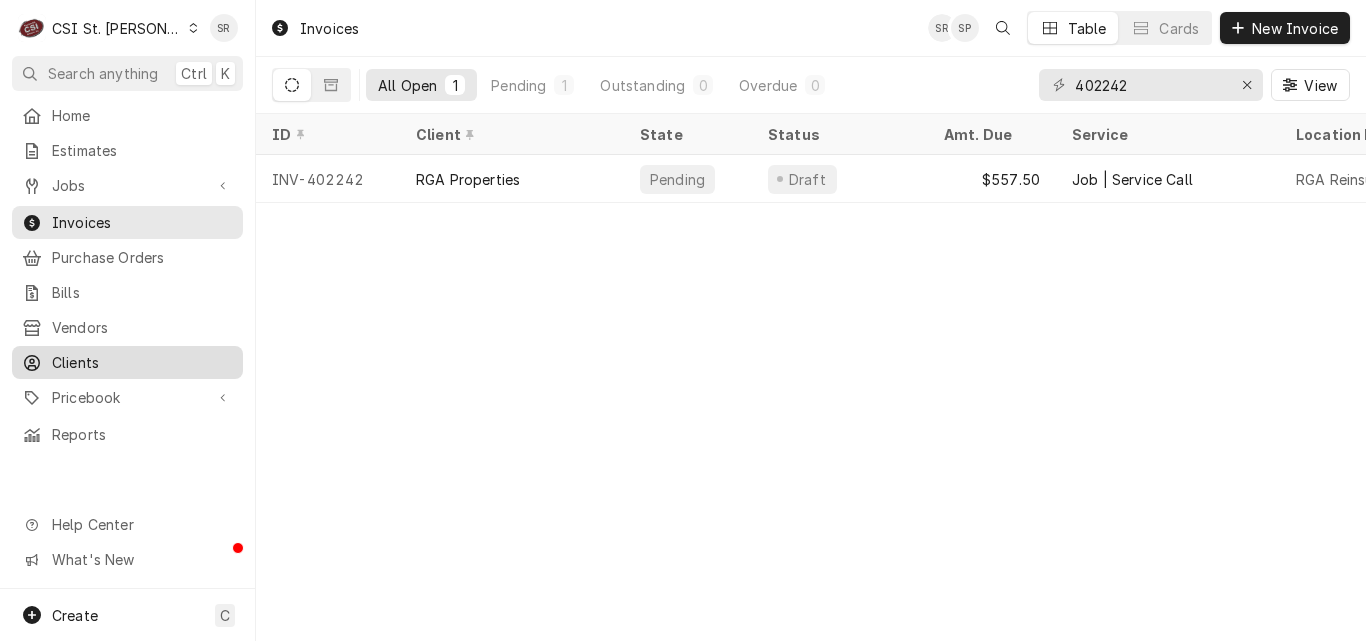 click on "Clients" at bounding box center [142, 362] 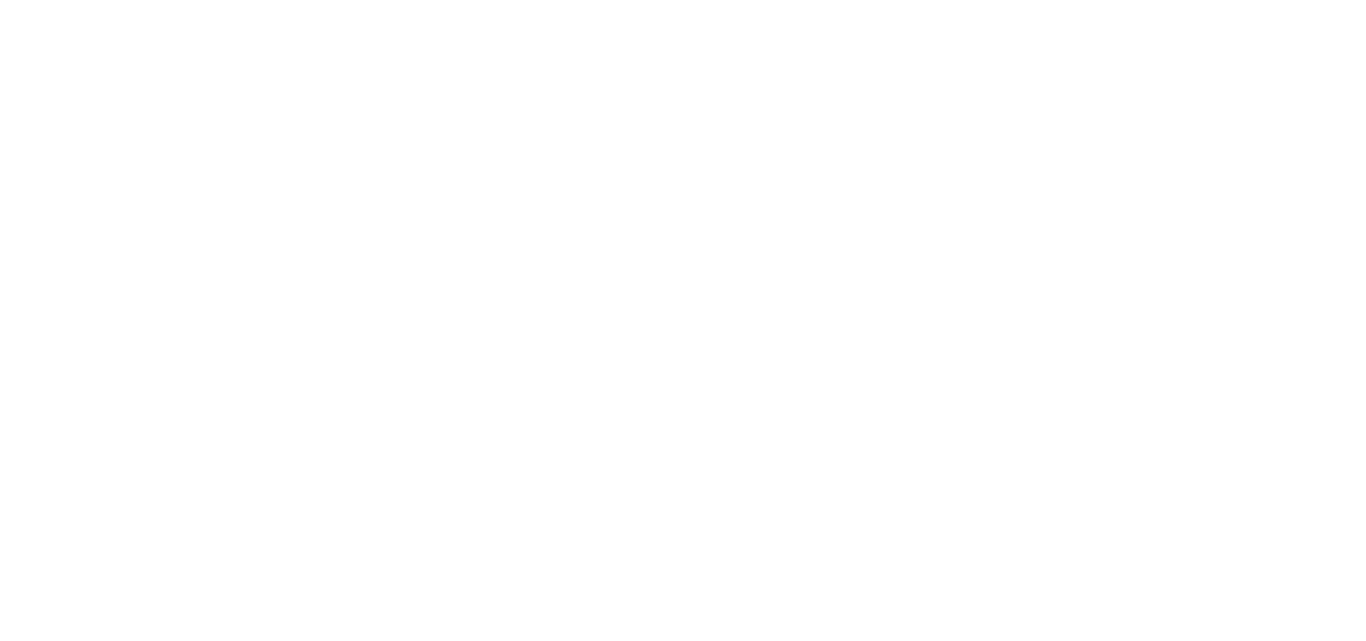 scroll, scrollTop: 0, scrollLeft: 0, axis: both 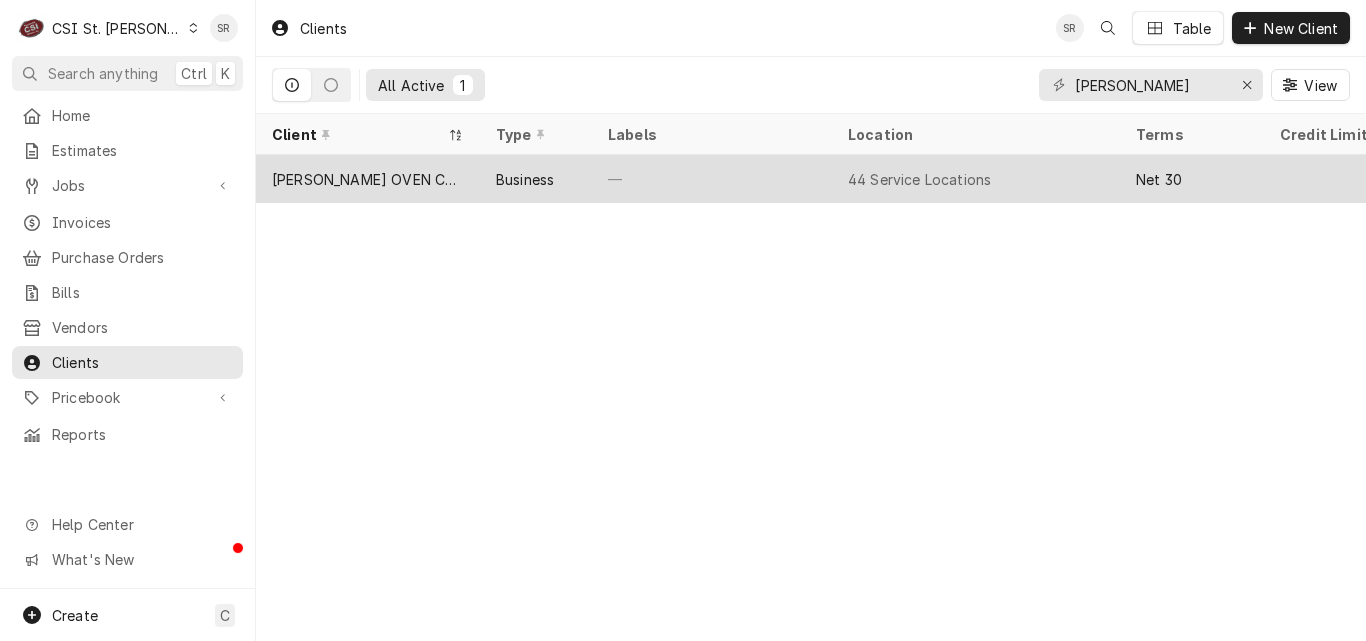 click on "[PERSON_NAME] OVEN COMPANY" at bounding box center (368, 179) 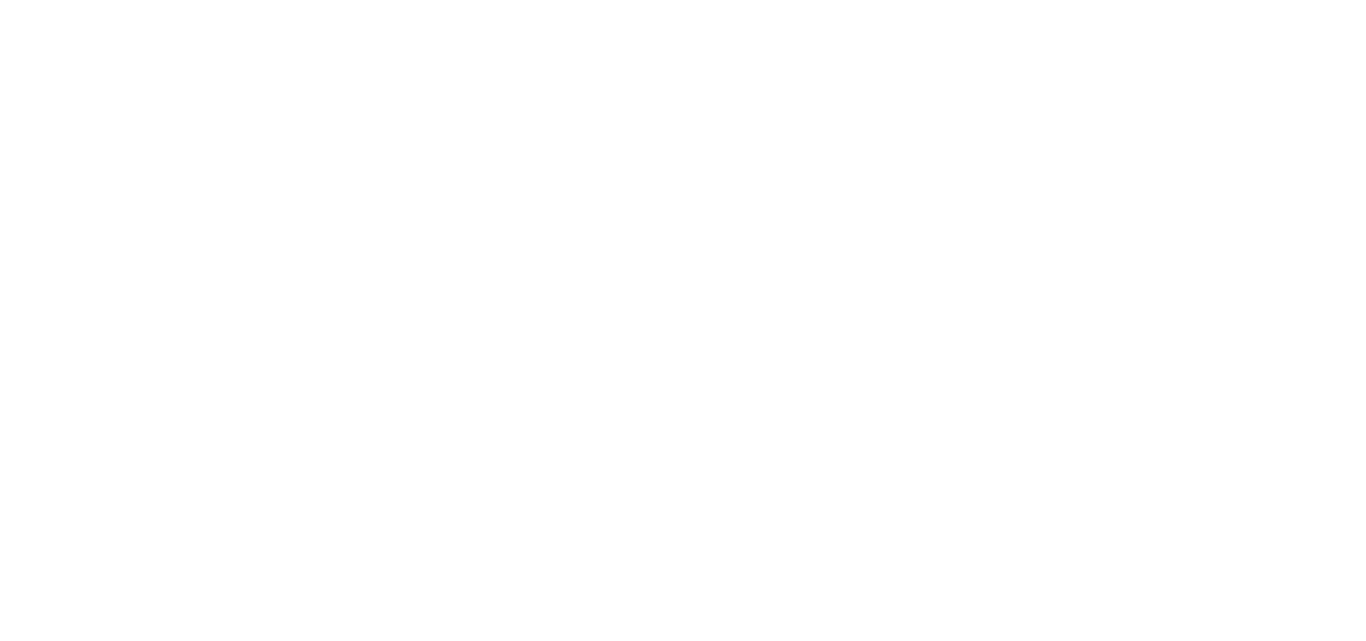 scroll, scrollTop: 0, scrollLeft: 0, axis: both 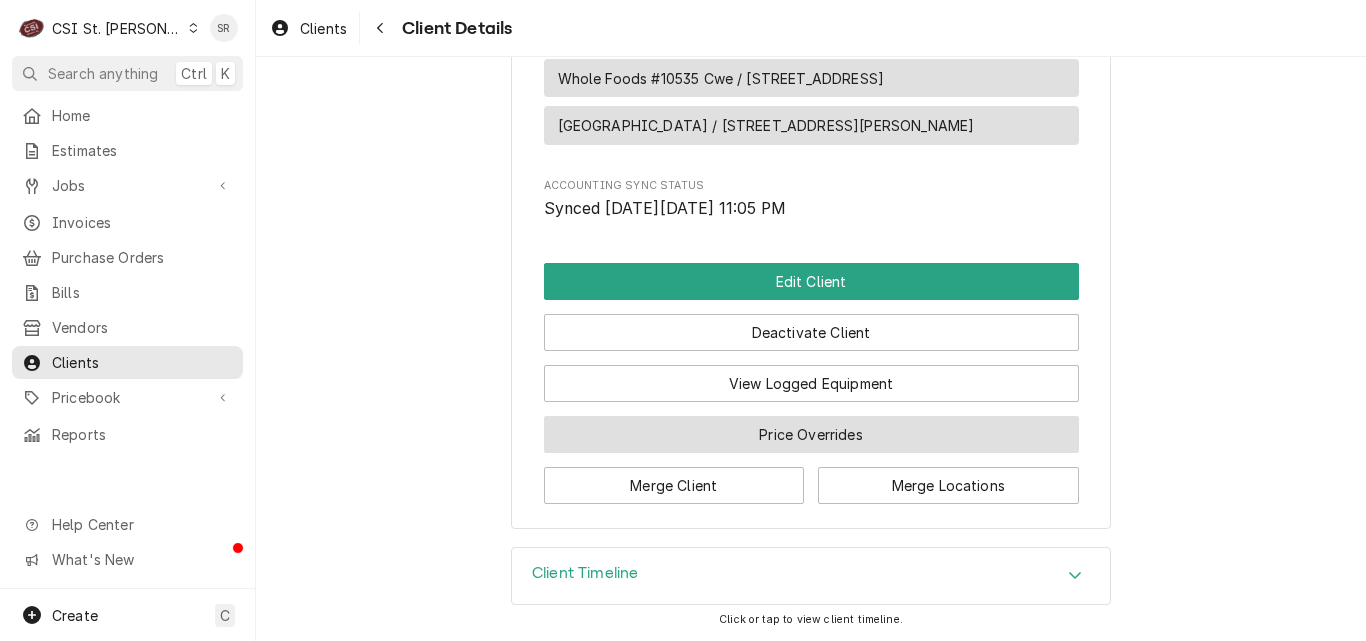 click on "Price Overrides" at bounding box center (811, 434) 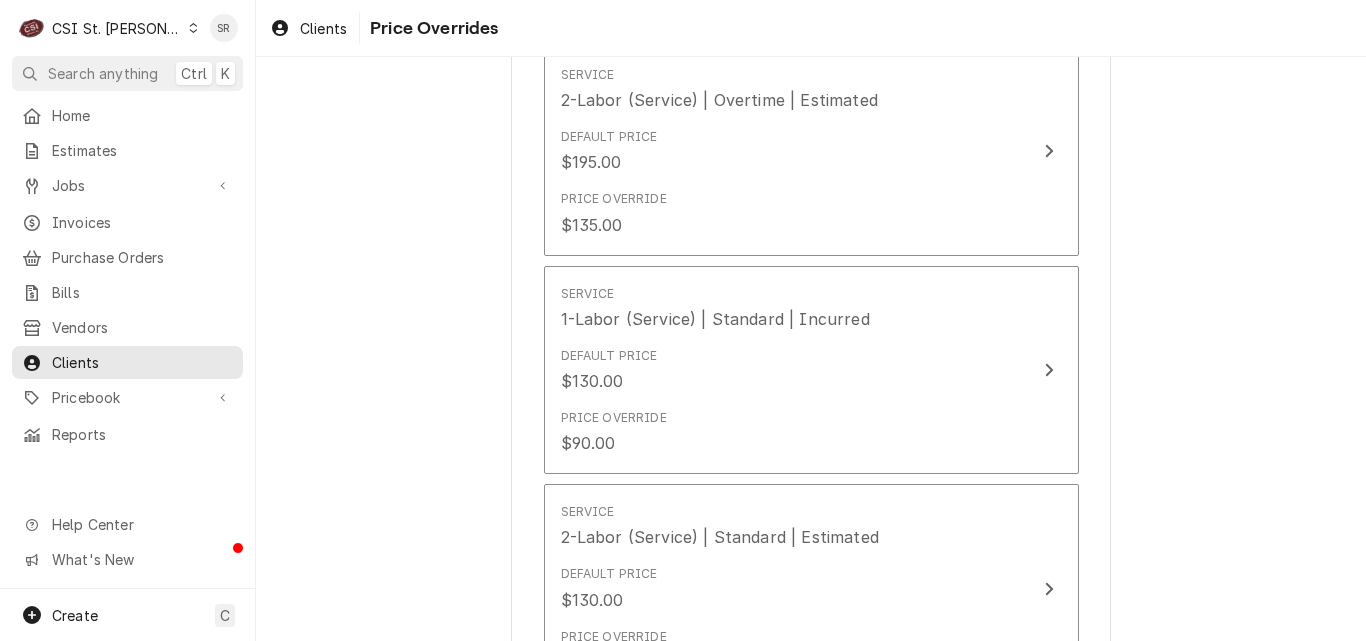 scroll, scrollTop: 800, scrollLeft: 0, axis: vertical 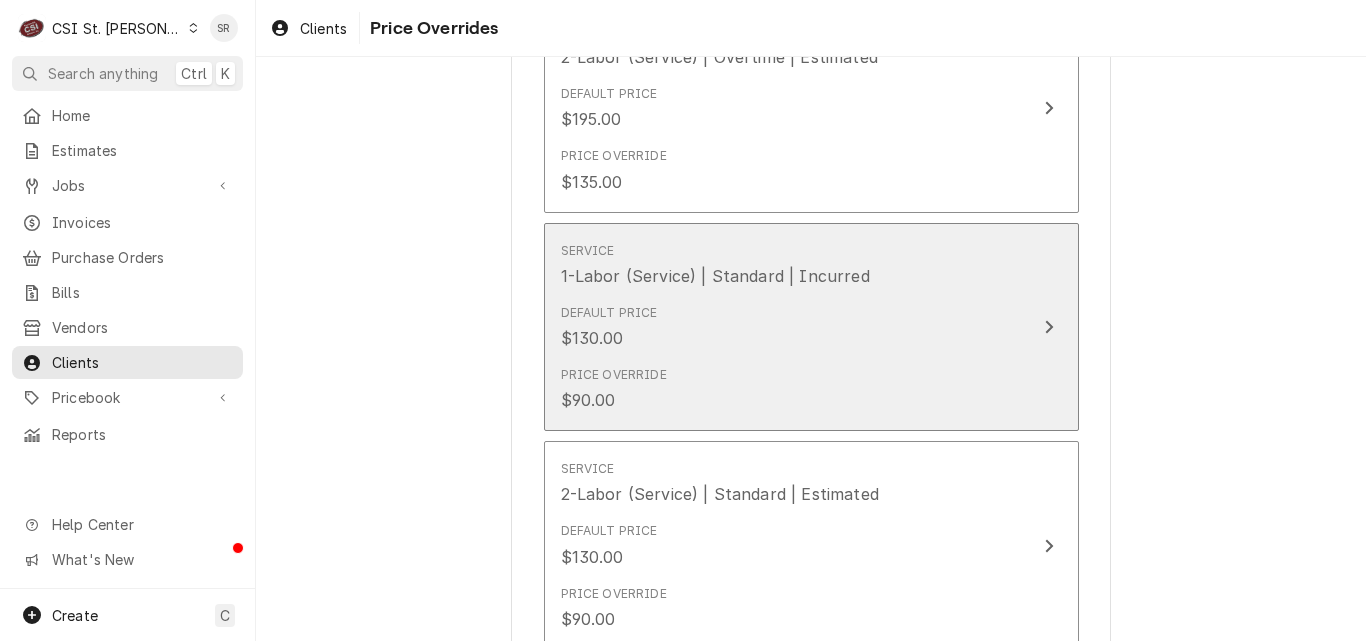 click on "Price Override $90.00" at bounding box center [790, 389] 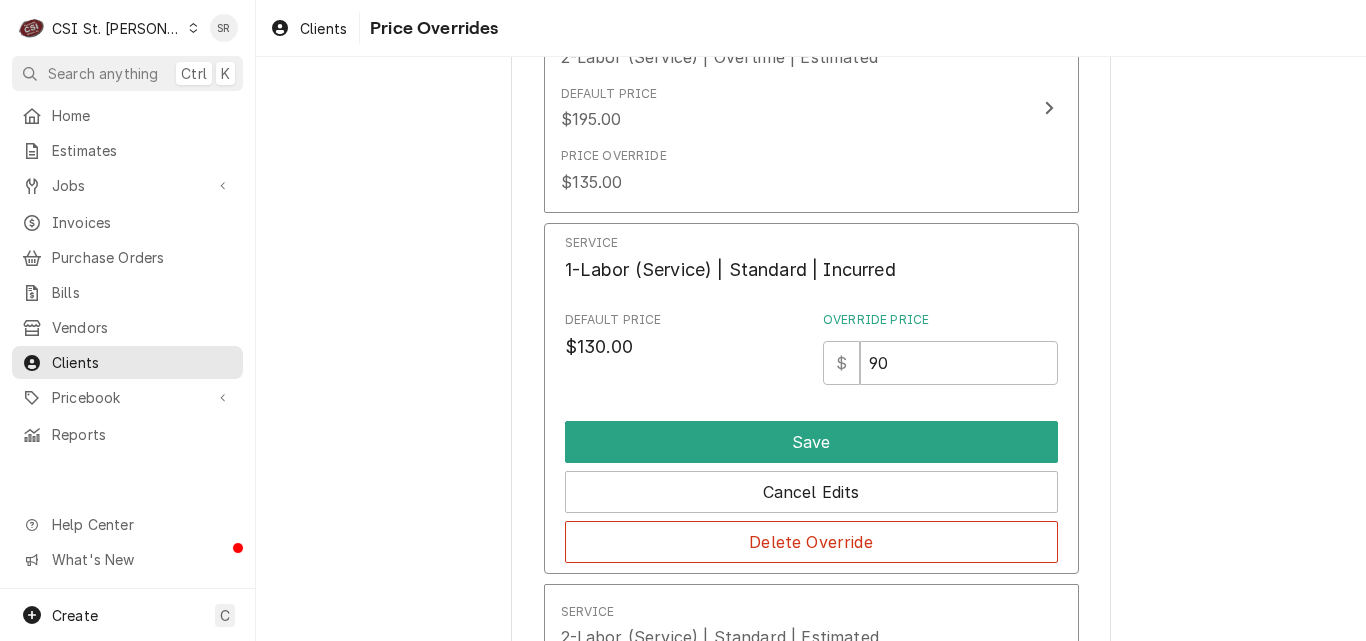 scroll, scrollTop: 900, scrollLeft: 0, axis: vertical 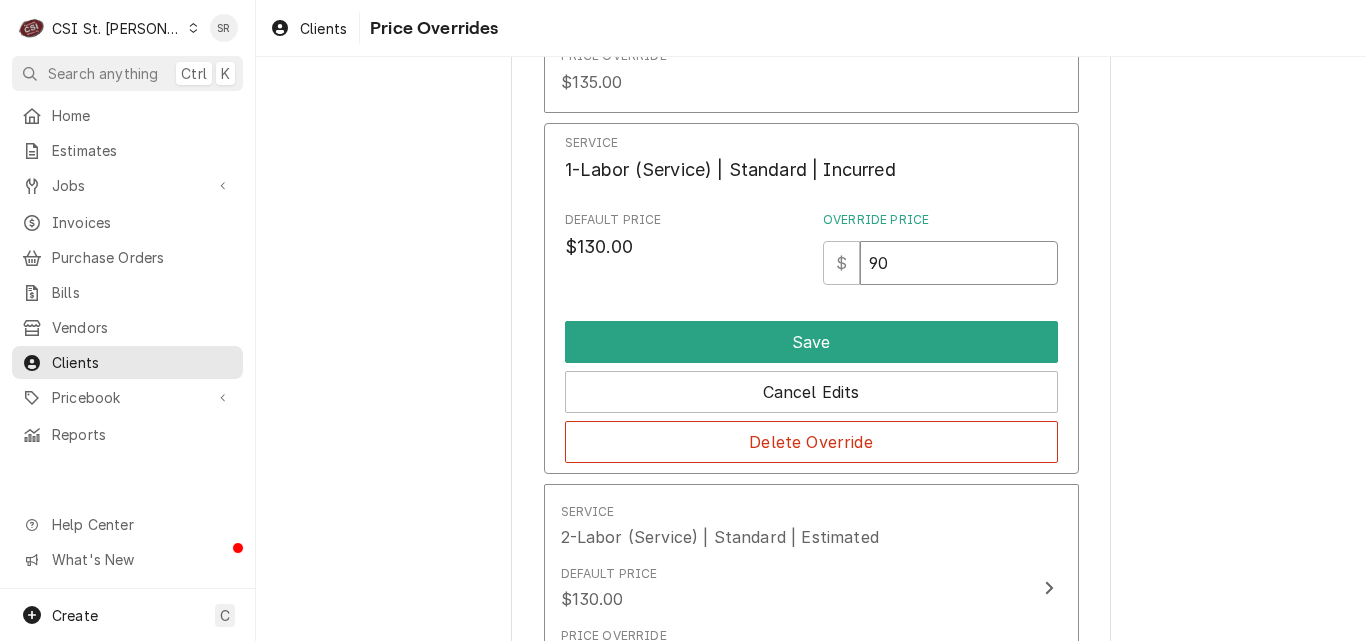 drag, startPoint x: 879, startPoint y: 265, endPoint x: 857, endPoint y: 265, distance: 22 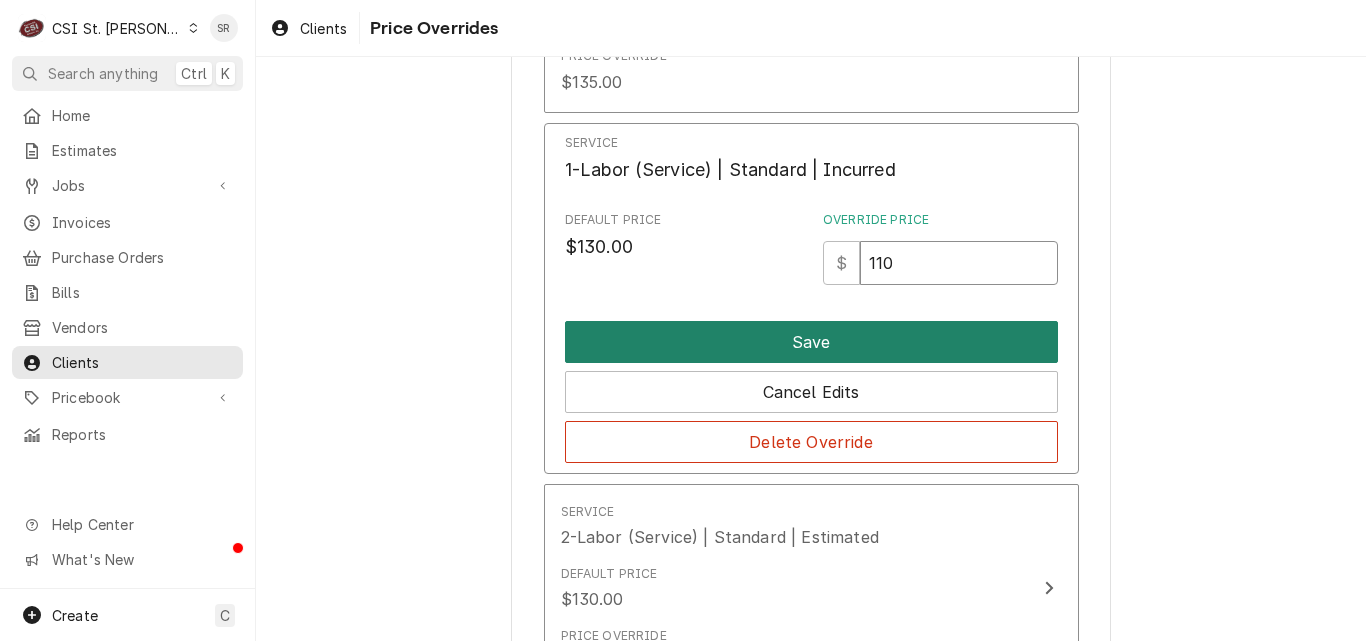 type on "110" 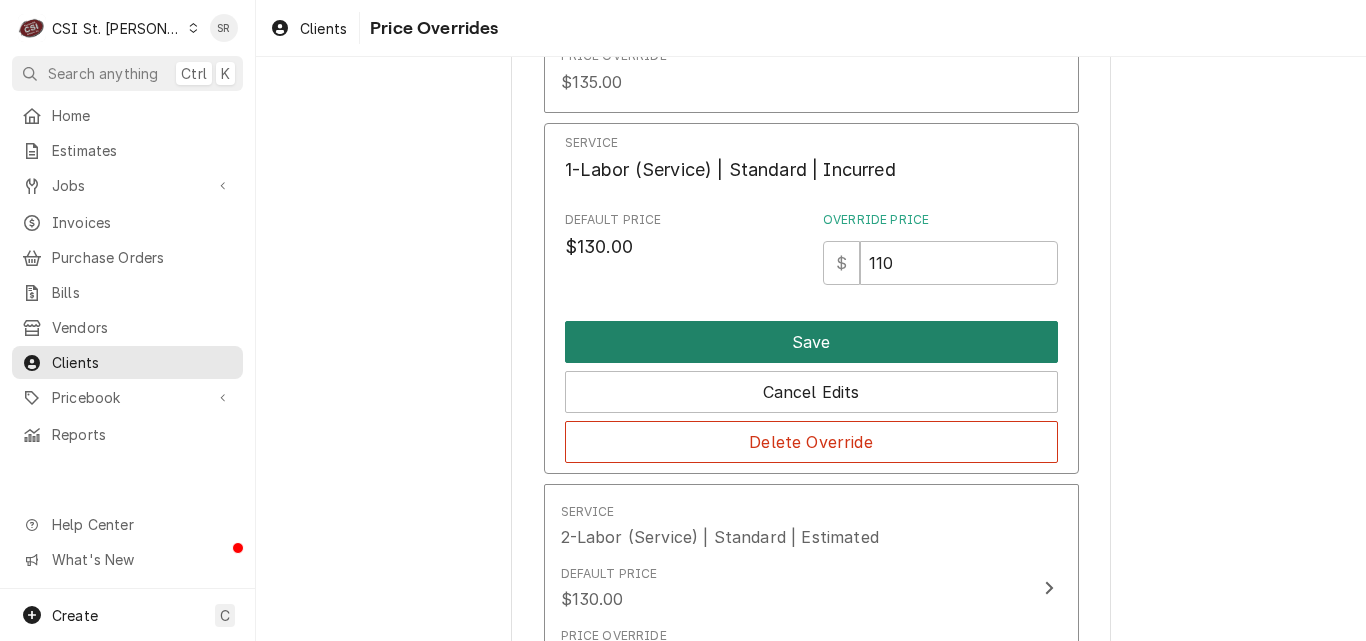 click on "Save" at bounding box center (811, 342) 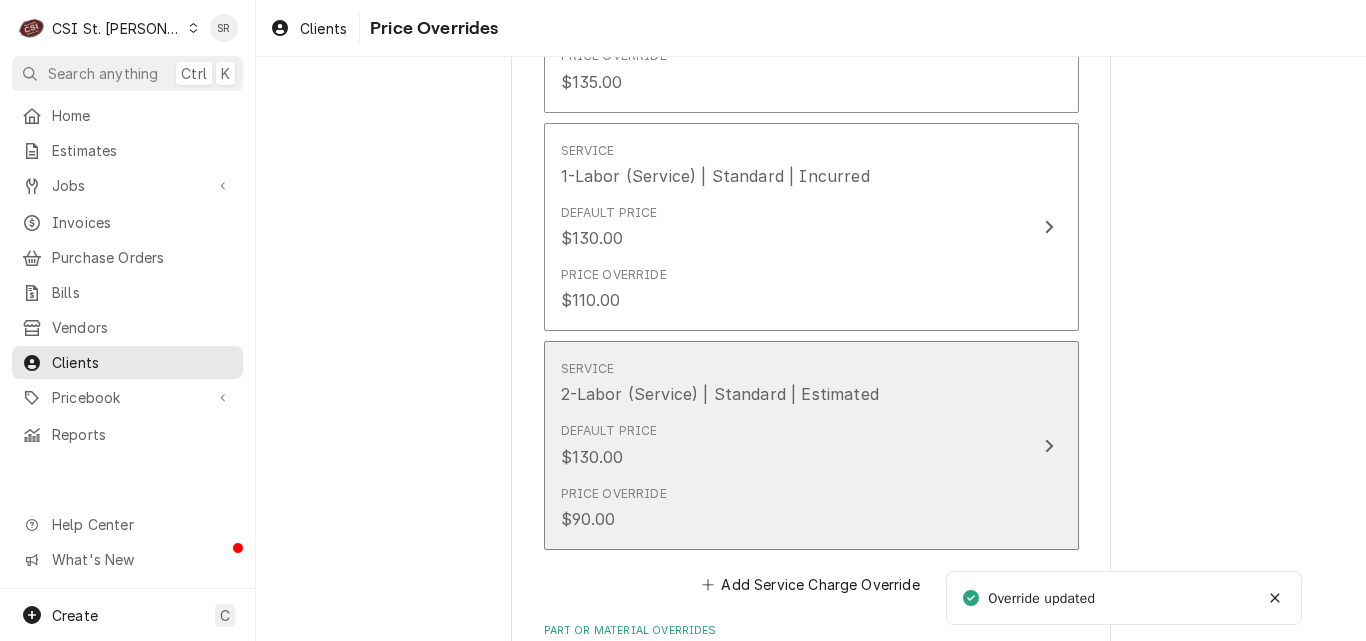 click on "Price Override $90.00" at bounding box center (790, 508) 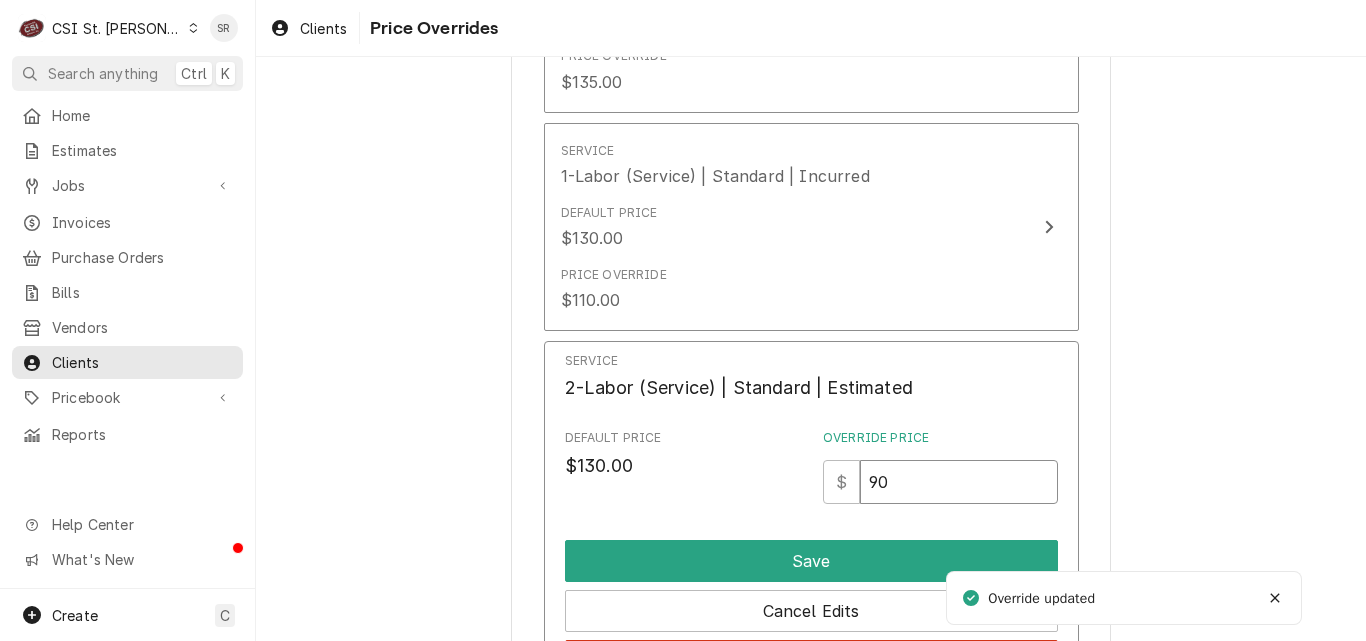 drag, startPoint x: 904, startPoint y: 487, endPoint x: 818, endPoint y: 466, distance: 88.52683 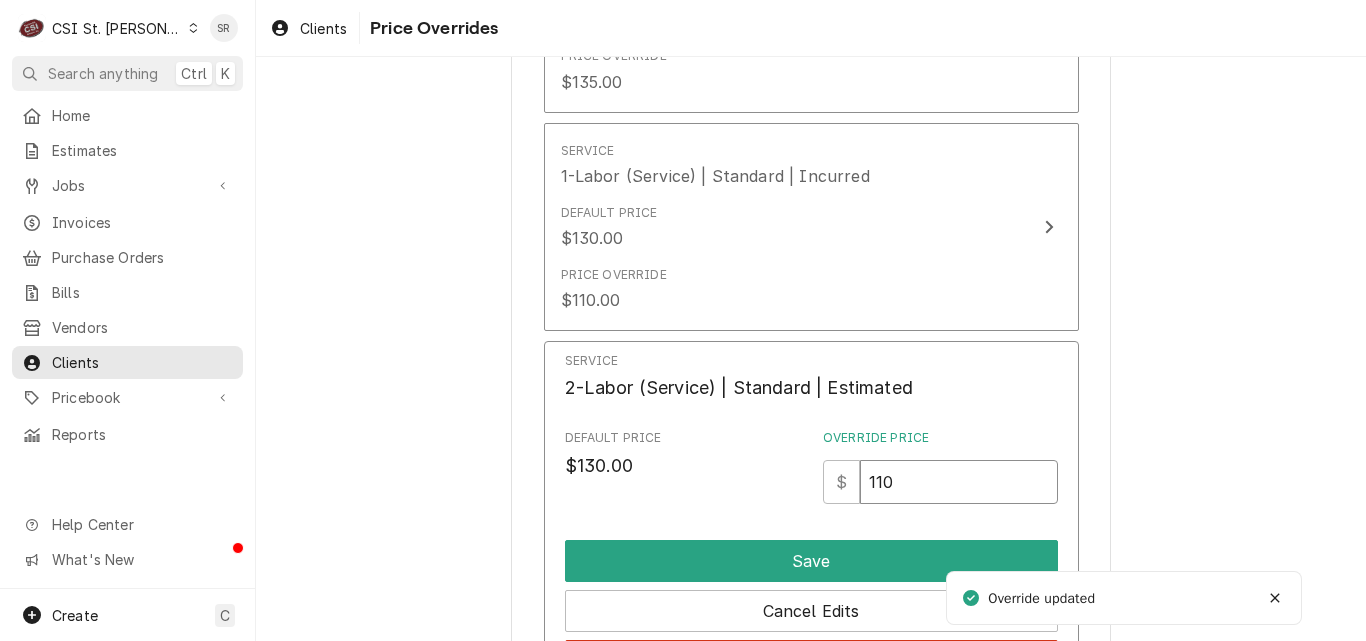 type on "110" 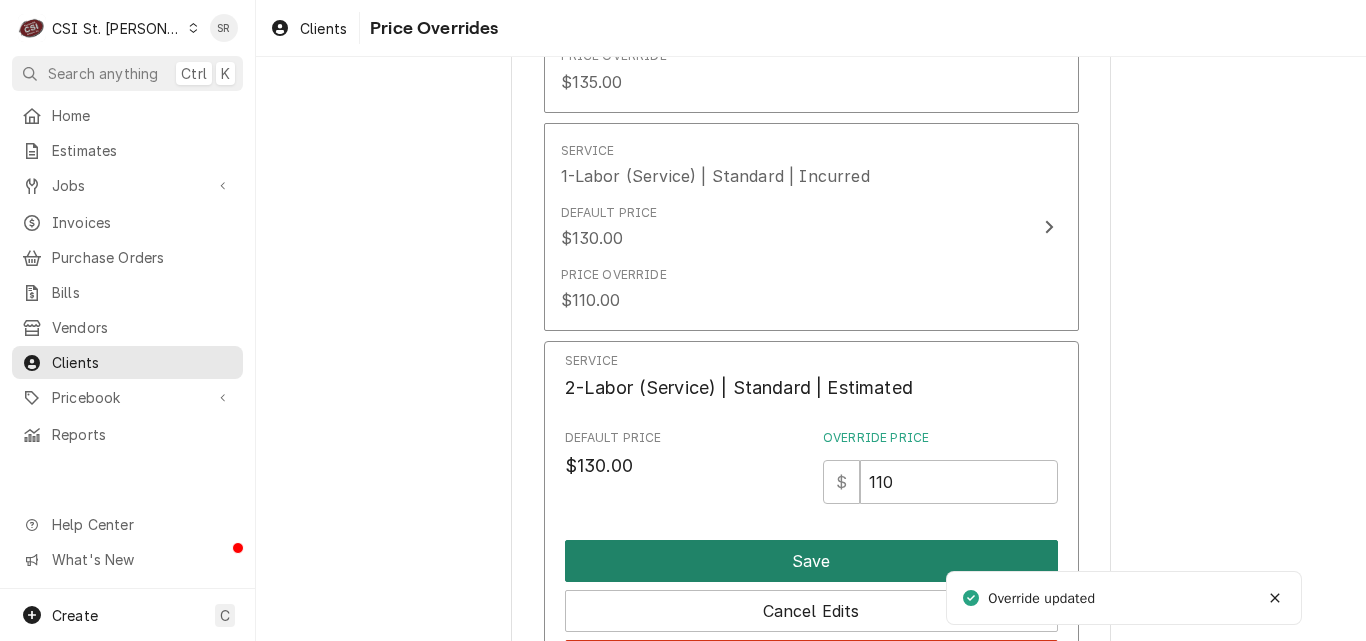 type 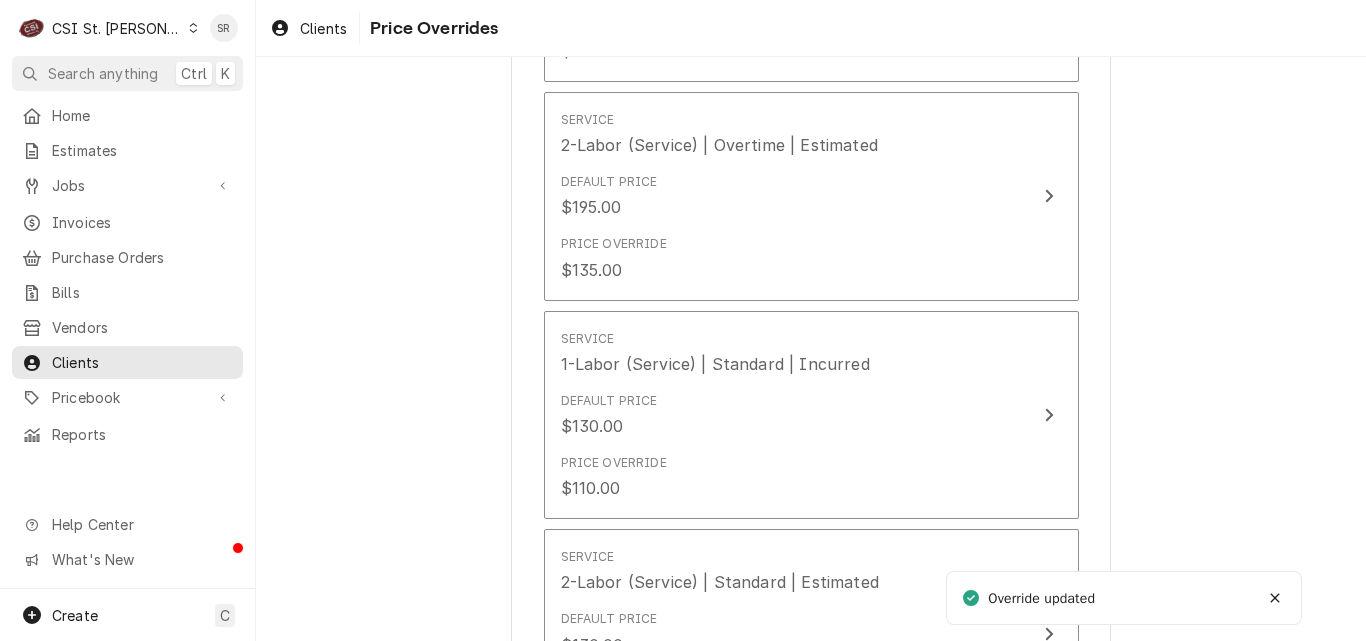 scroll, scrollTop: 700, scrollLeft: 0, axis: vertical 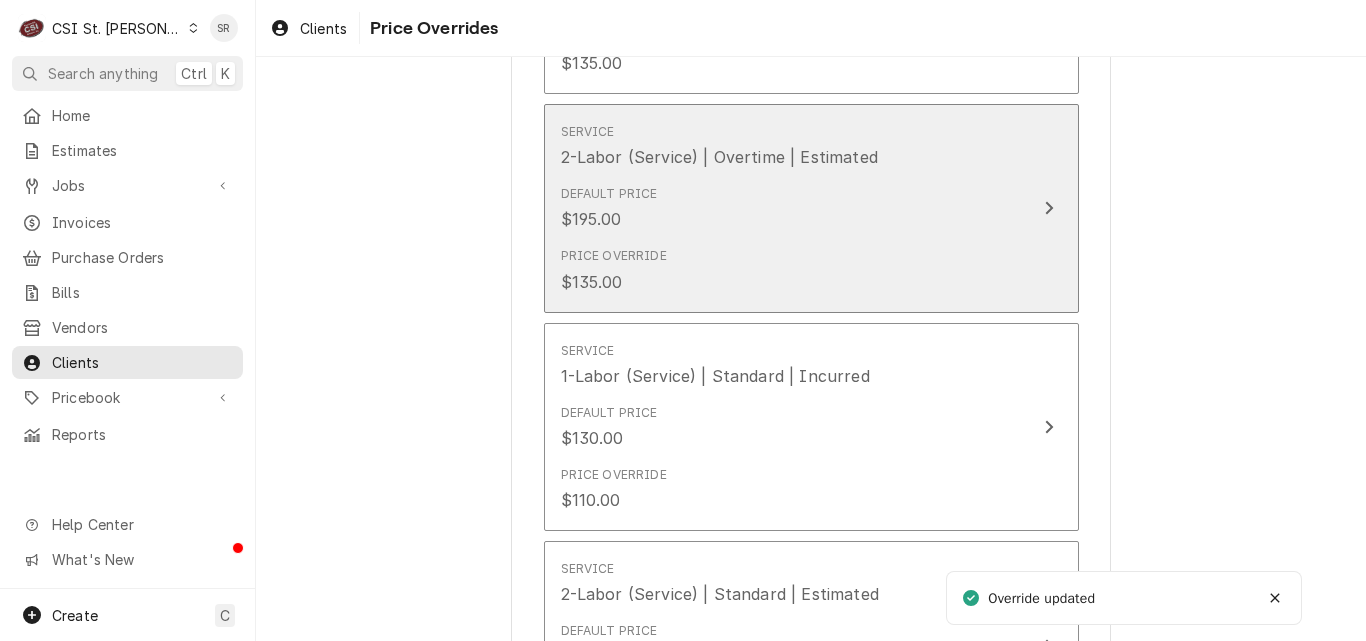 click on "Price Override $135.00" at bounding box center (790, 270) 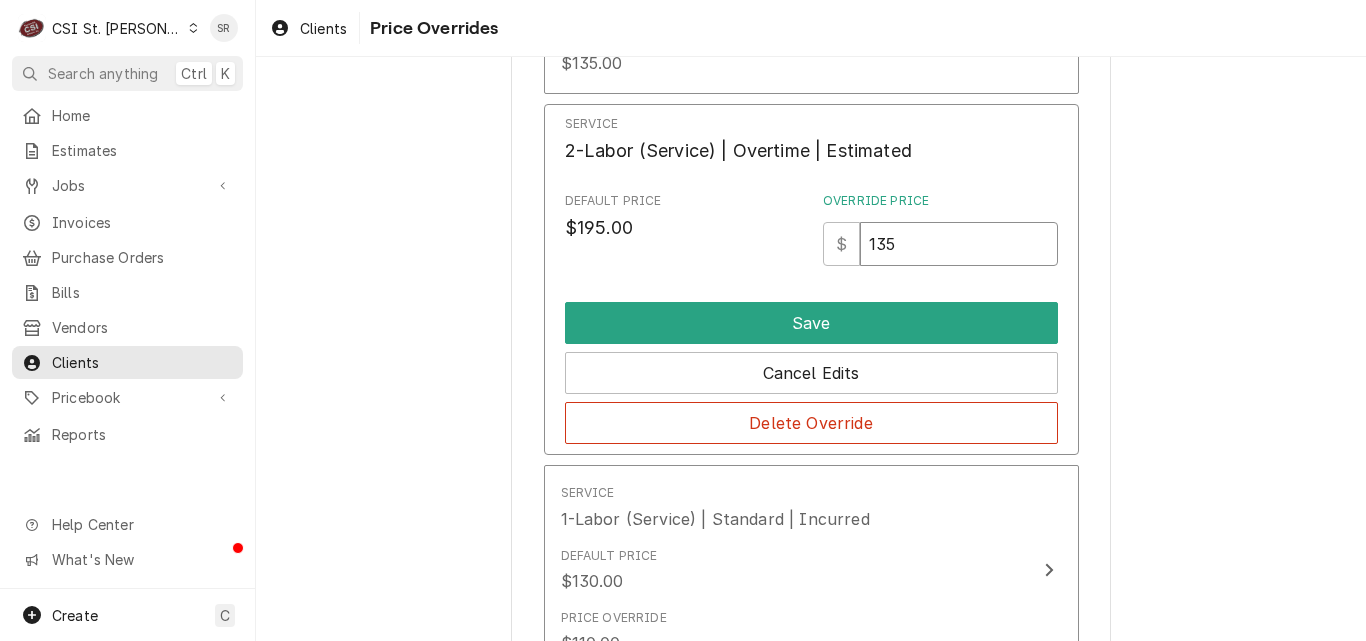 drag, startPoint x: 917, startPoint y: 260, endPoint x: 822, endPoint y: 248, distance: 95.7549 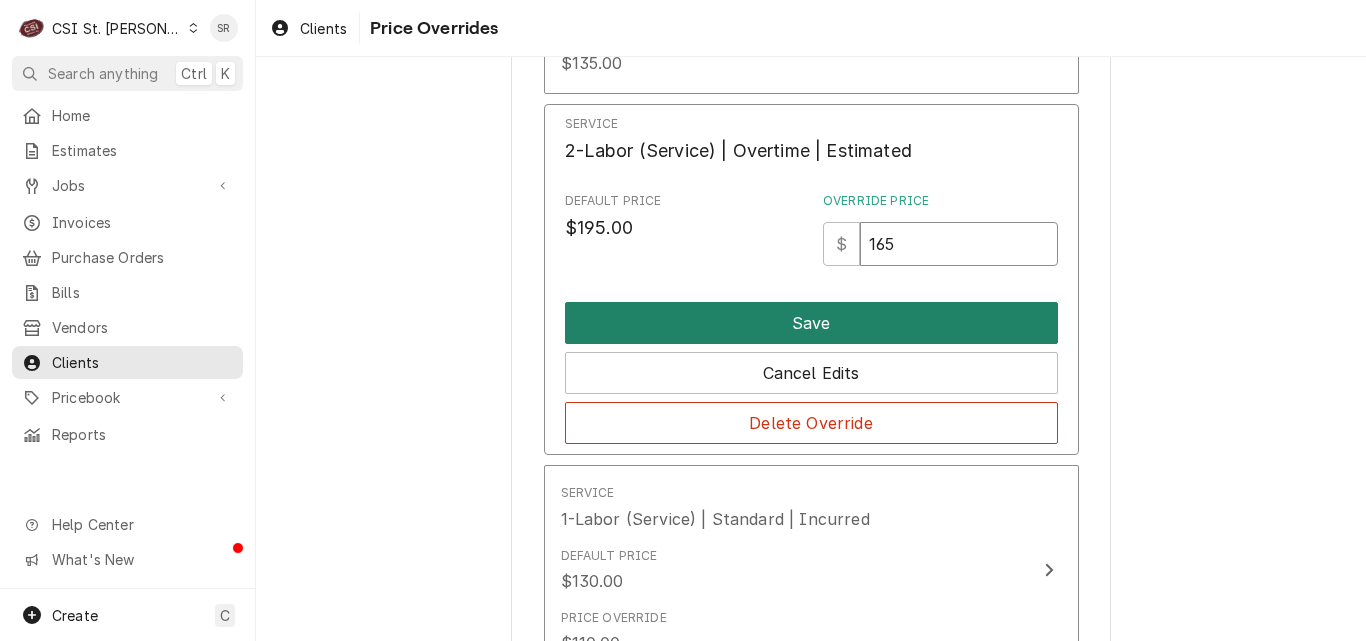 type on "165" 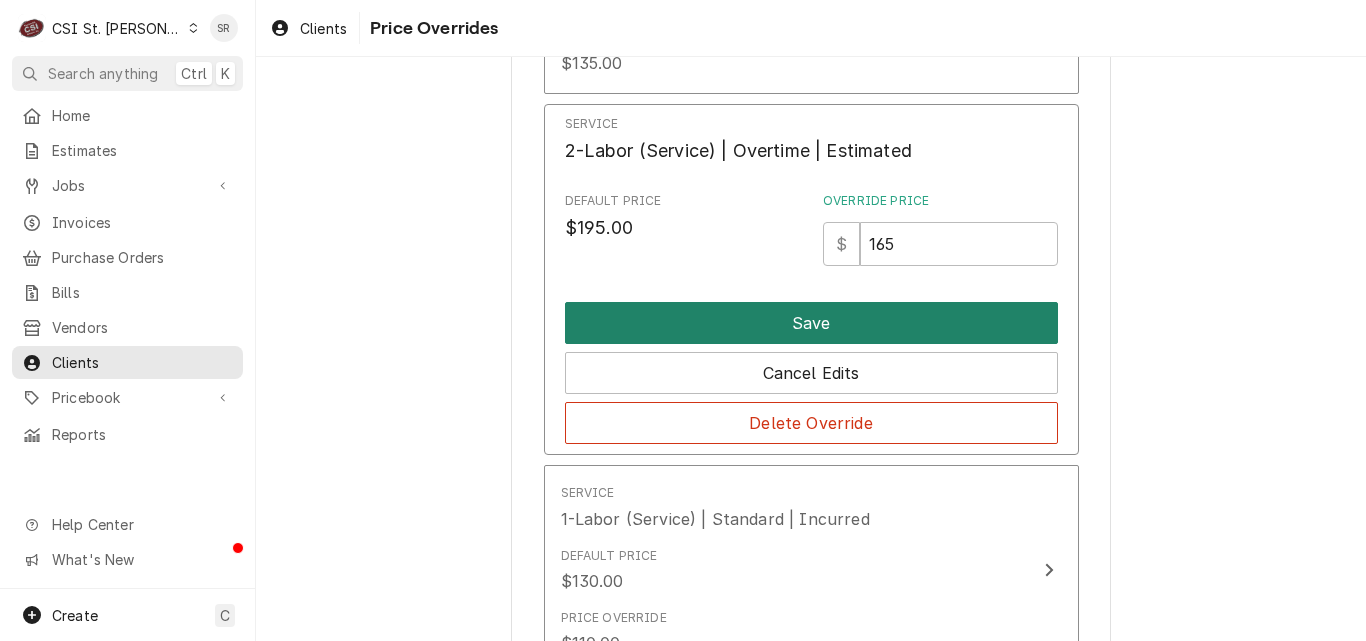 click on "Save" at bounding box center (811, 323) 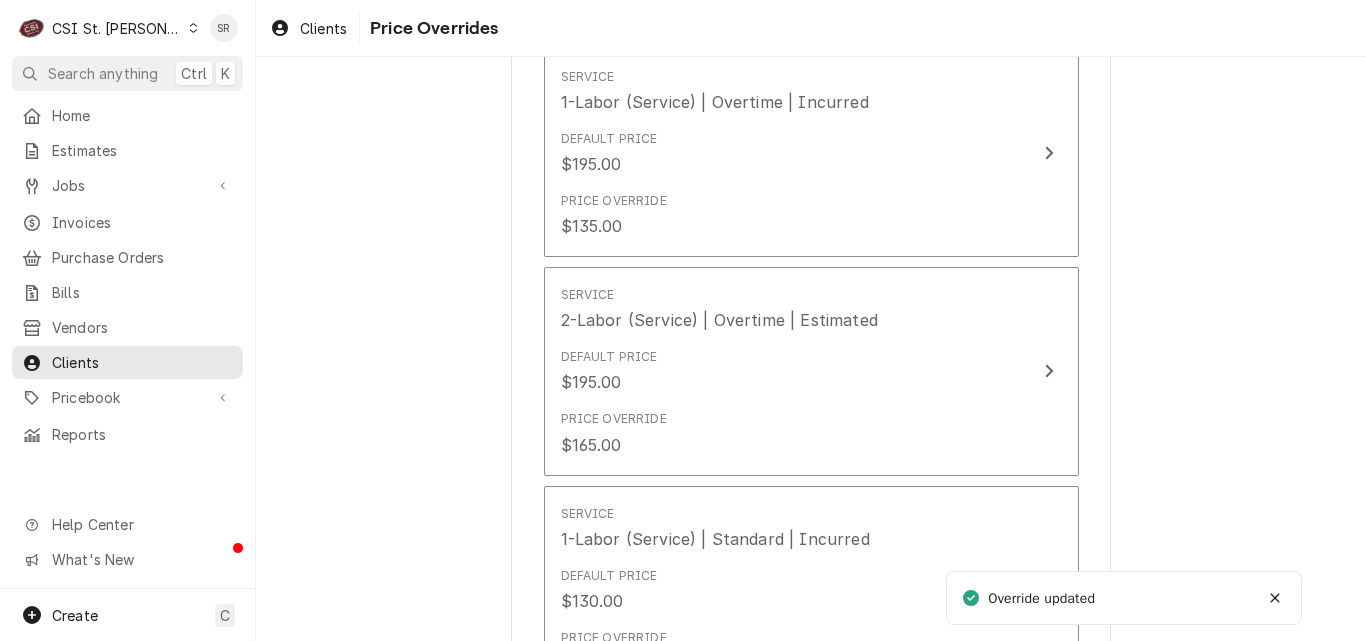 scroll, scrollTop: 500, scrollLeft: 0, axis: vertical 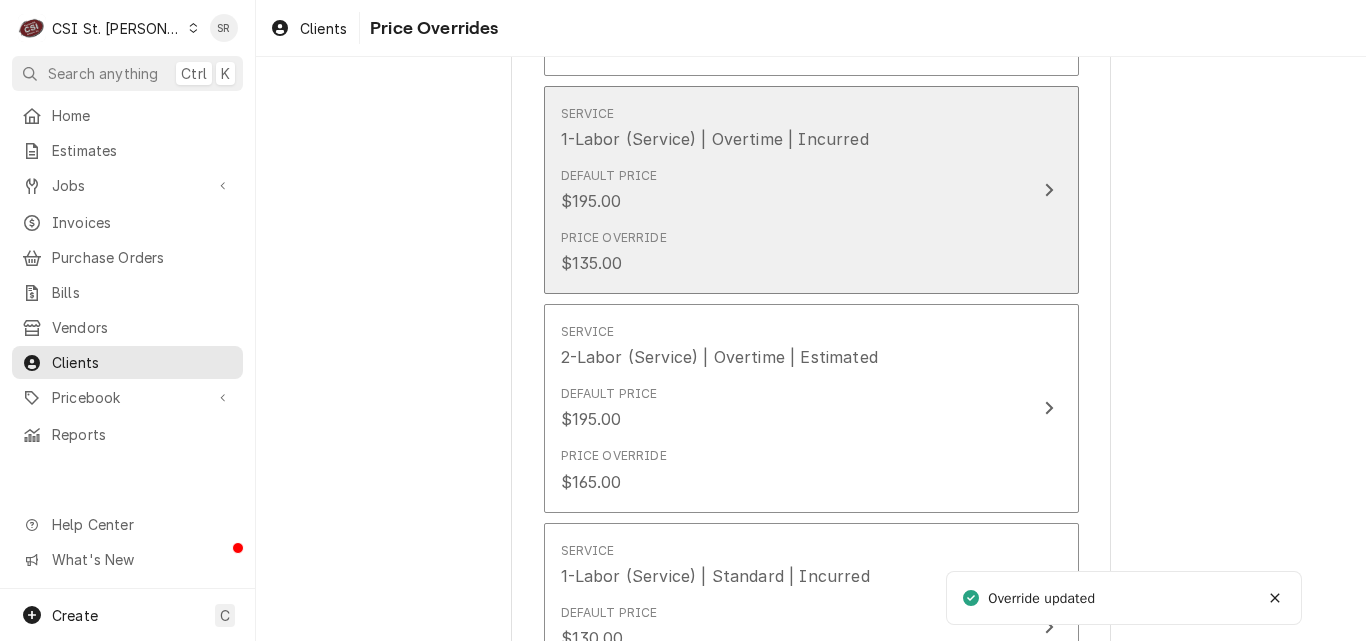 click on "Price Override $135.00" at bounding box center [790, 252] 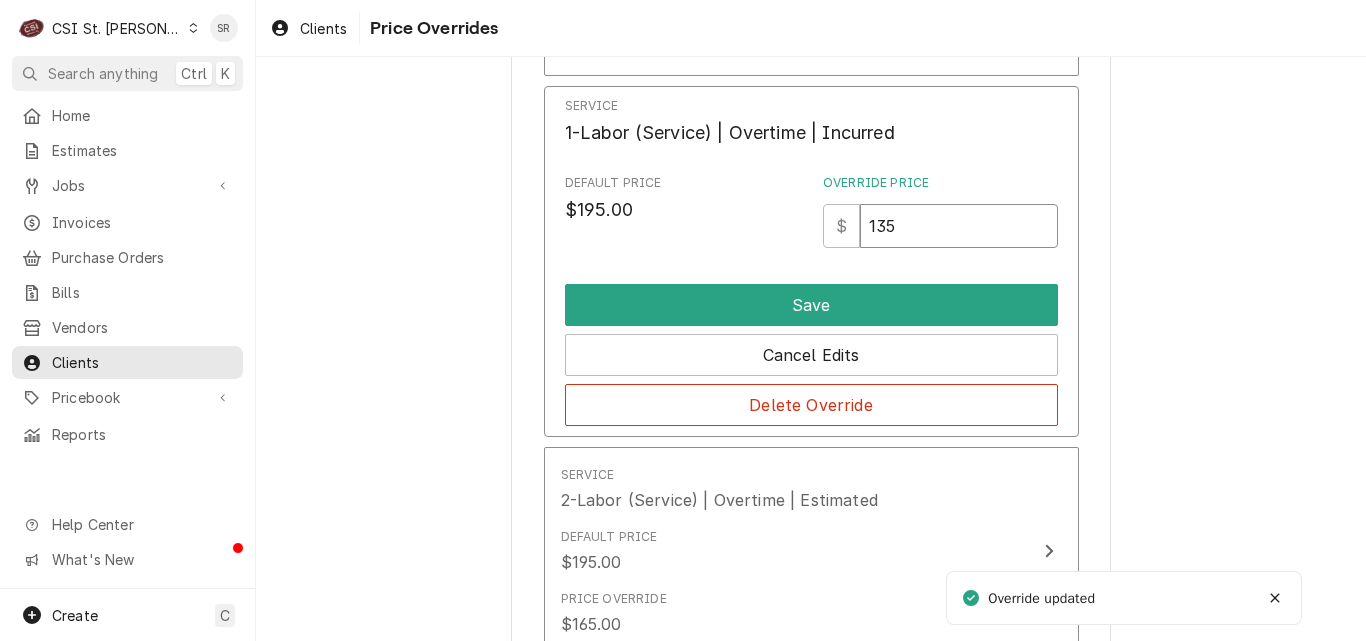 drag, startPoint x: 870, startPoint y: 224, endPoint x: 792, endPoint y: 210, distance: 79.24645 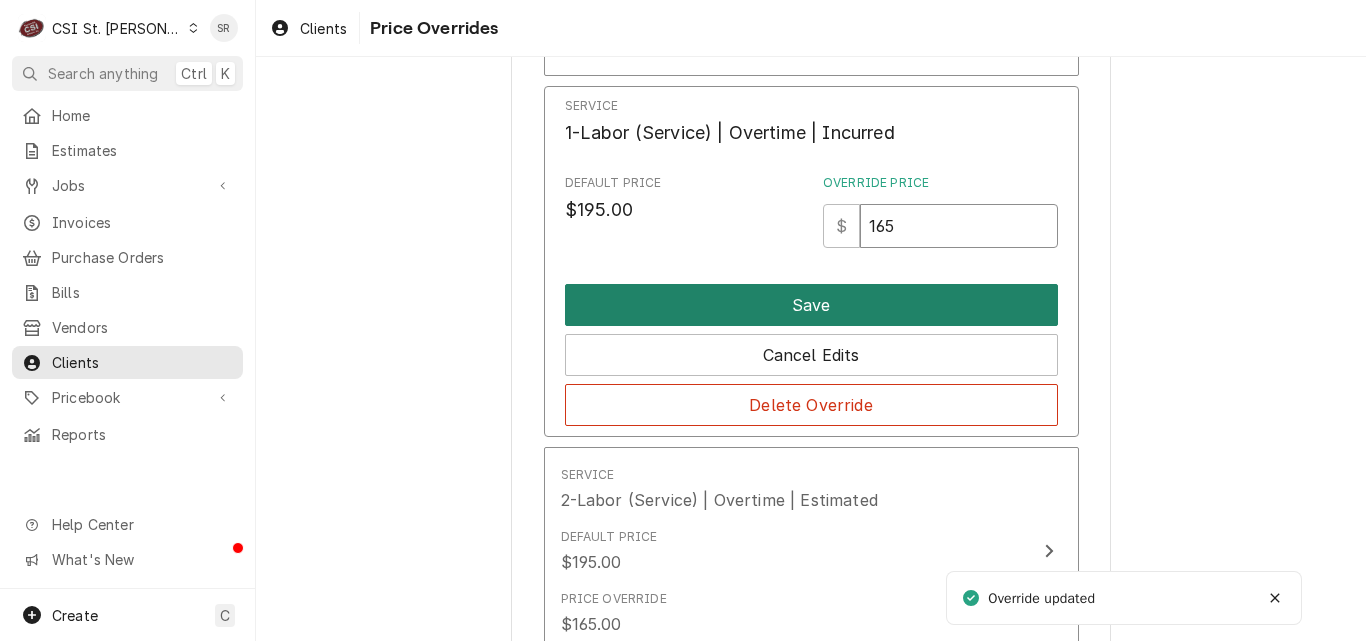 type on "165" 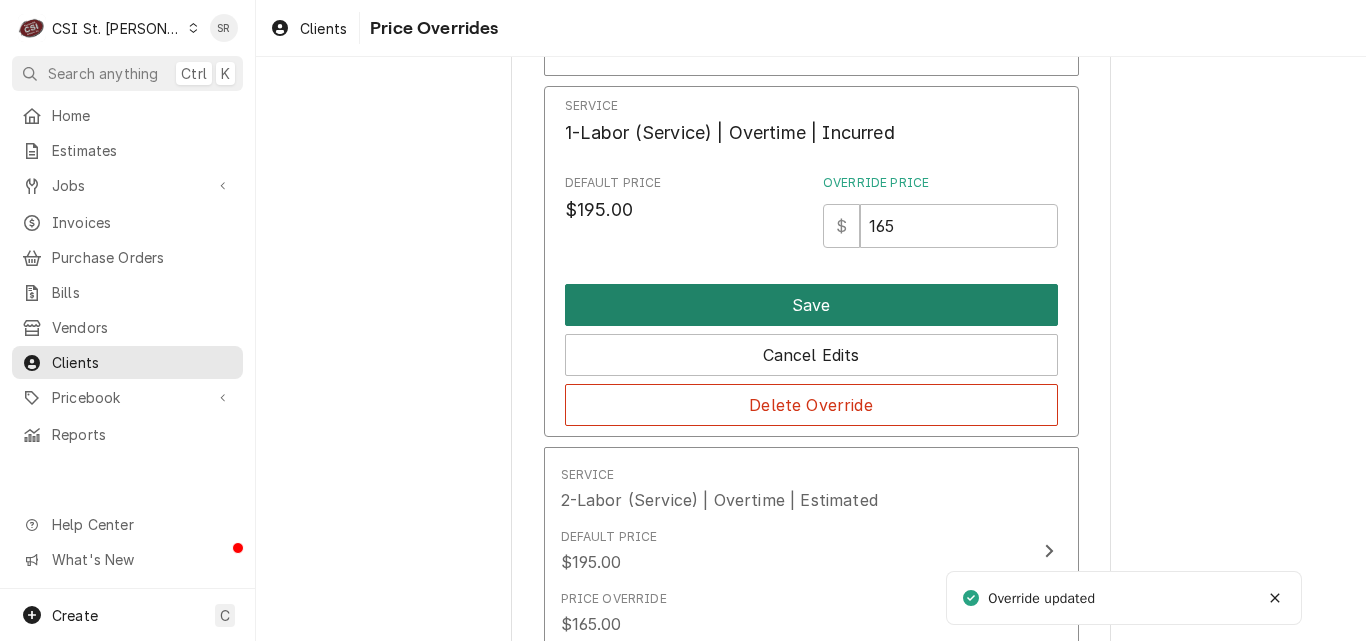 click on "Save" at bounding box center [811, 305] 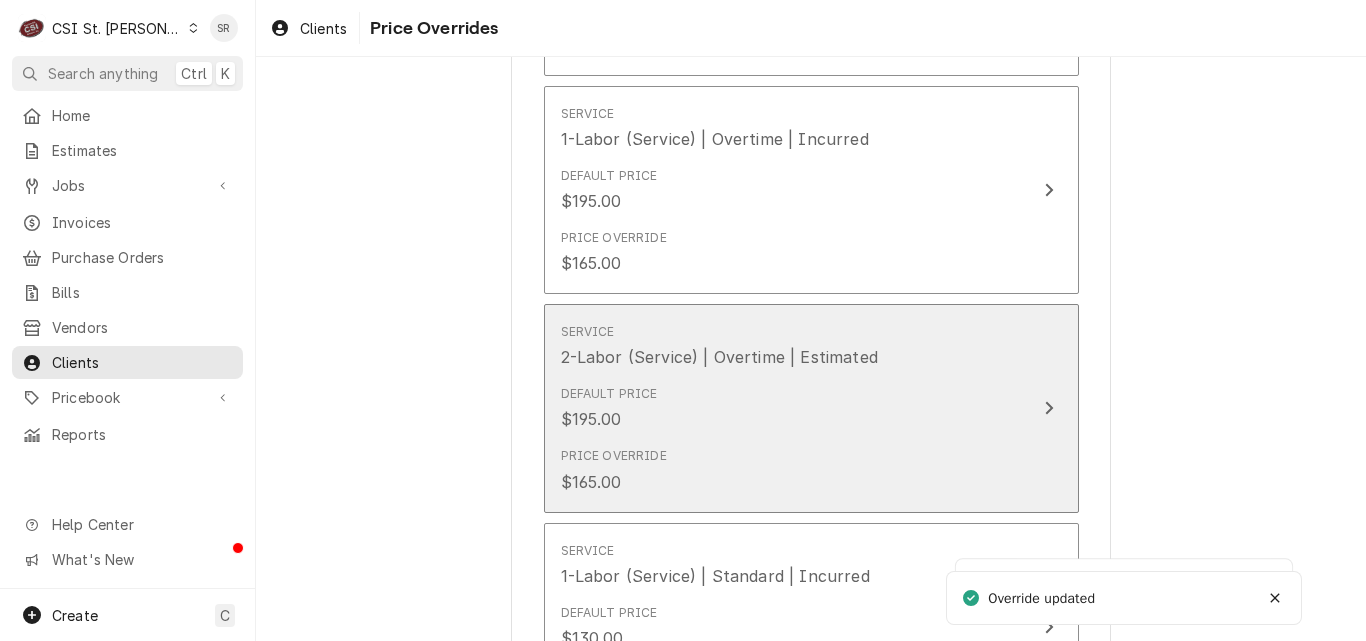 scroll, scrollTop: 200, scrollLeft: 0, axis: vertical 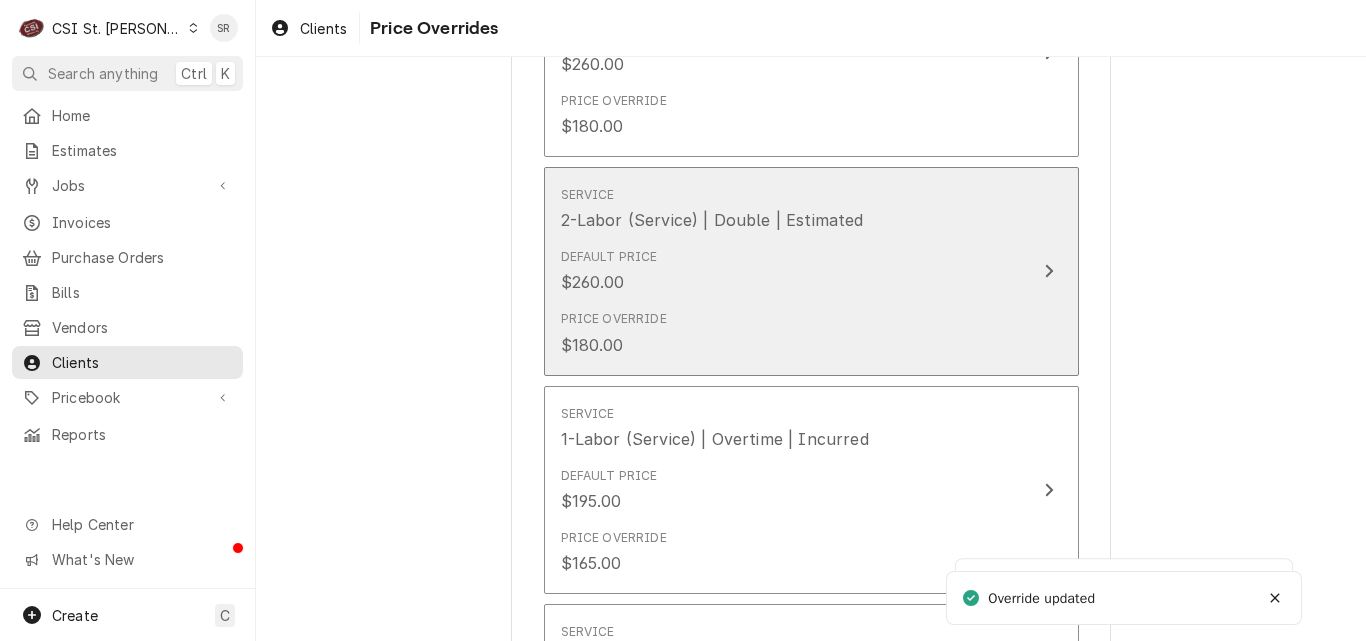 click on "Default Price $260.00" at bounding box center (790, 271) 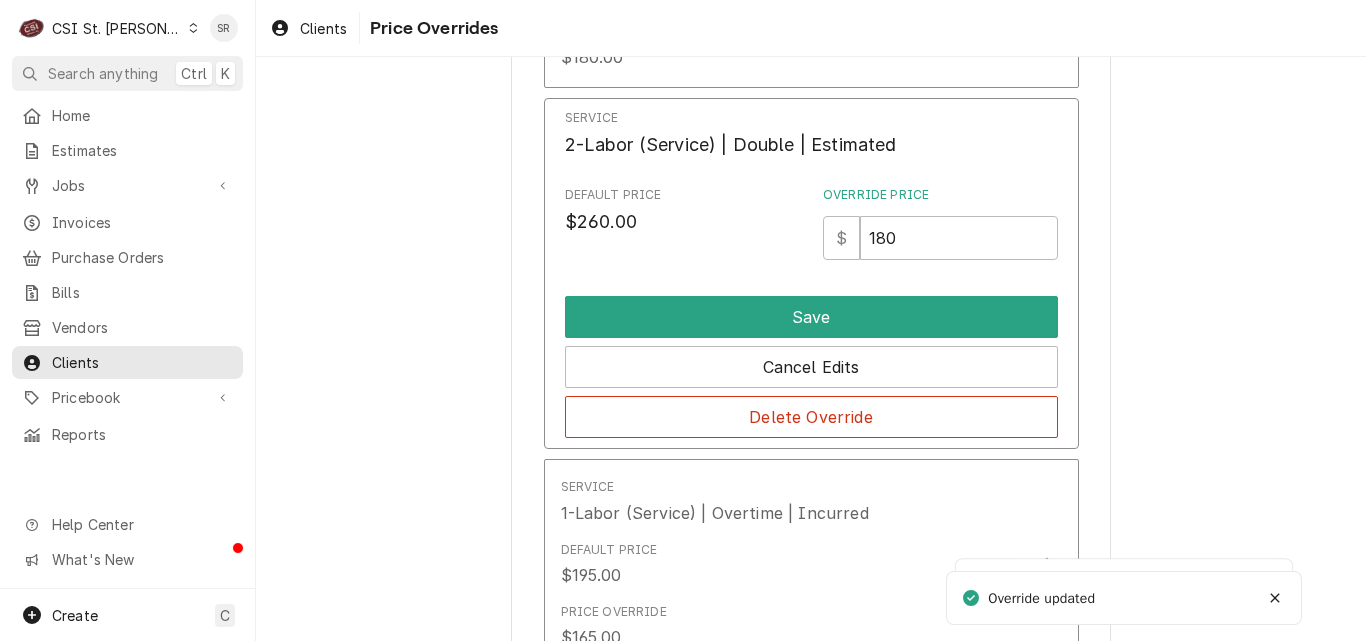 scroll, scrollTop: 300, scrollLeft: 0, axis: vertical 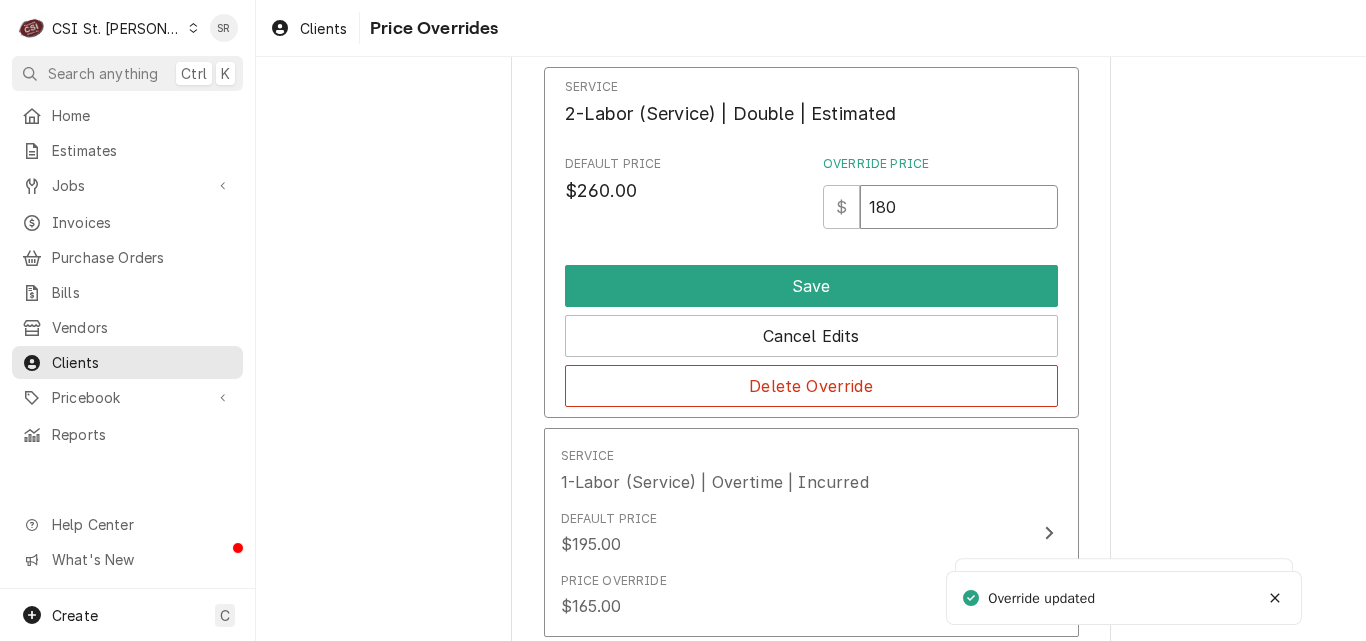 drag, startPoint x: 915, startPoint y: 213, endPoint x: 845, endPoint y: 205, distance: 70.45566 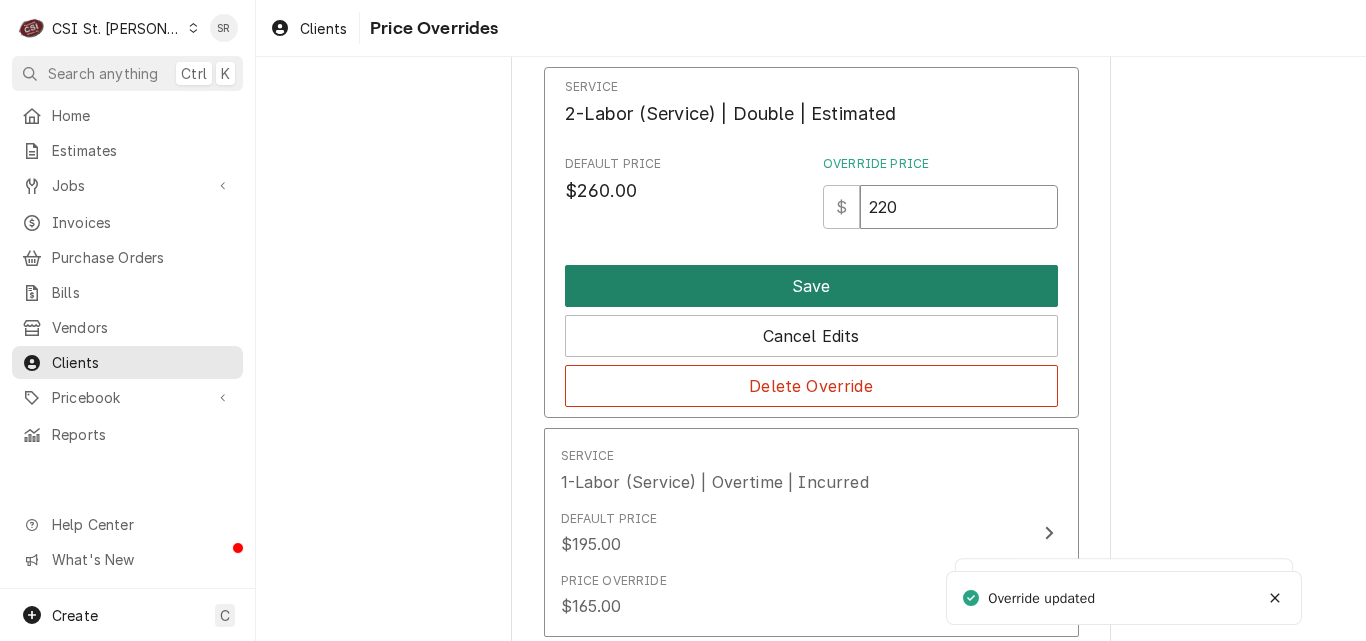 type on "220" 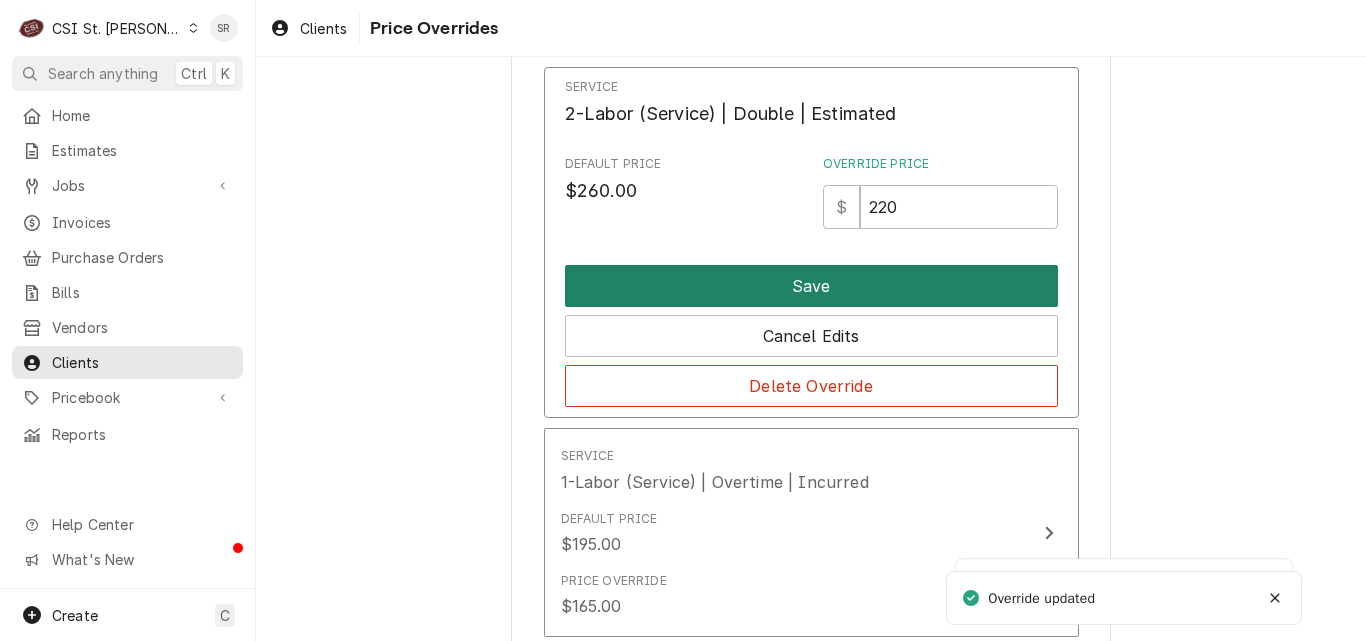 click on "Save" at bounding box center (811, 286) 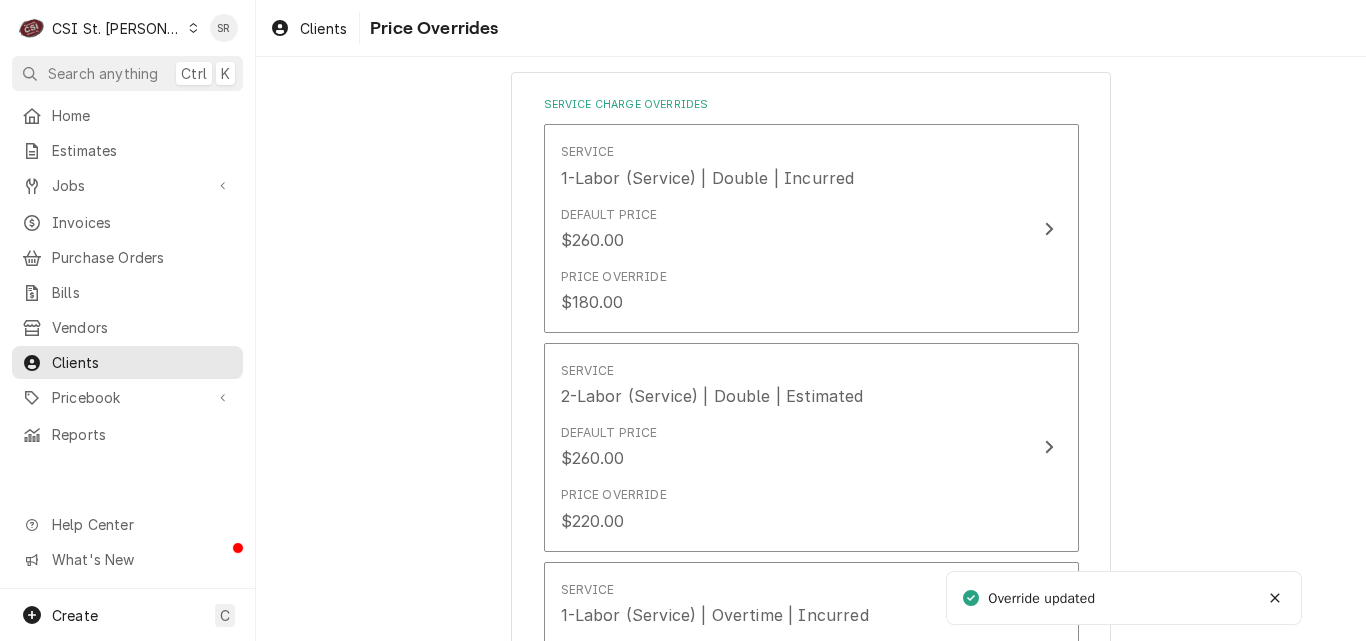 scroll, scrollTop: 0, scrollLeft: 0, axis: both 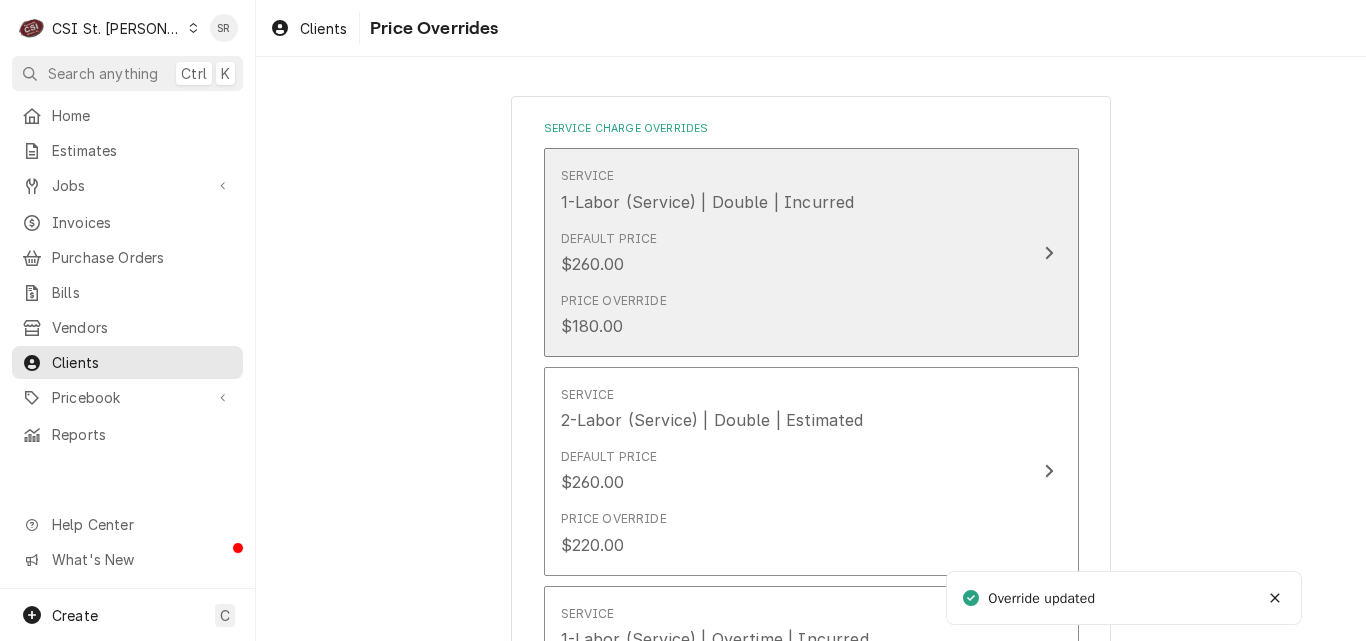 click on "Default Price $260.00" at bounding box center [790, 253] 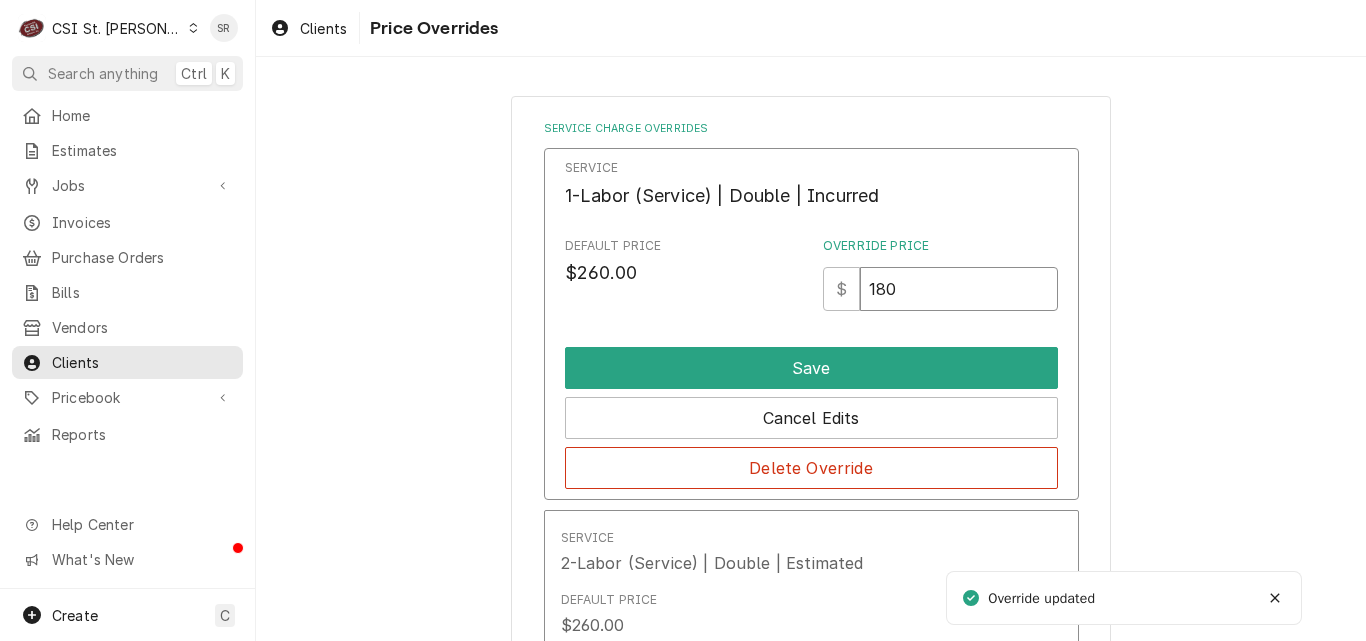 drag, startPoint x: 902, startPoint y: 294, endPoint x: 823, endPoint y: 277, distance: 80.80842 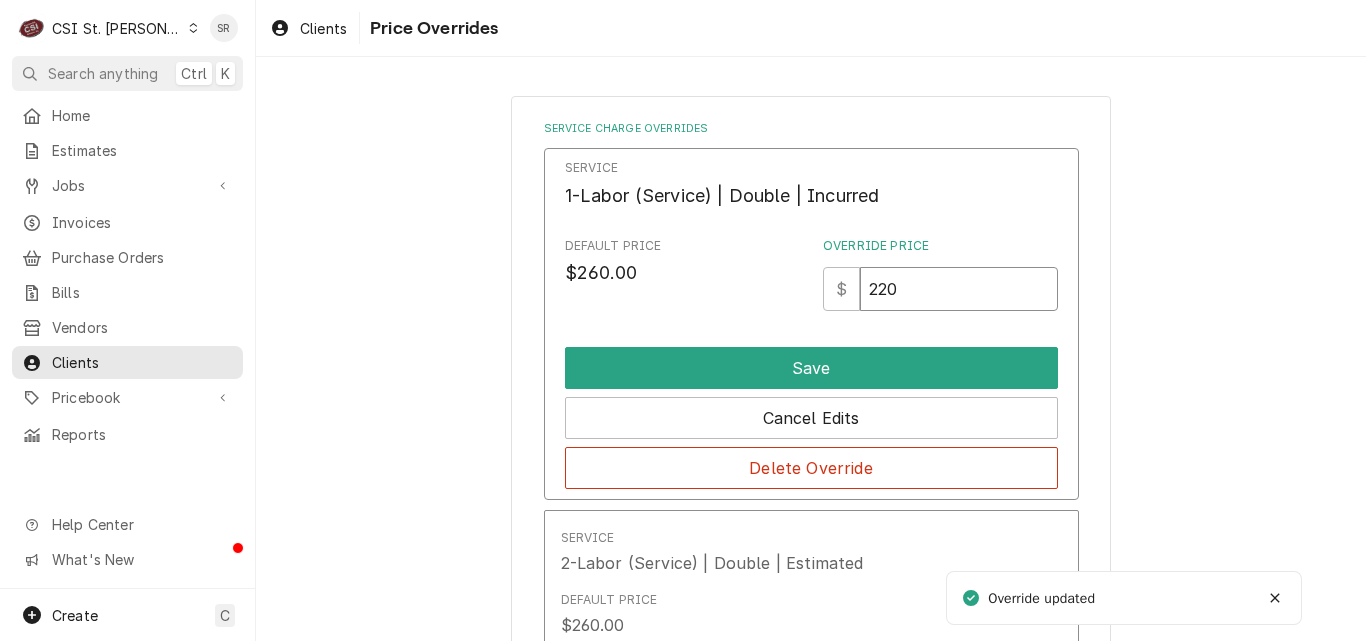type on "220" 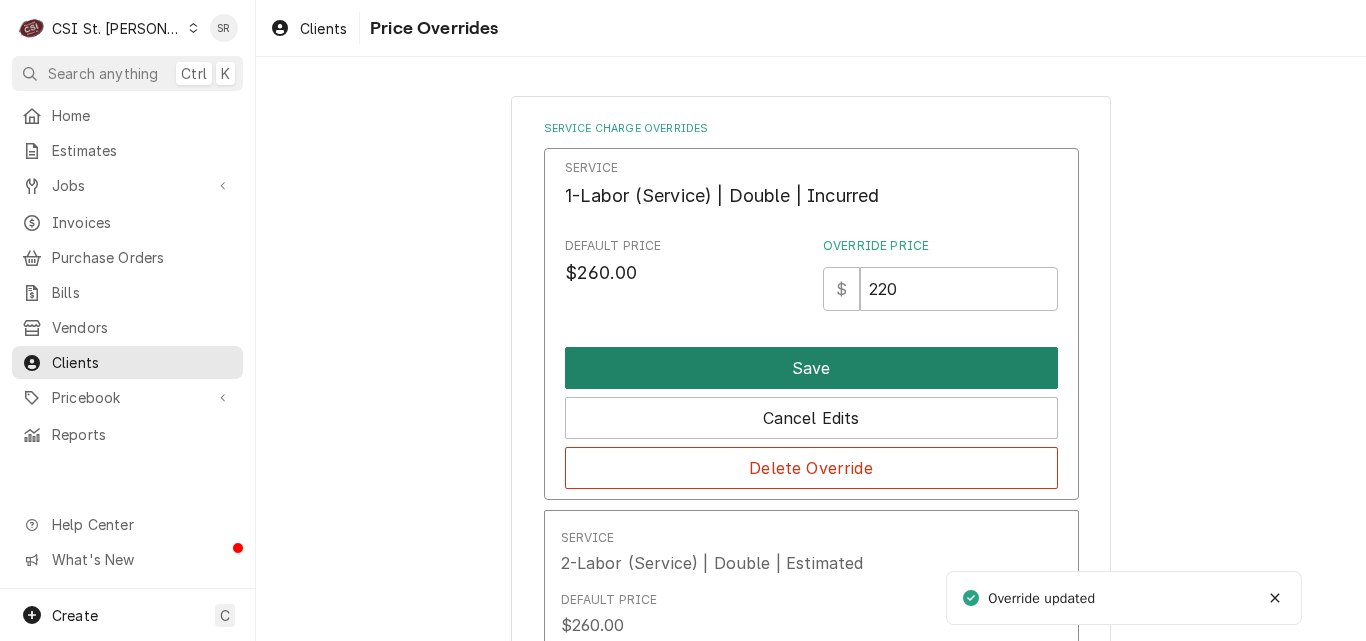 type 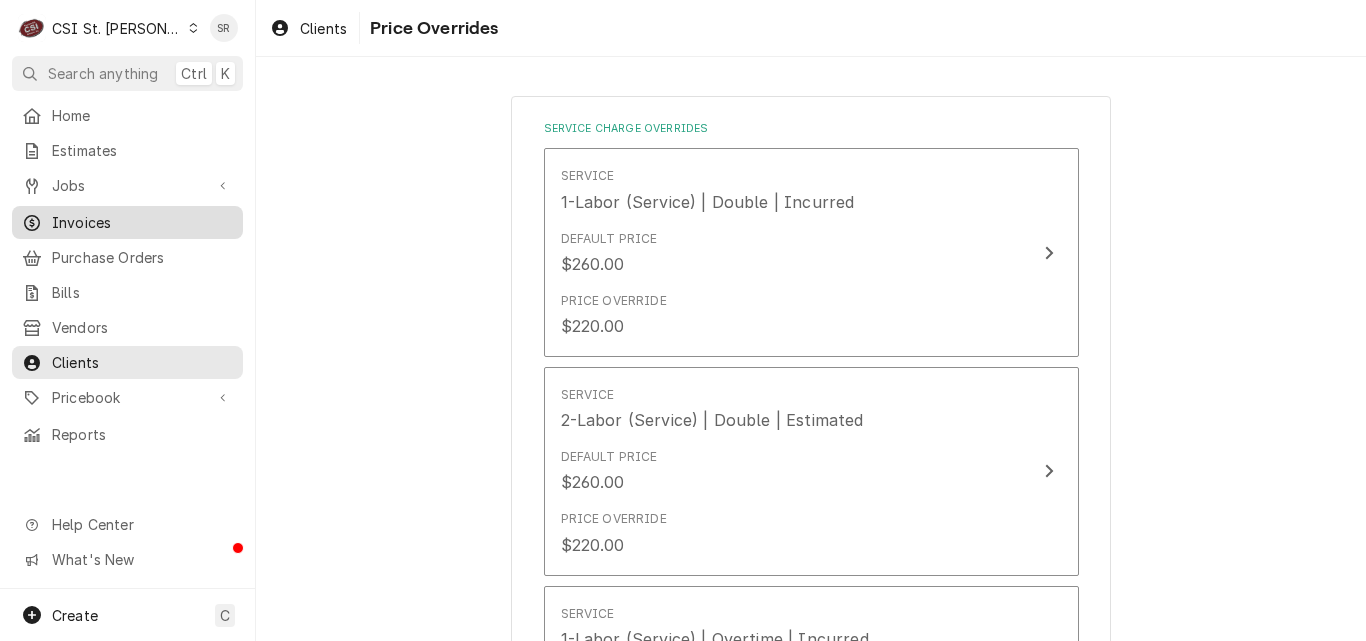 click on "Invoices" at bounding box center (142, 222) 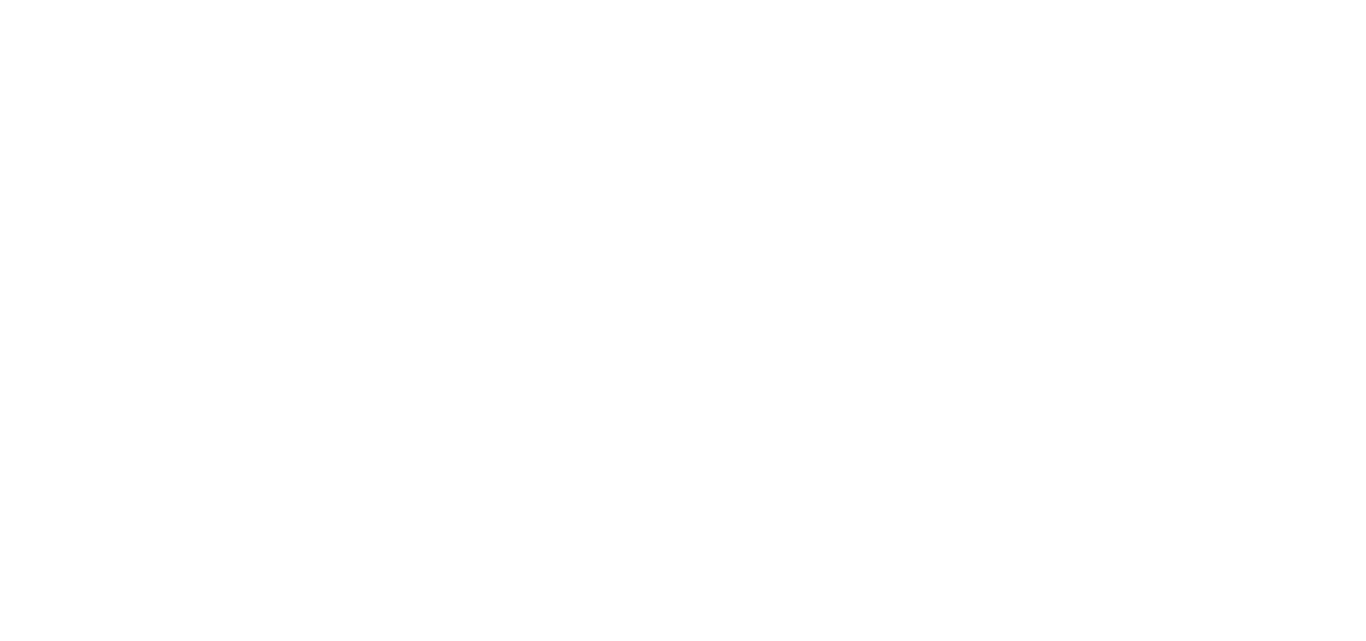 scroll, scrollTop: 0, scrollLeft: 0, axis: both 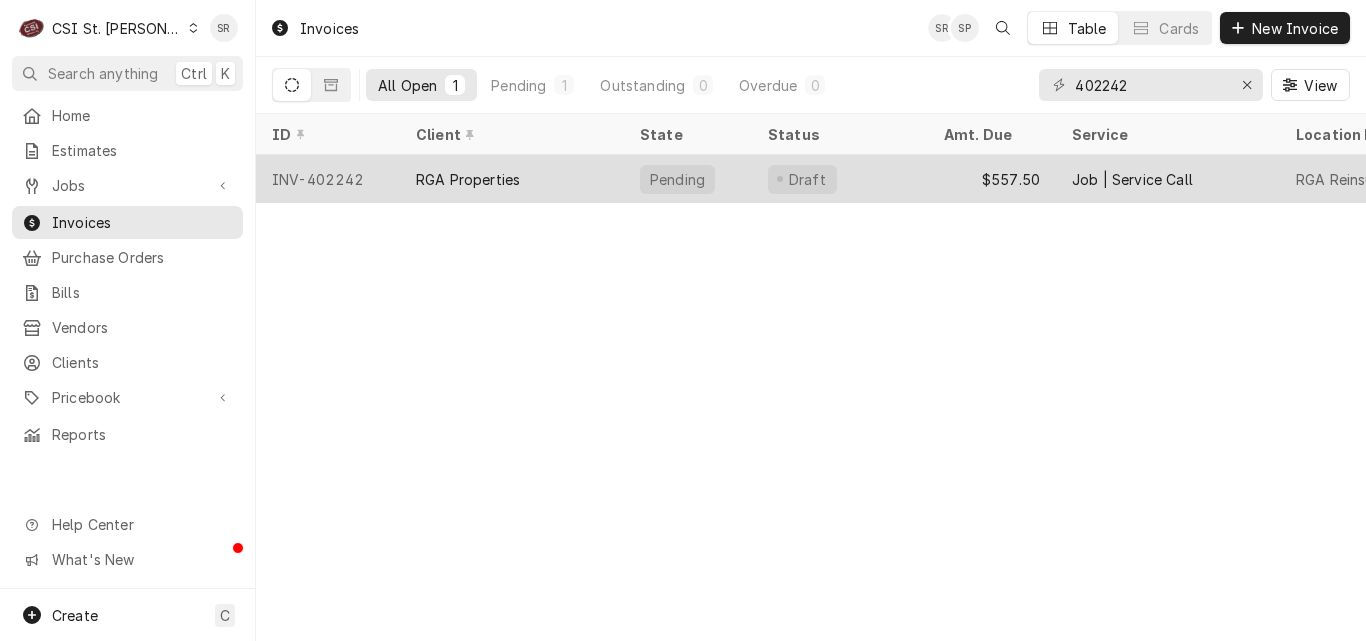 click on "RGA Properties" at bounding box center (468, 179) 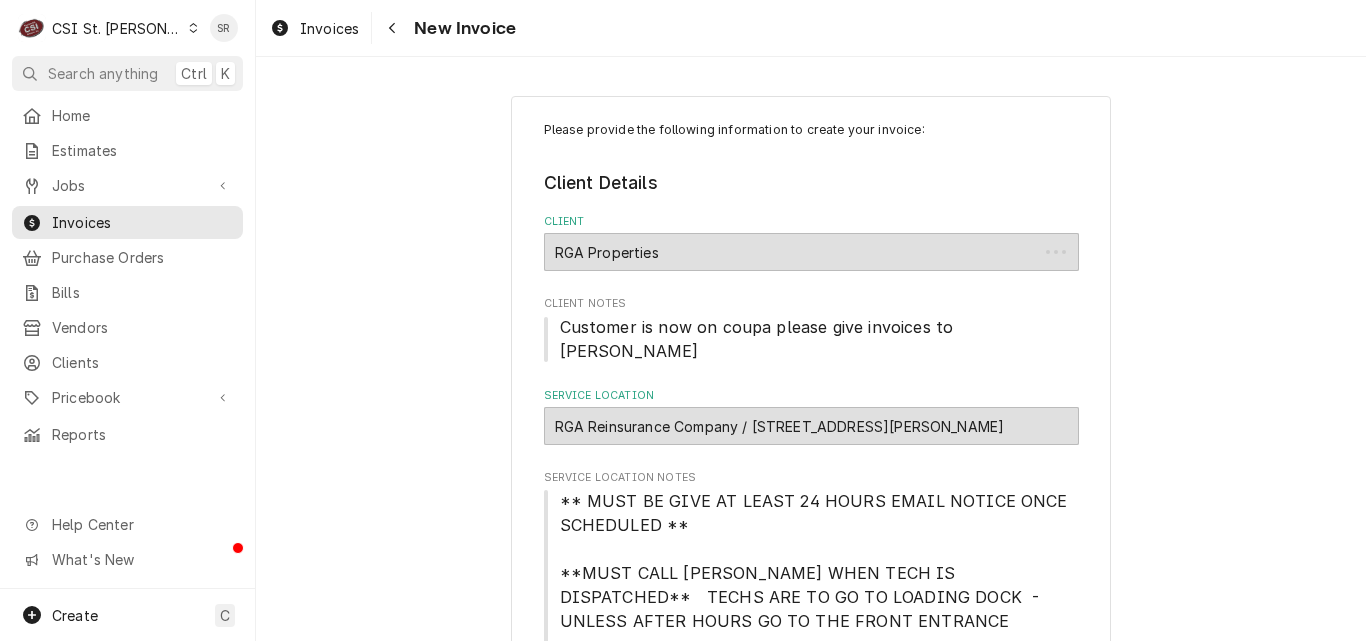 type on "x" 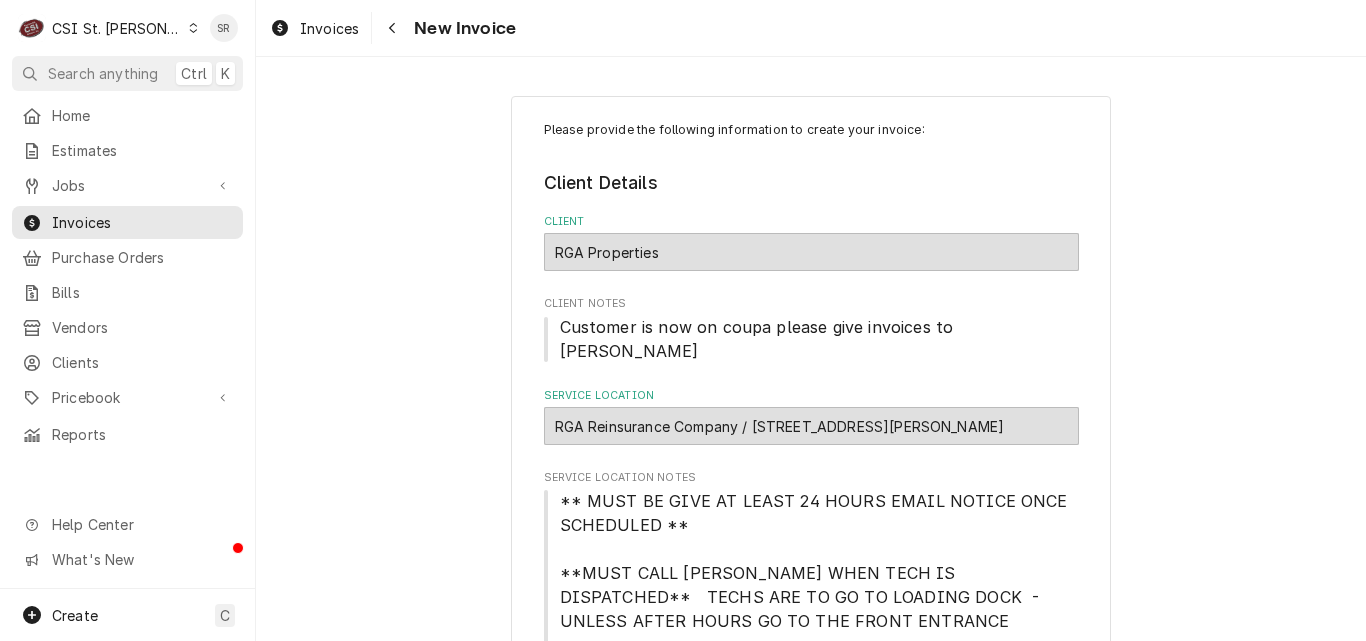 scroll, scrollTop: 0, scrollLeft: 0, axis: both 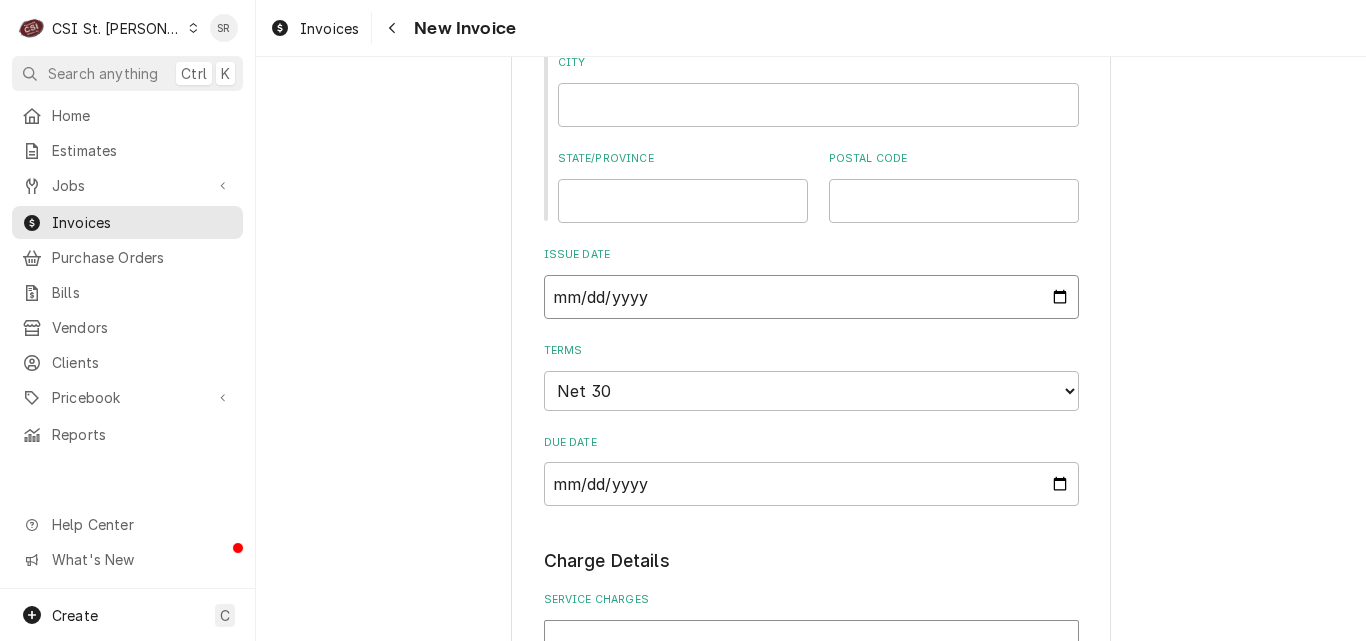 click on "2025-07-02" at bounding box center [811, 297] 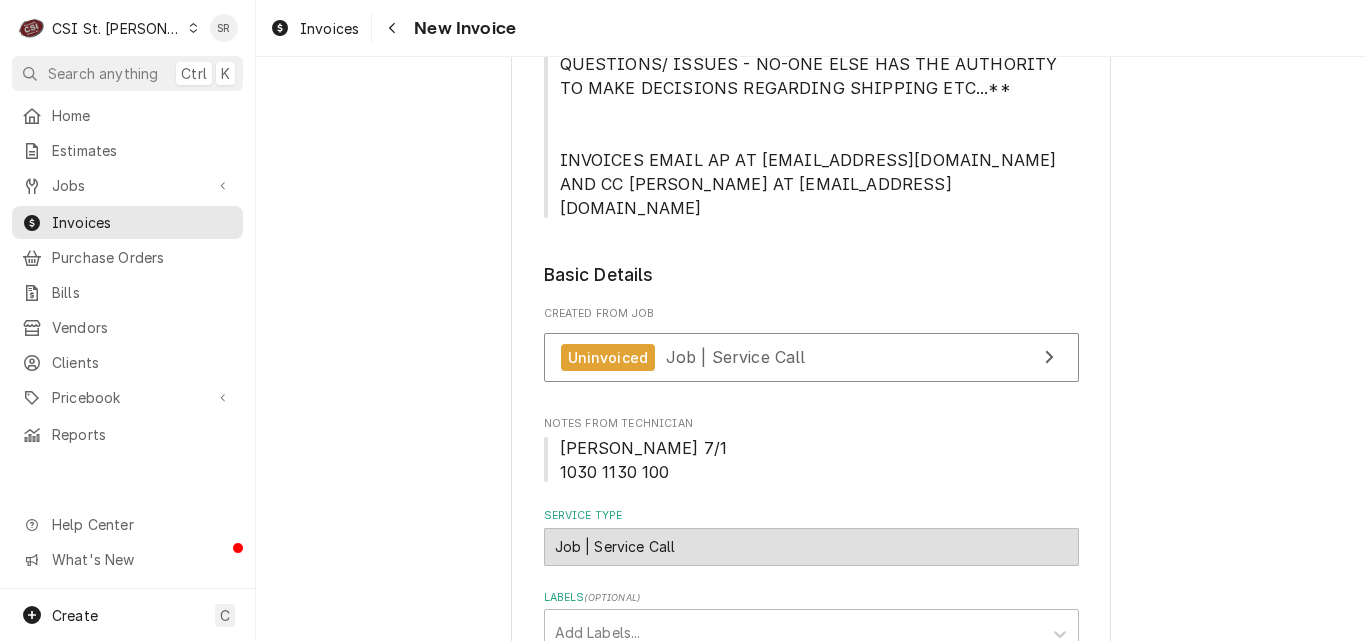scroll, scrollTop: 600, scrollLeft: 0, axis: vertical 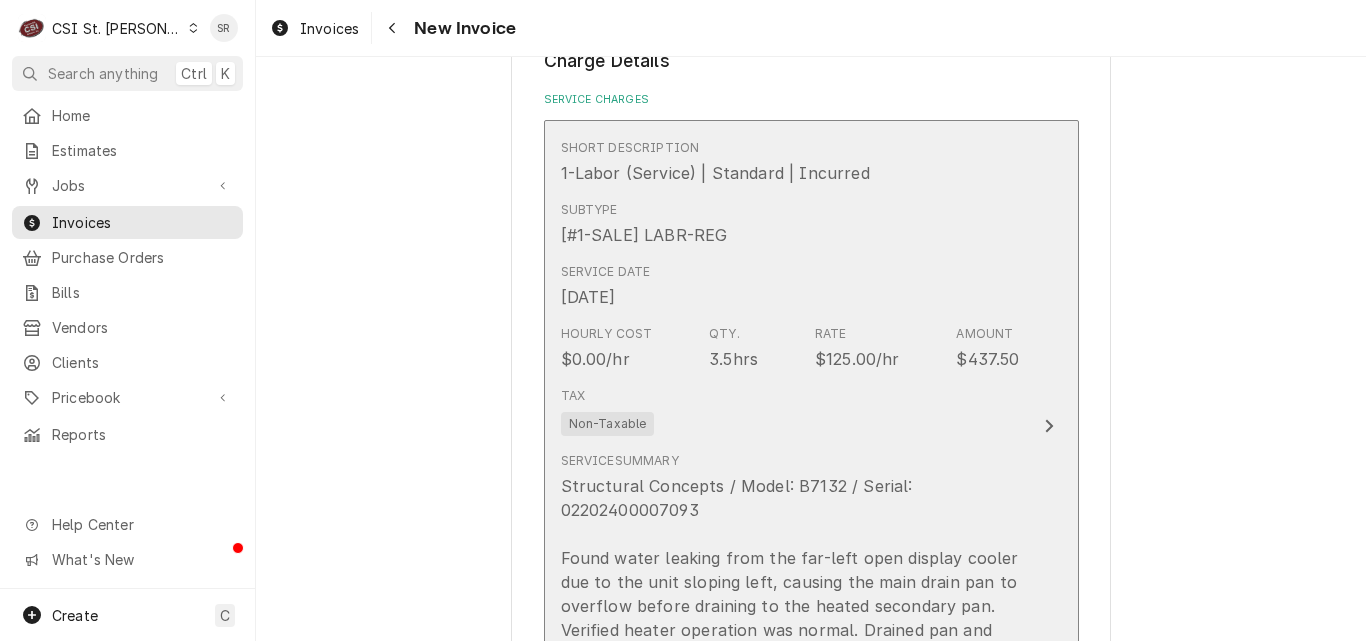 click on "Tax Non-Taxable" at bounding box center [790, 411] 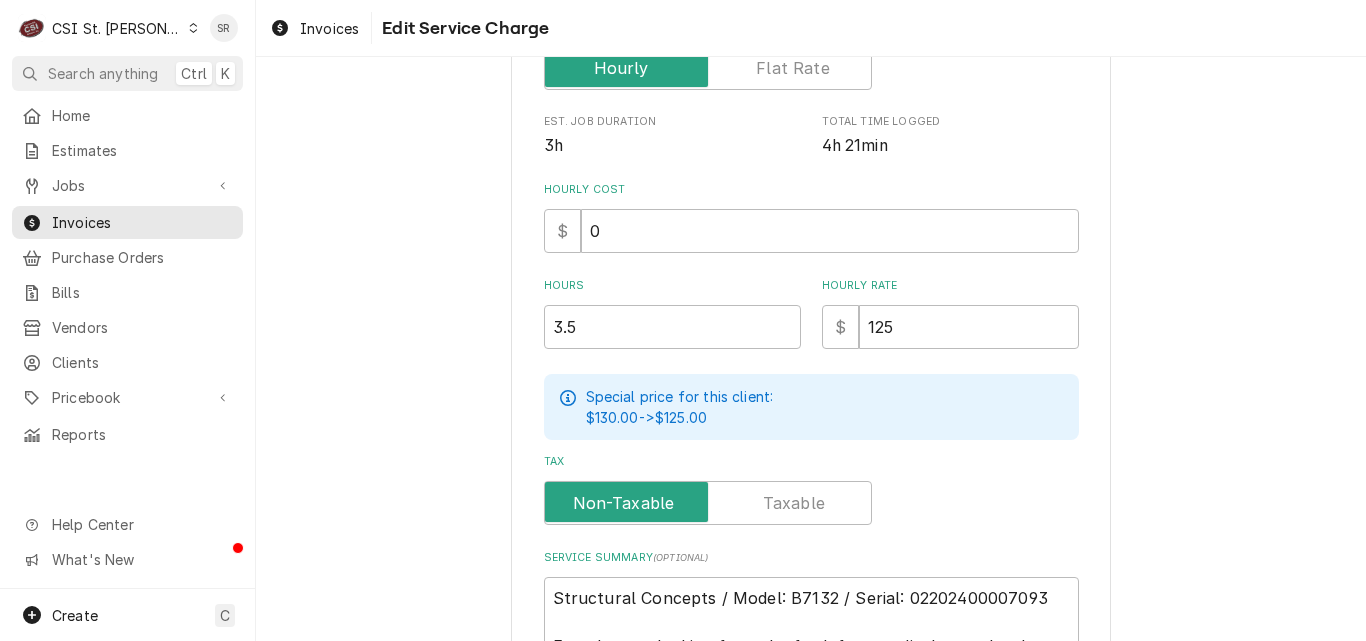 scroll, scrollTop: 500, scrollLeft: 0, axis: vertical 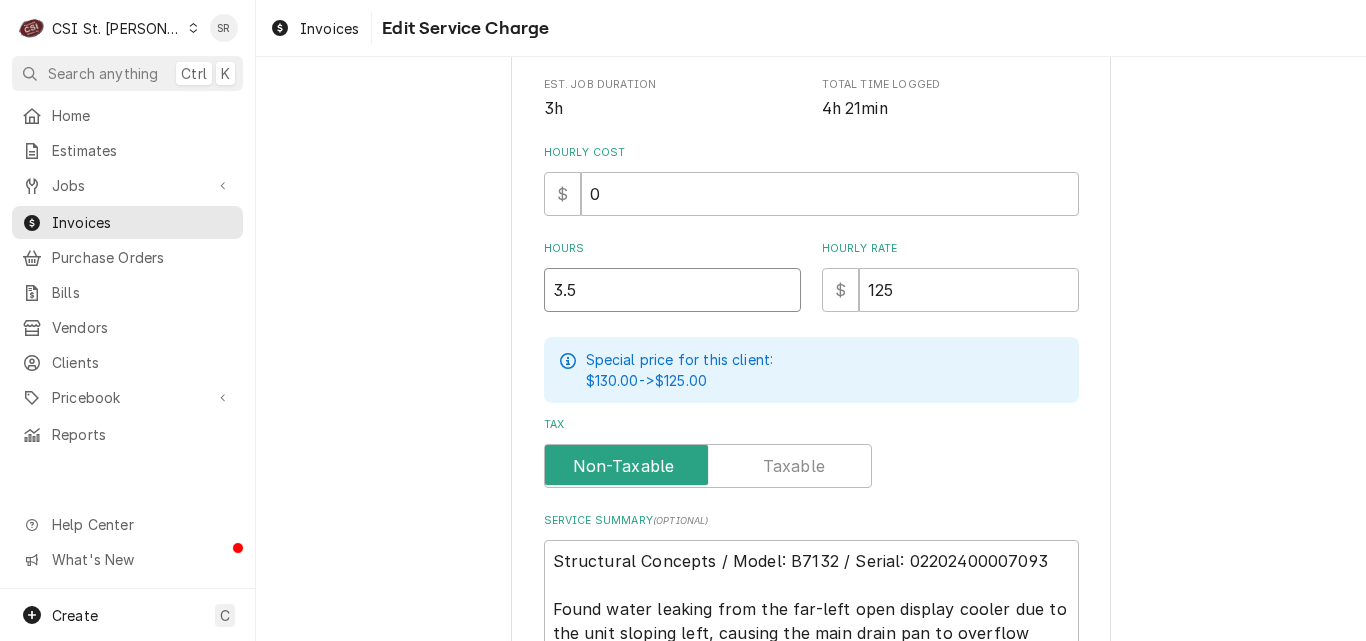 drag, startPoint x: 588, startPoint y: 284, endPoint x: 537, endPoint y: 286, distance: 51.0392 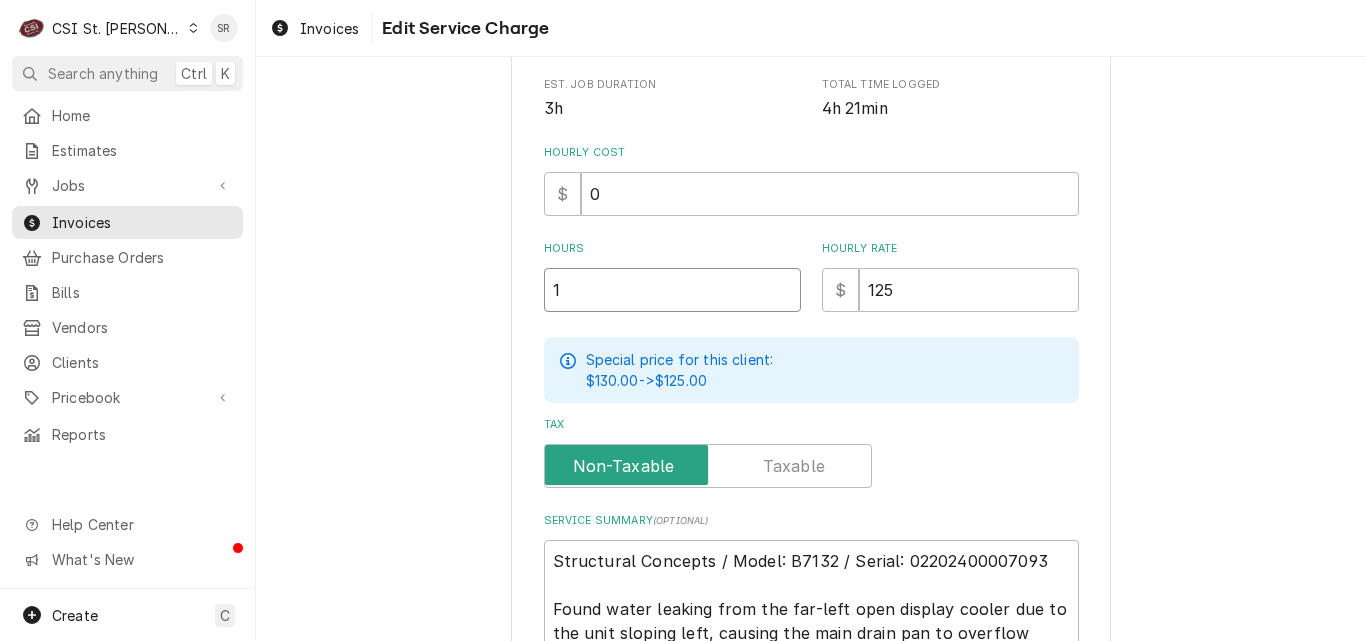 type on "x" 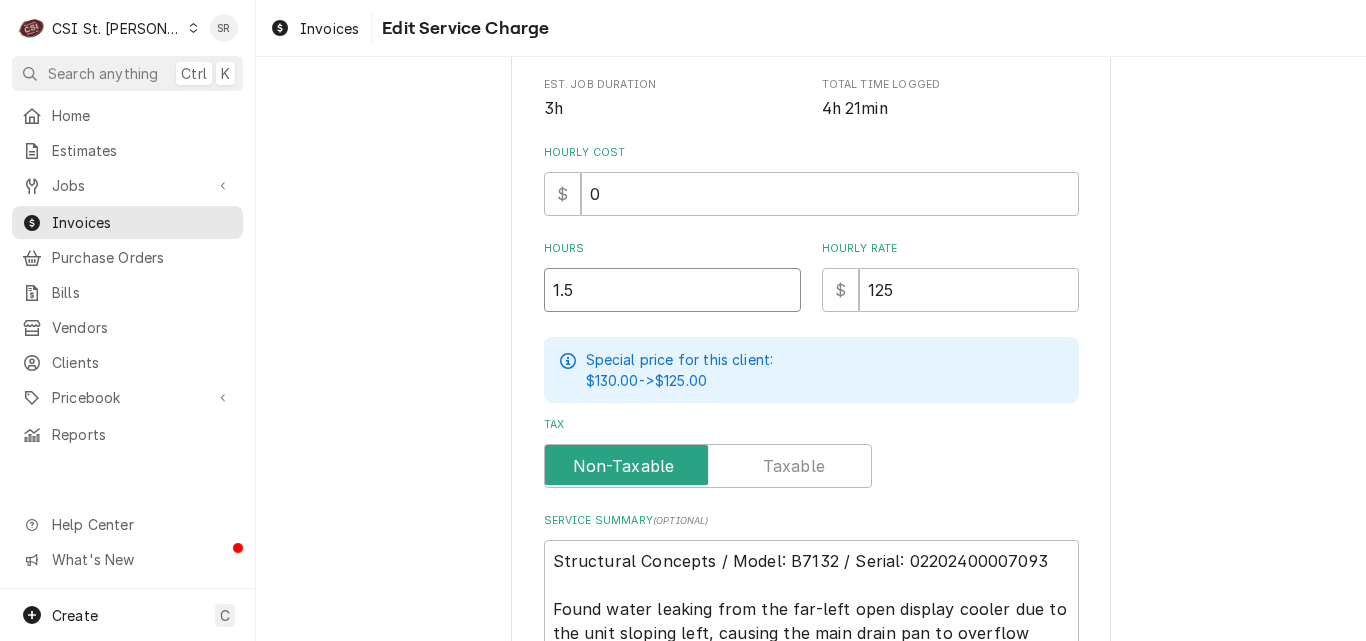 type on "1.5" 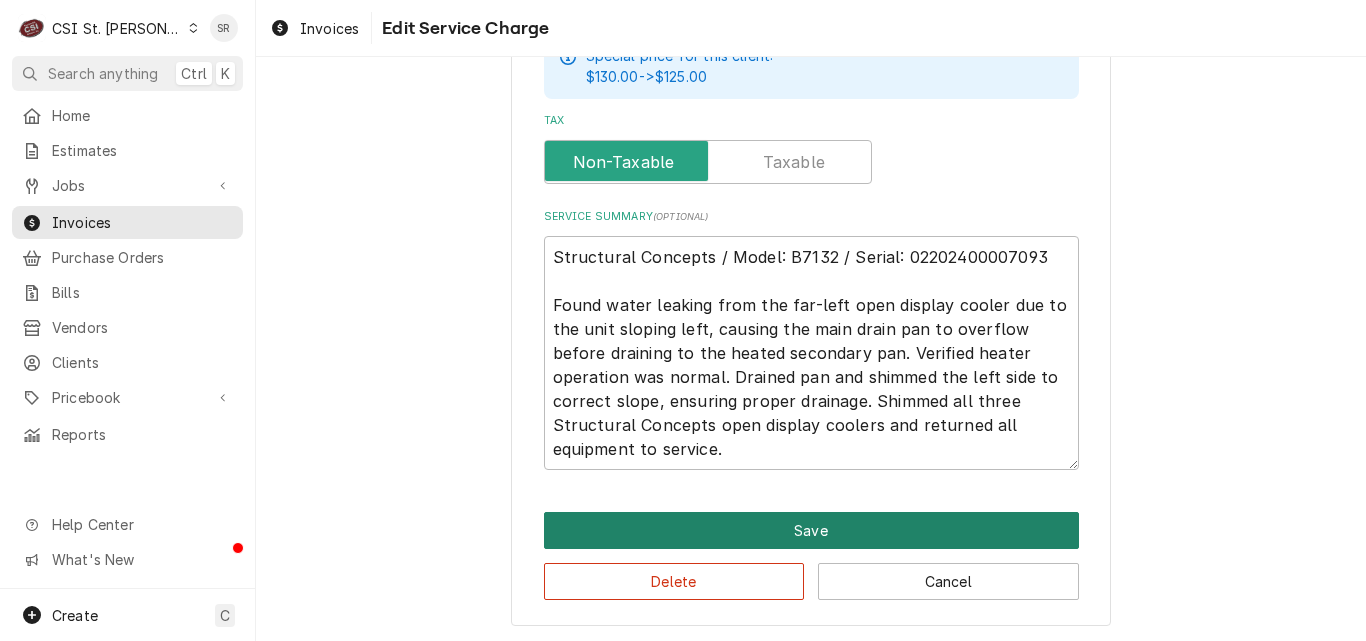 click on "Save" at bounding box center (811, 530) 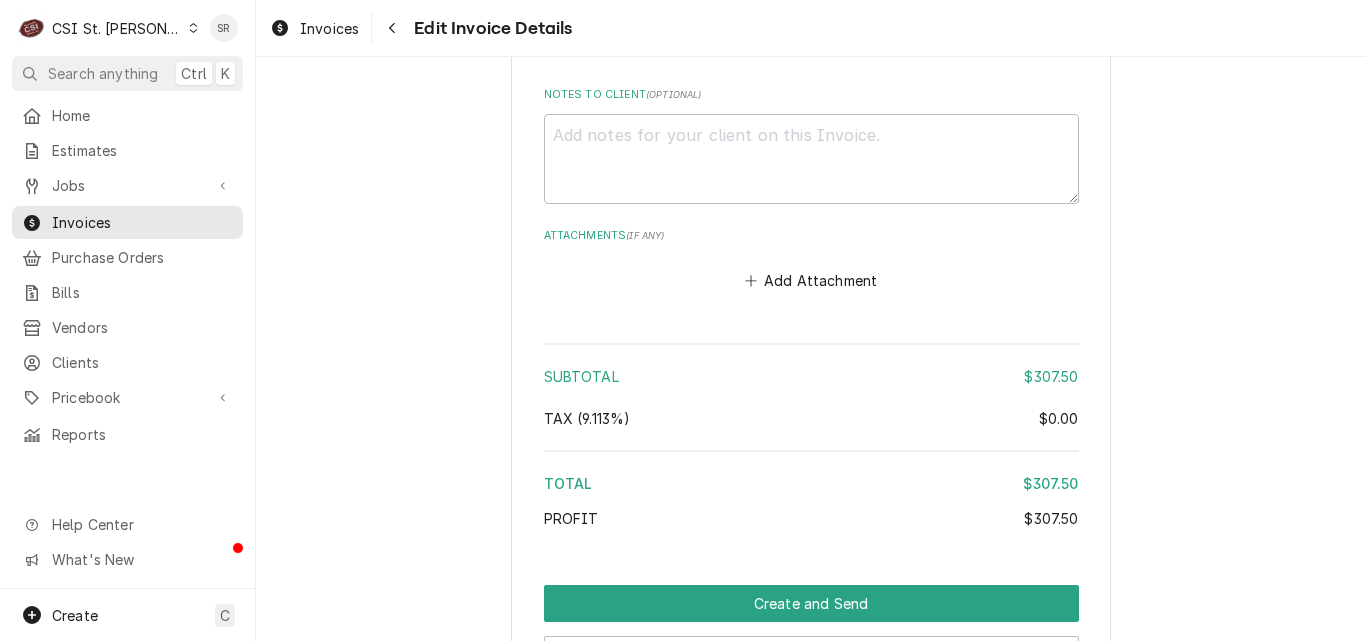 scroll, scrollTop: 3576, scrollLeft: 0, axis: vertical 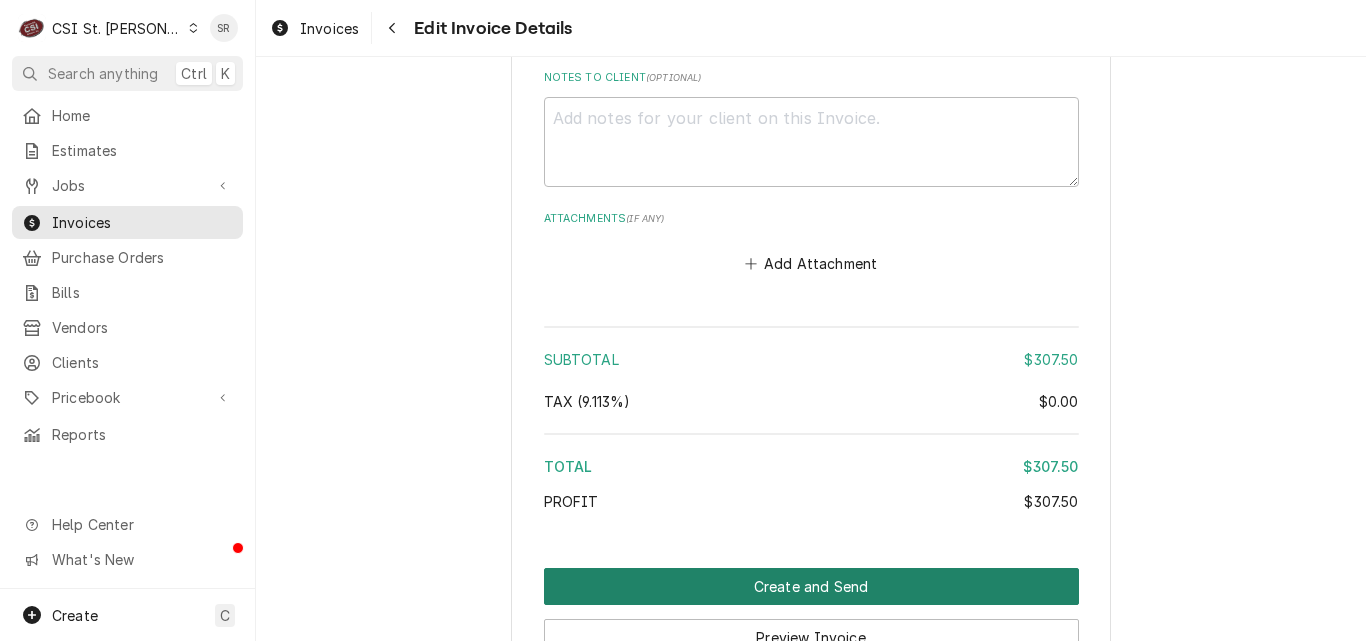 click on "Create and Send" at bounding box center [811, 586] 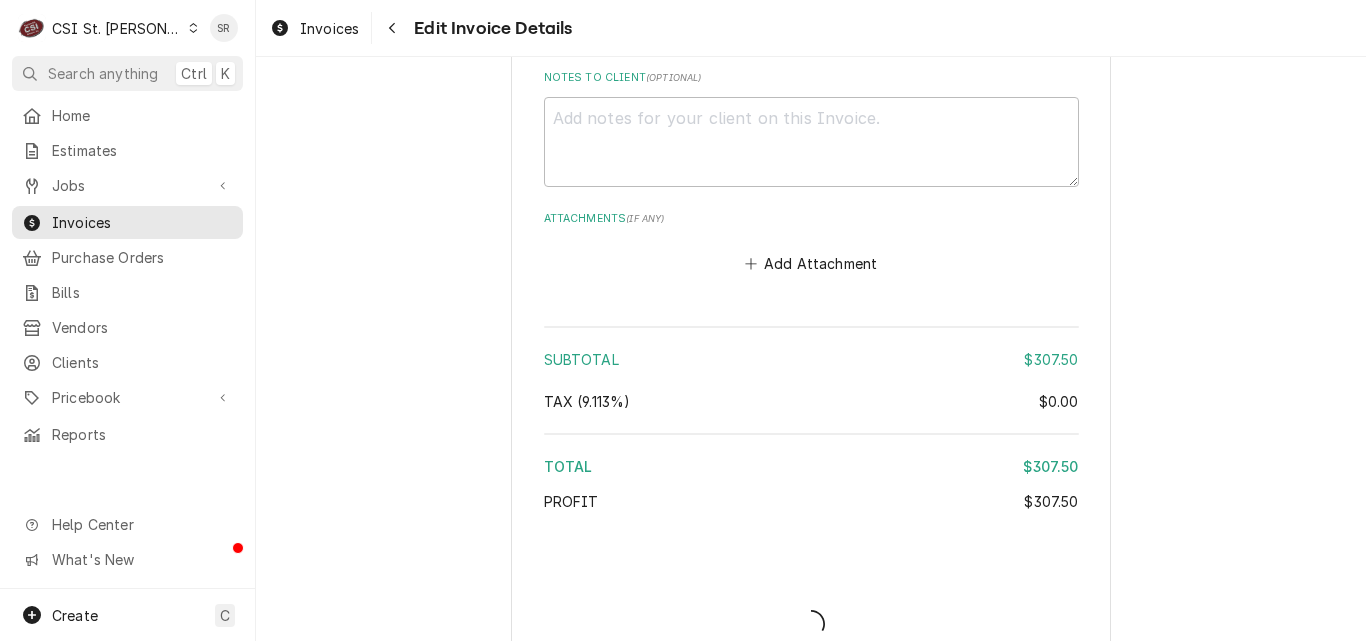 type on "x" 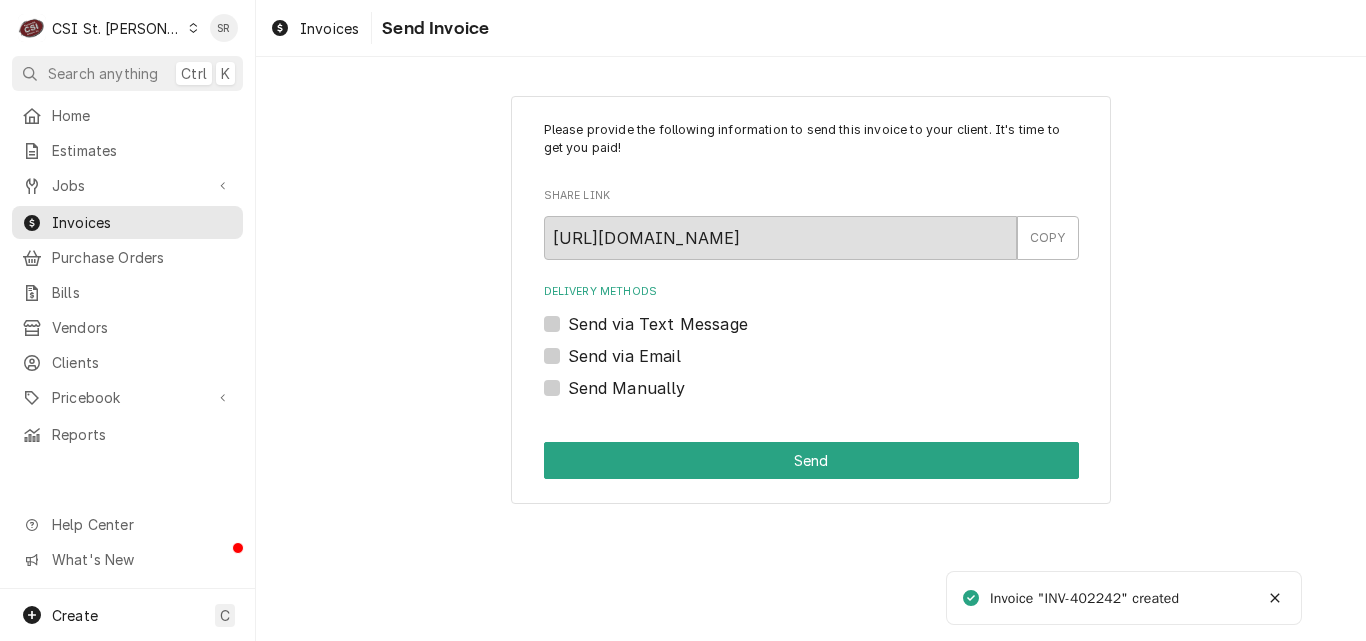 scroll, scrollTop: 0, scrollLeft: 0, axis: both 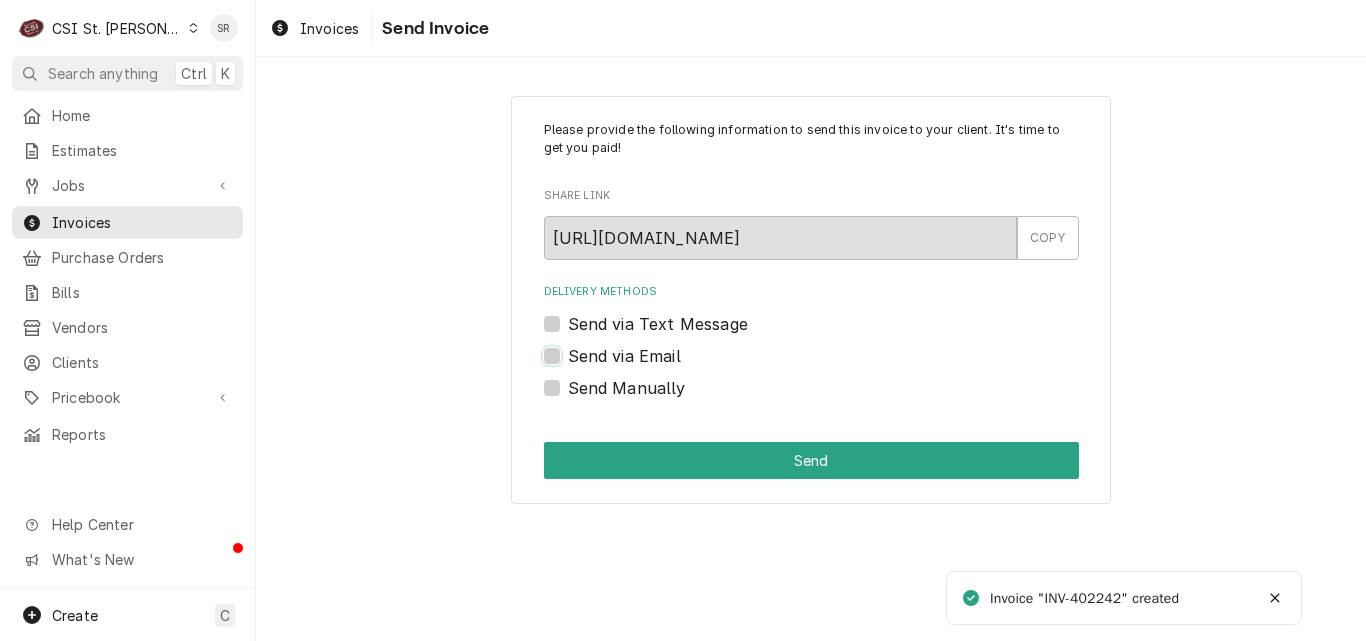 click on "Send via Email" at bounding box center (835, 366) 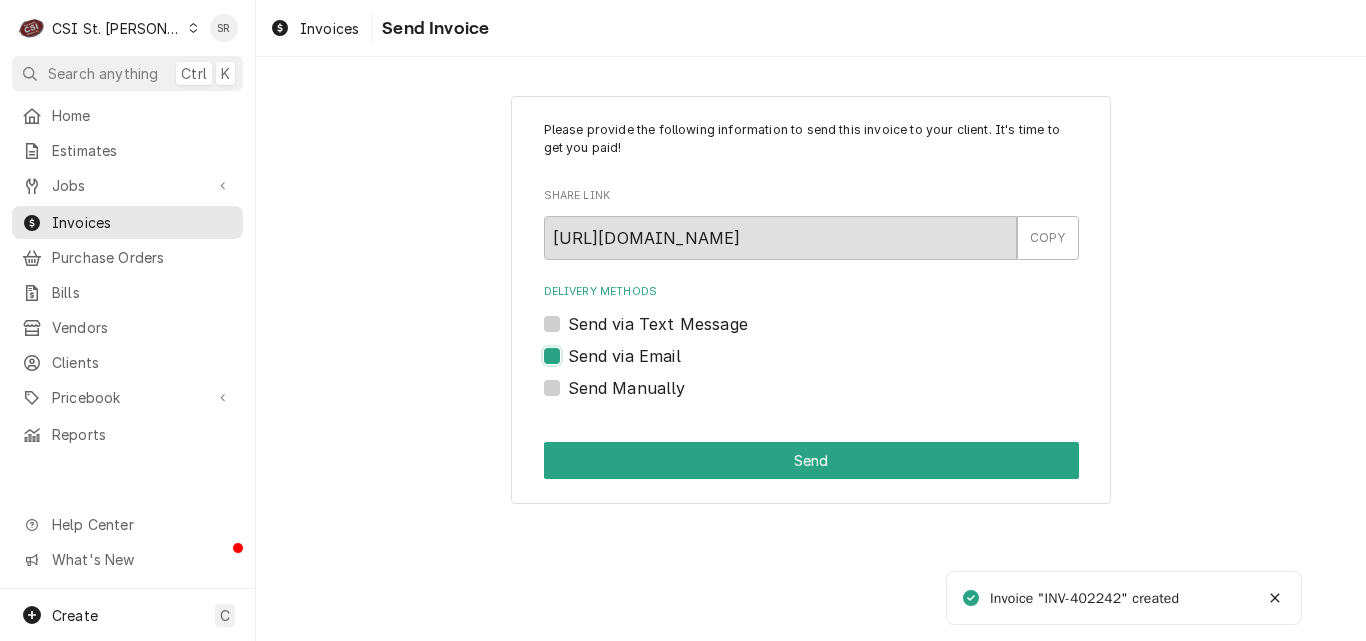 checkbox on "true" 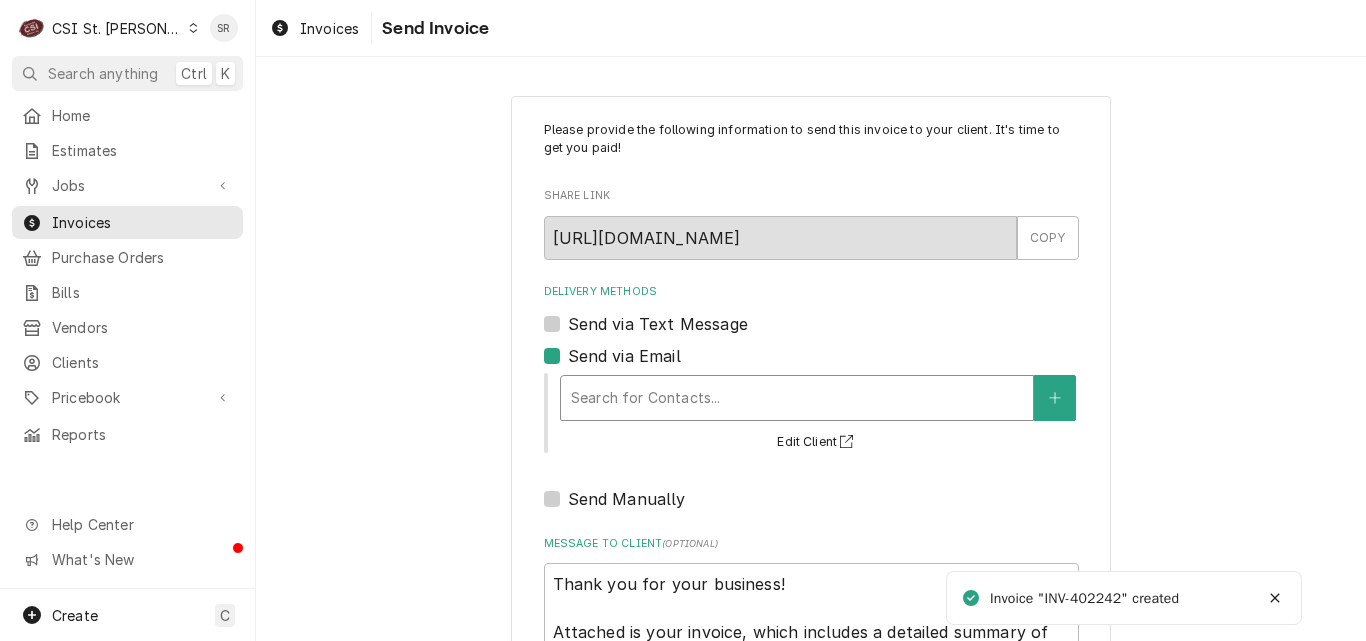 type on "x" 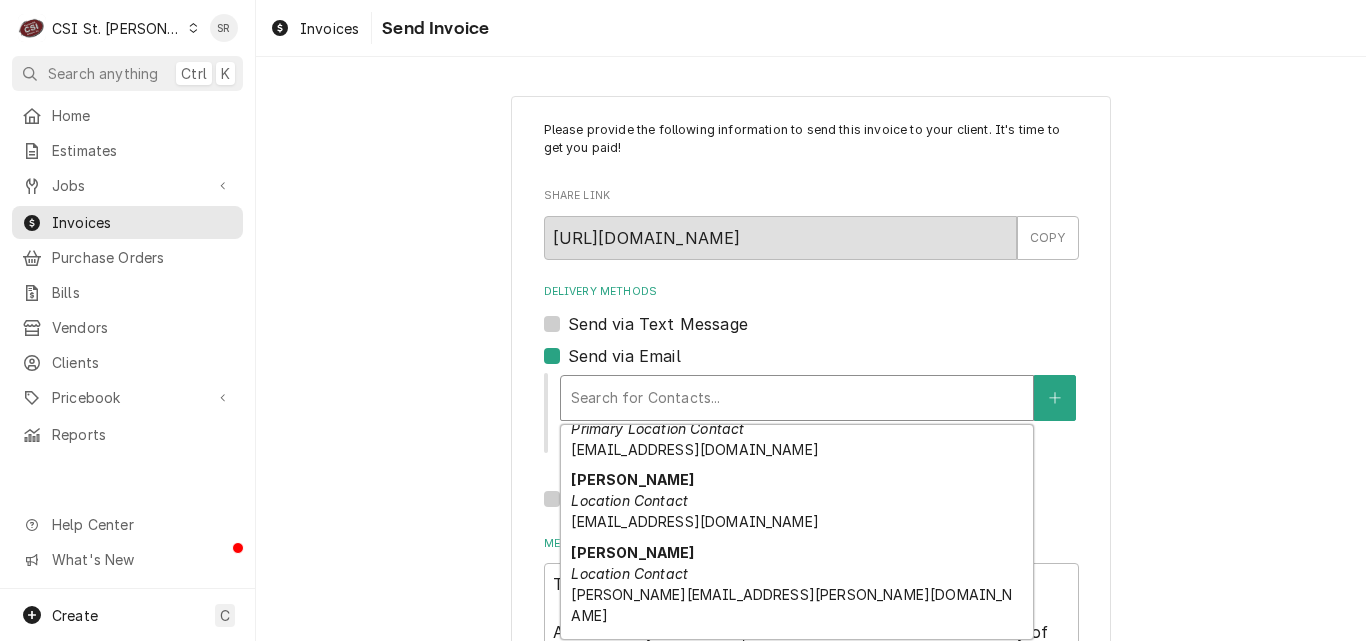 scroll, scrollTop: 440, scrollLeft: 0, axis: vertical 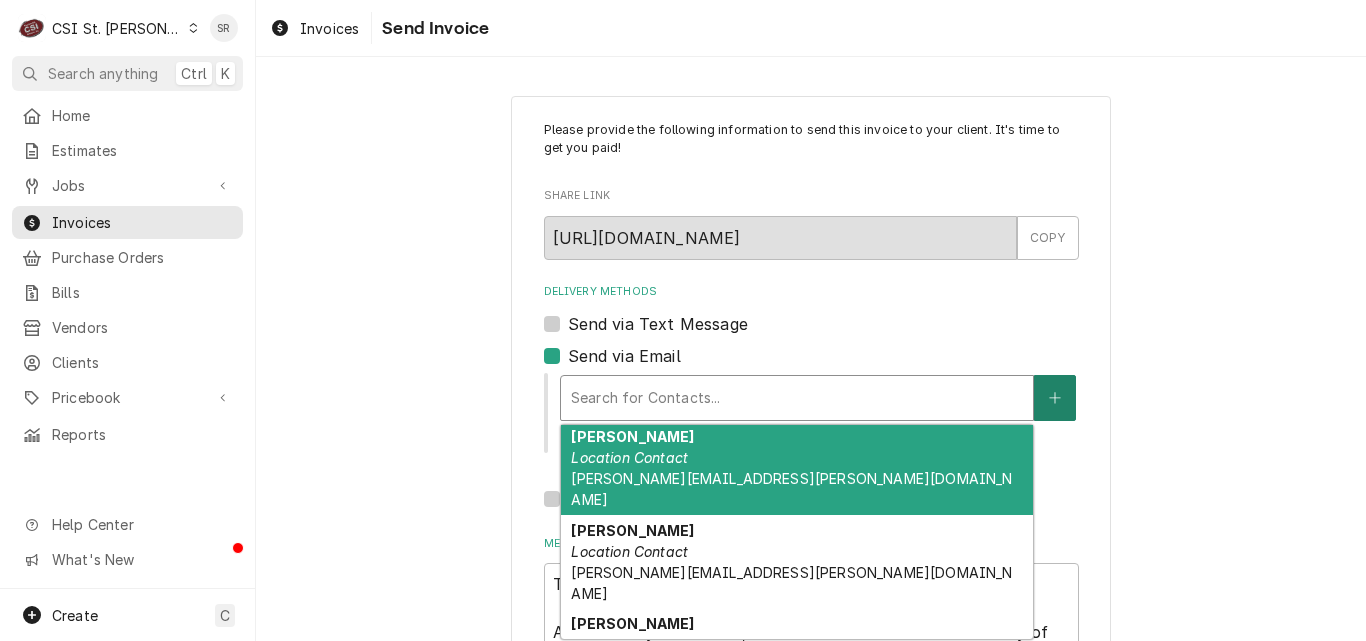 click at bounding box center (1055, 398) 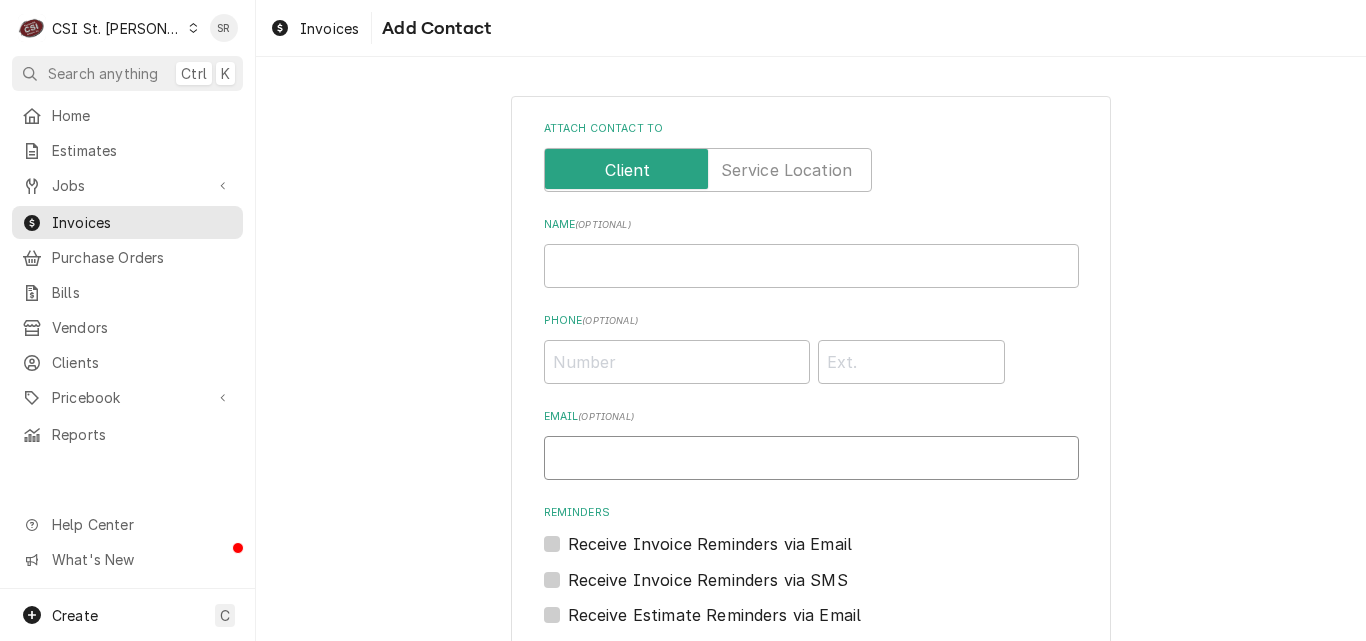 click on "Email  ( optional )" at bounding box center [811, 458] 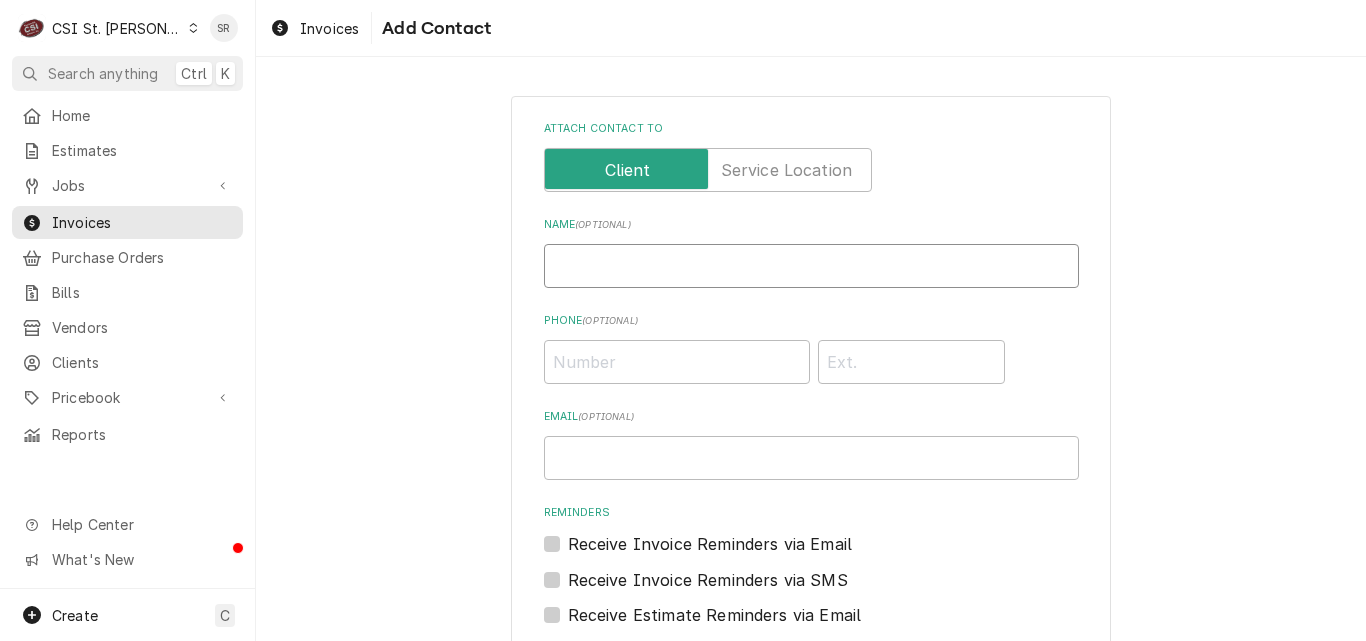 click on "Name  ( optional )" at bounding box center (811, 266) 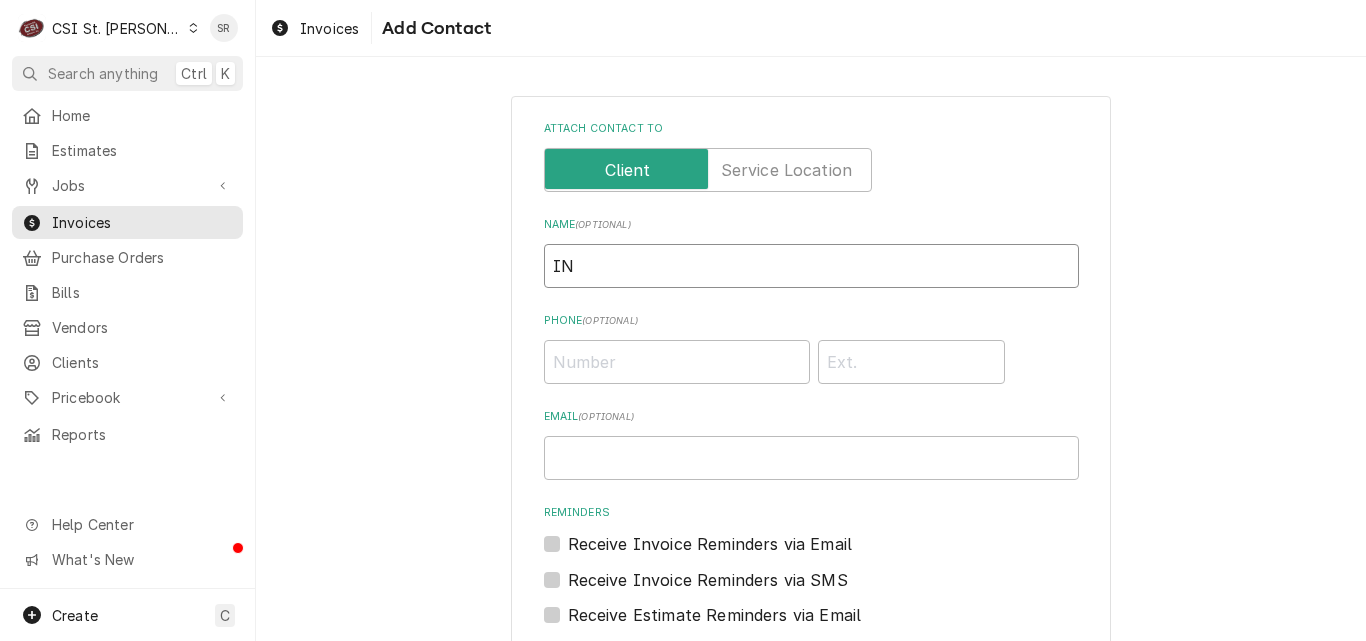 type on "I" 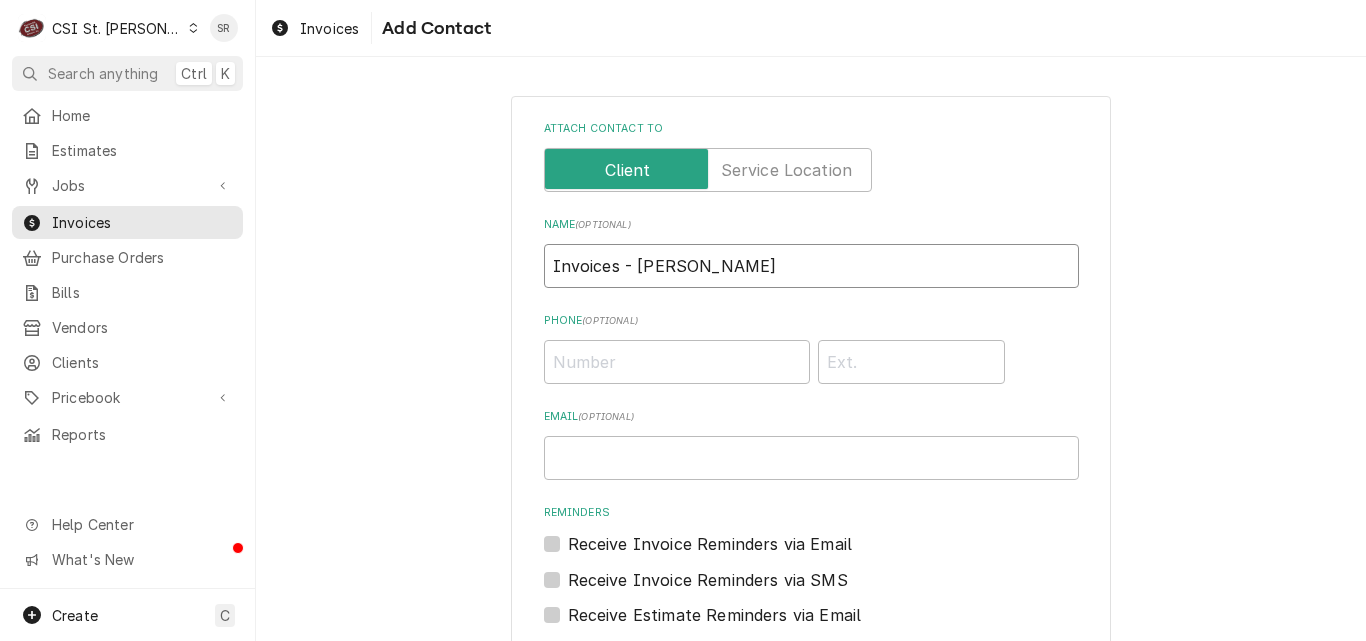 type on "Invoices - [PERSON_NAME]" 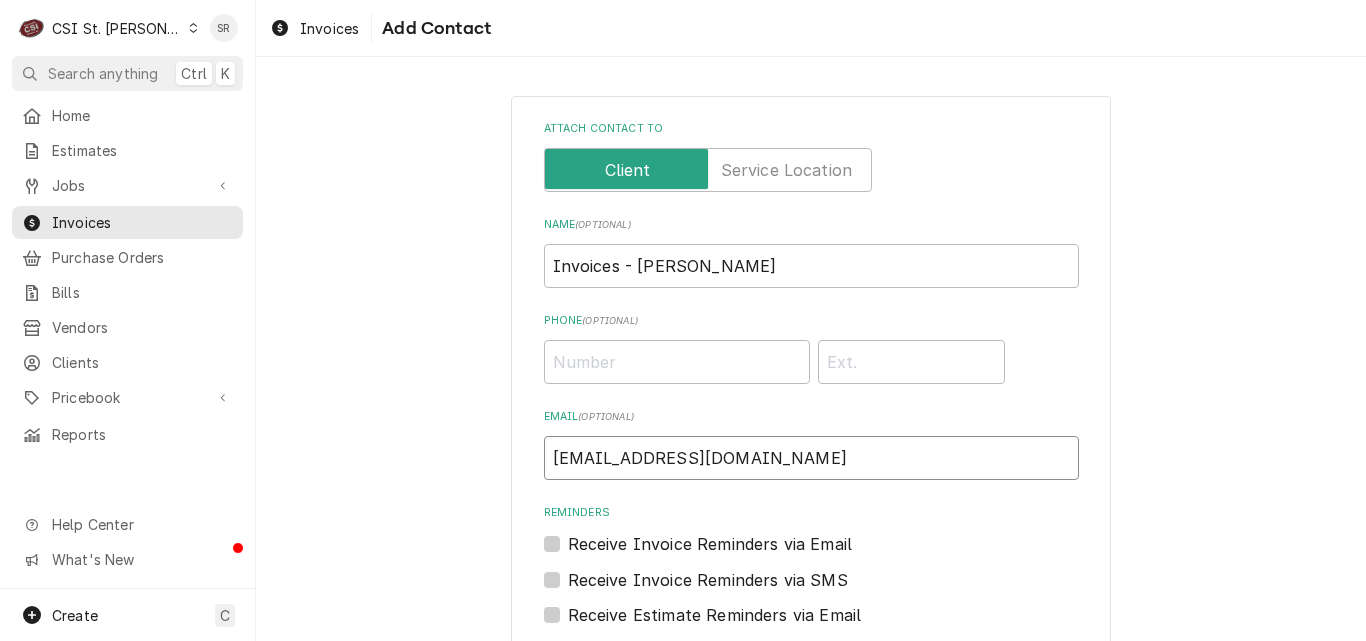 type on "[EMAIL_ADDRESS][DOMAIN_NAME]" 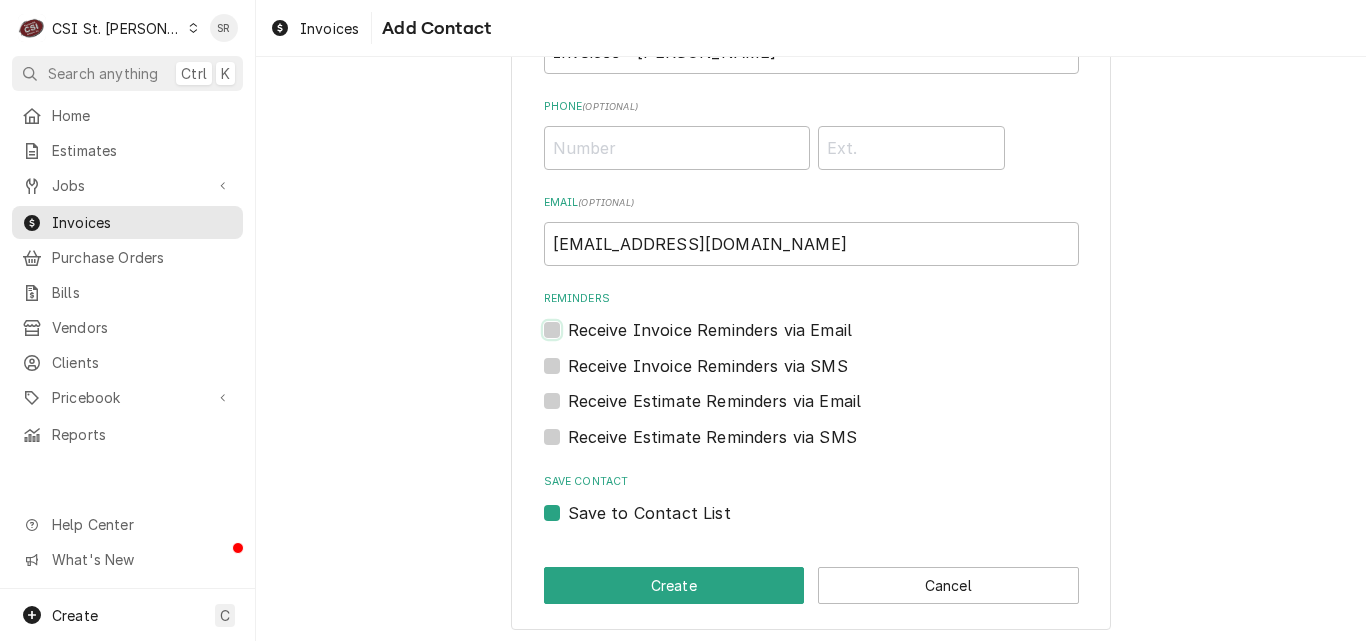 scroll, scrollTop: 220, scrollLeft: 0, axis: vertical 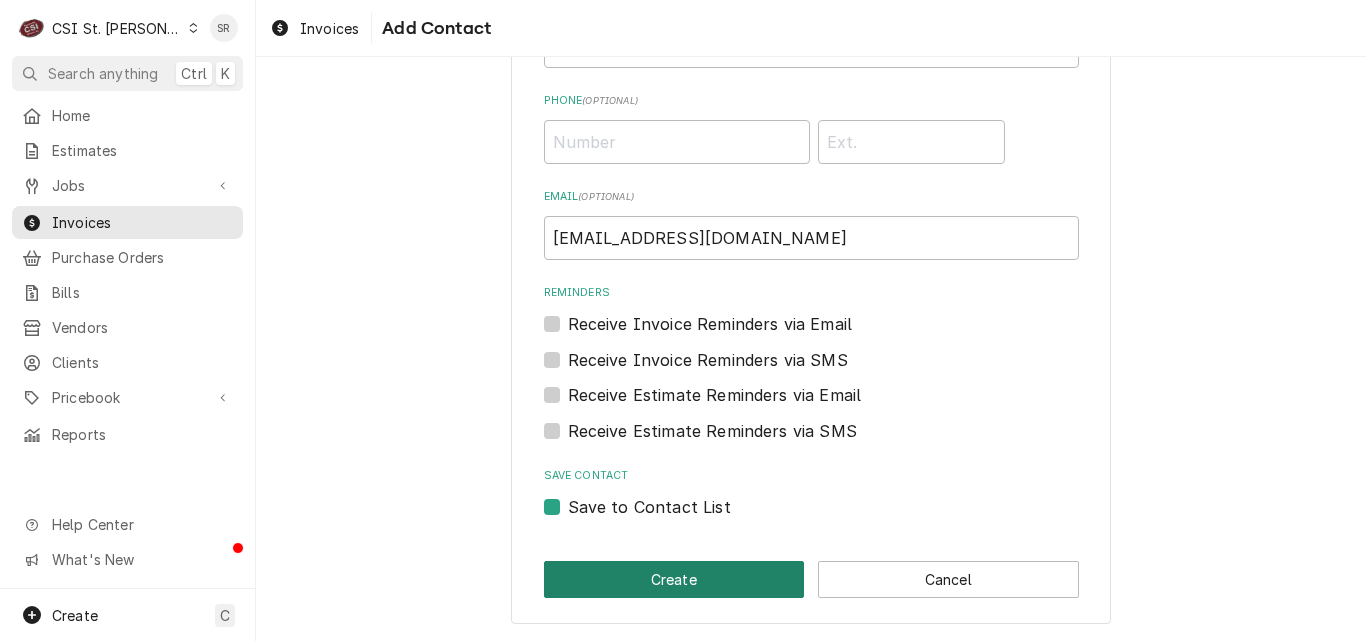 click on "Create" at bounding box center [674, 579] 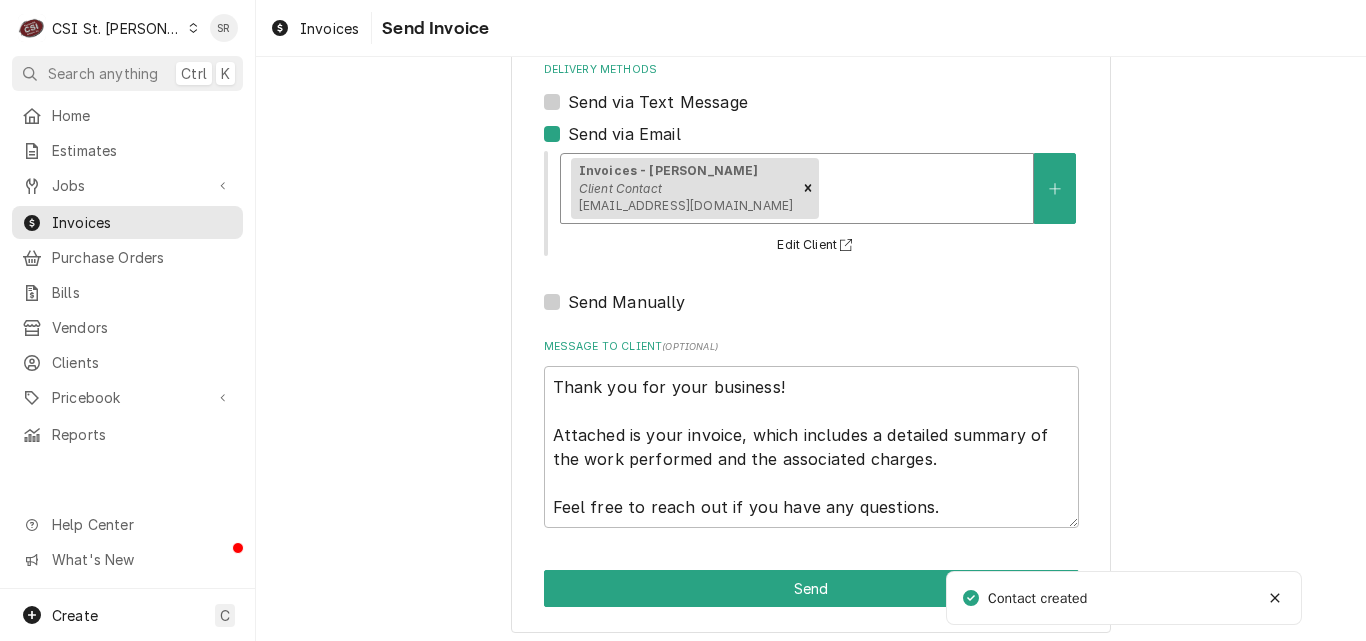 scroll, scrollTop: 231, scrollLeft: 0, axis: vertical 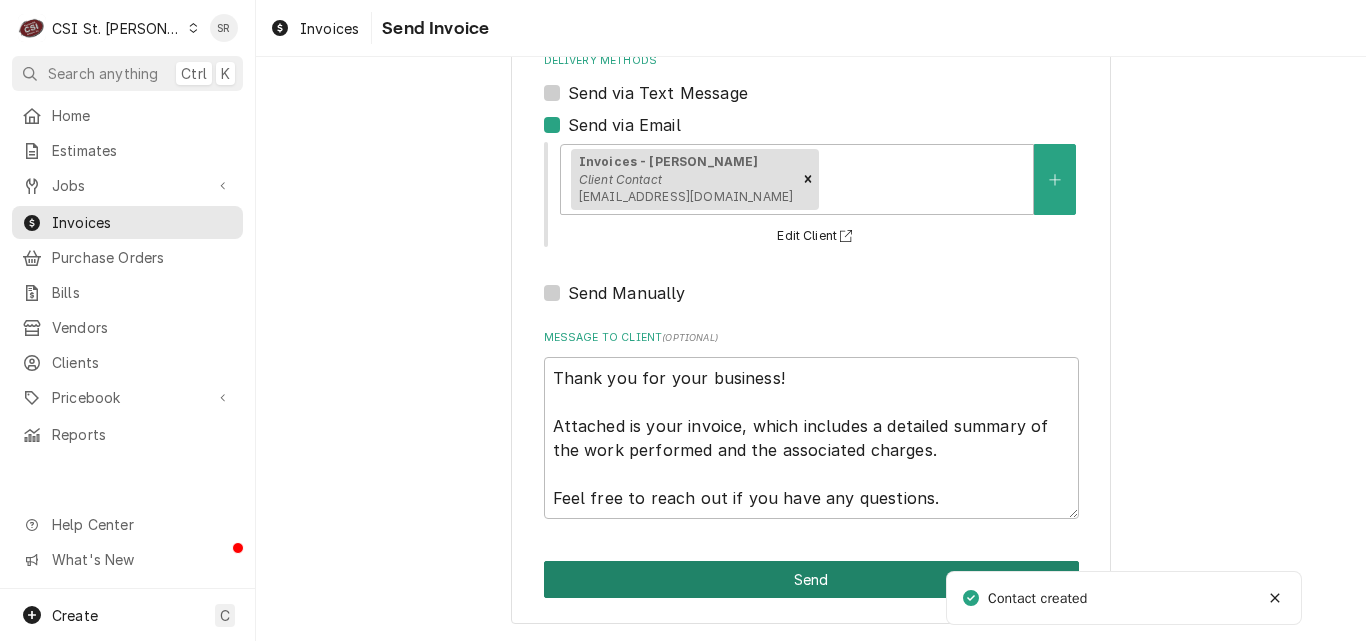click on "Send" at bounding box center [811, 579] 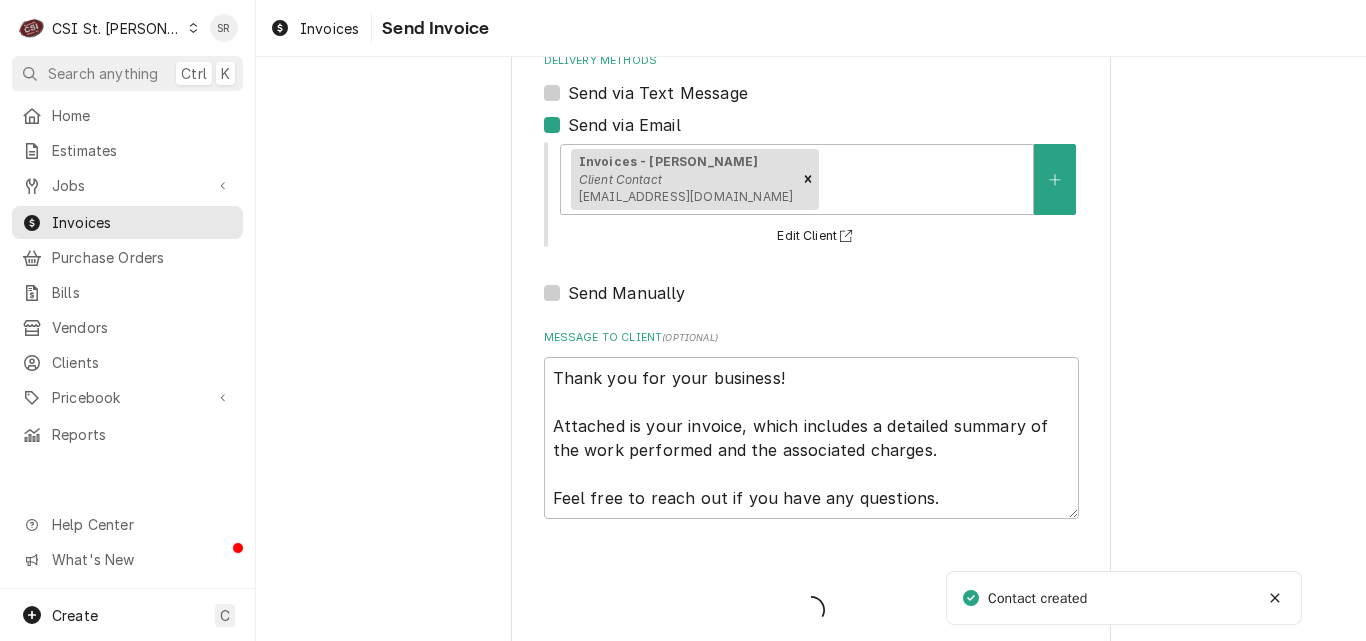 type on "x" 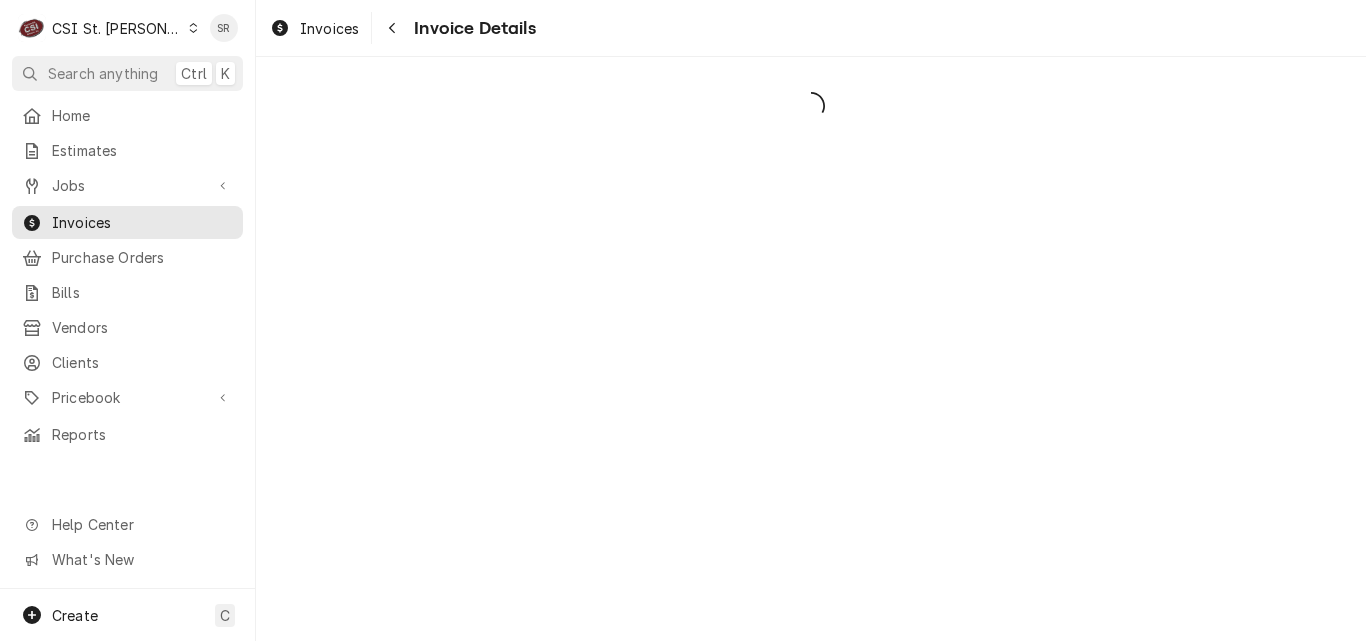 scroll, scrollTop: 0, scrollLeft: 0, axis: both 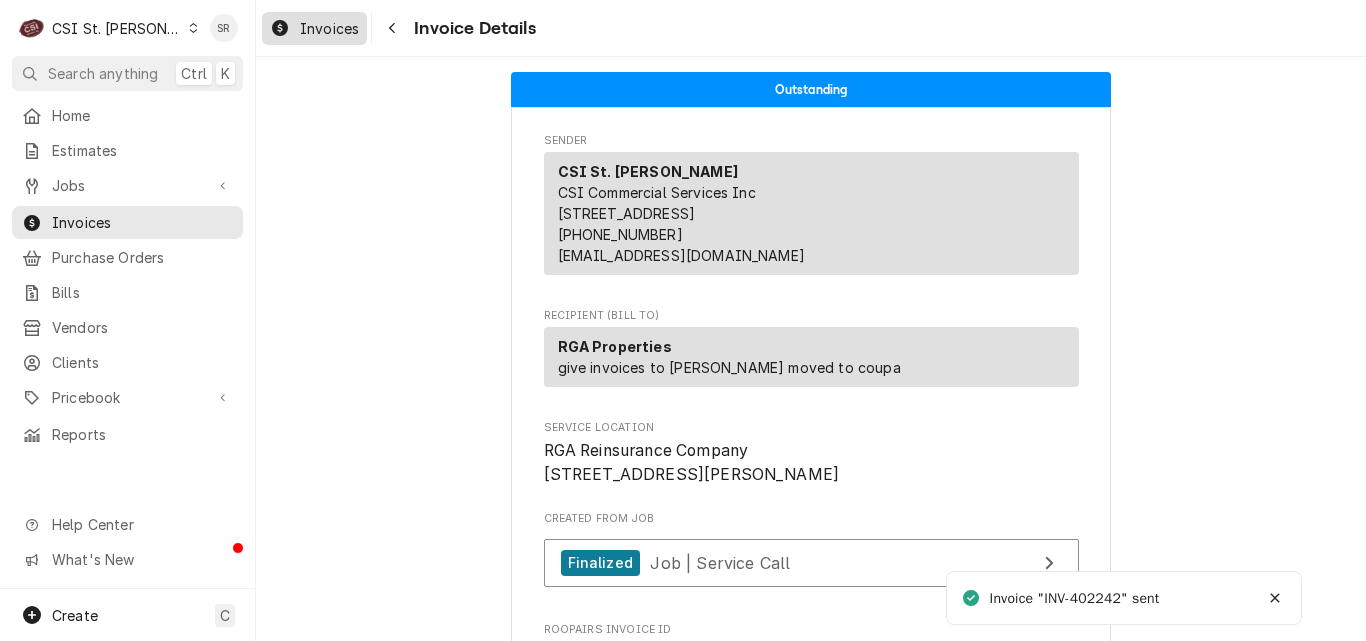 click on "Invoices" at bounding box center [329, 28] 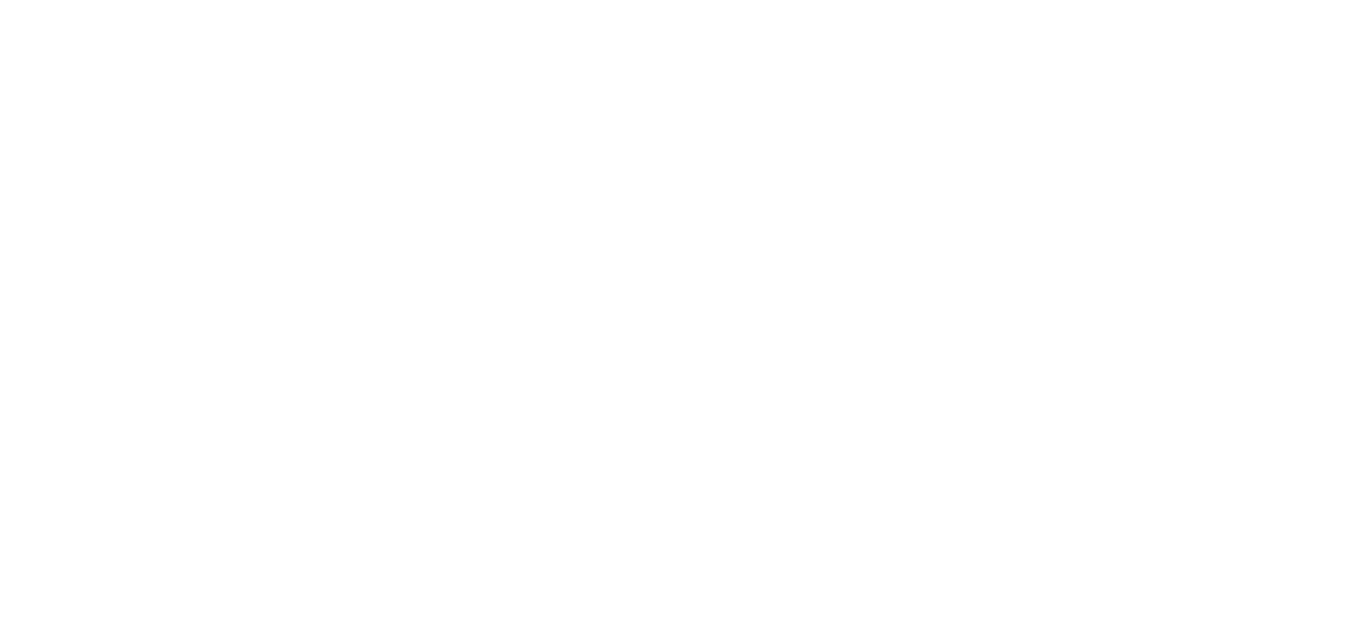 scroll, scrollTop: 0, scrollLeft: 0, axis: both 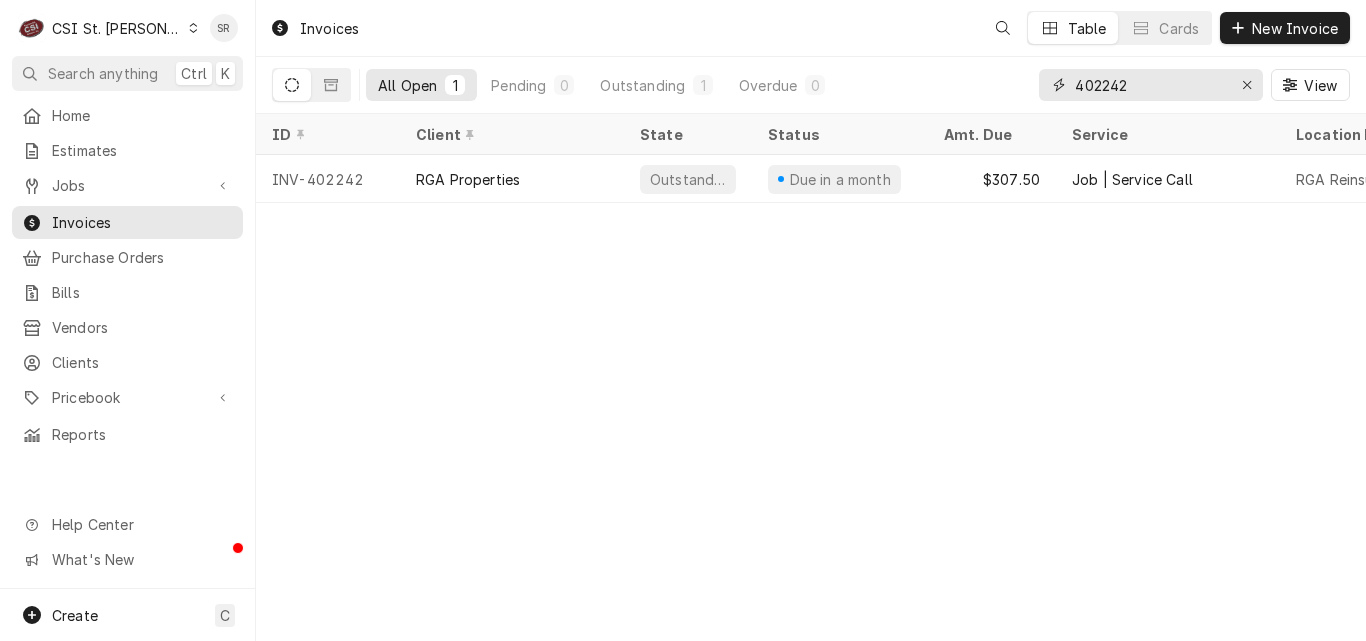 drag, startPoint x: 1181, startPoint y: 88, endPoint x: 1019, endPoint y: 79, distance: 162.2498 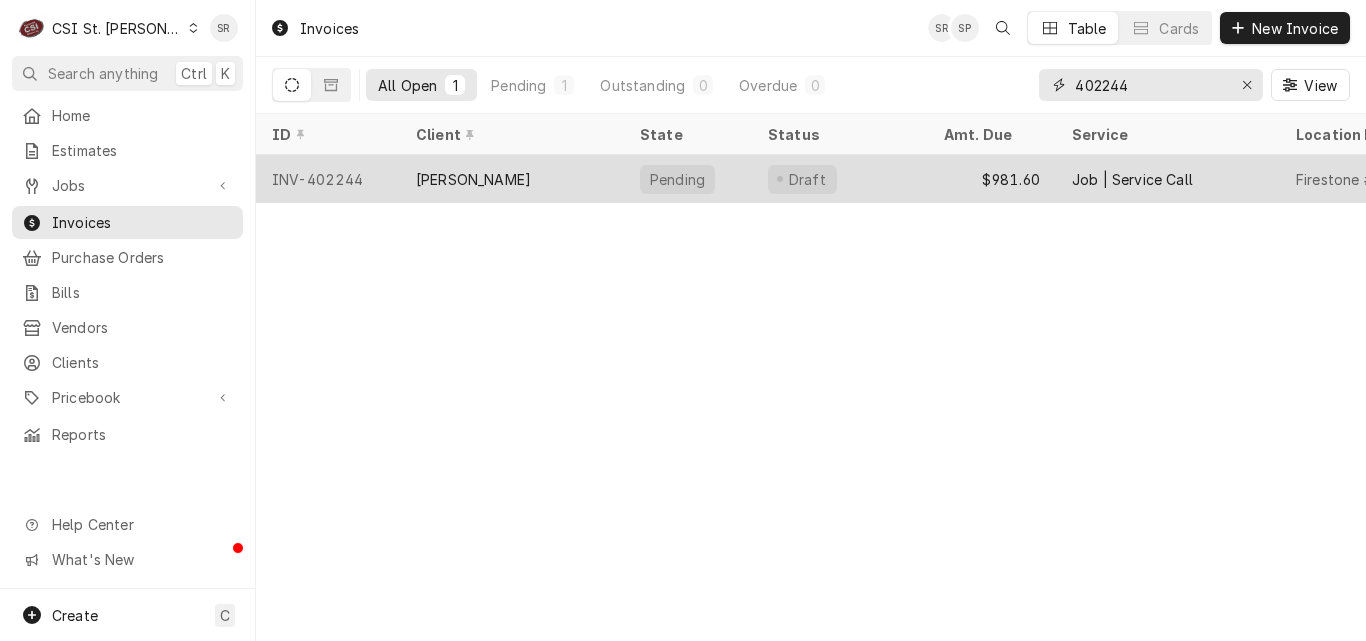 type on "402244" 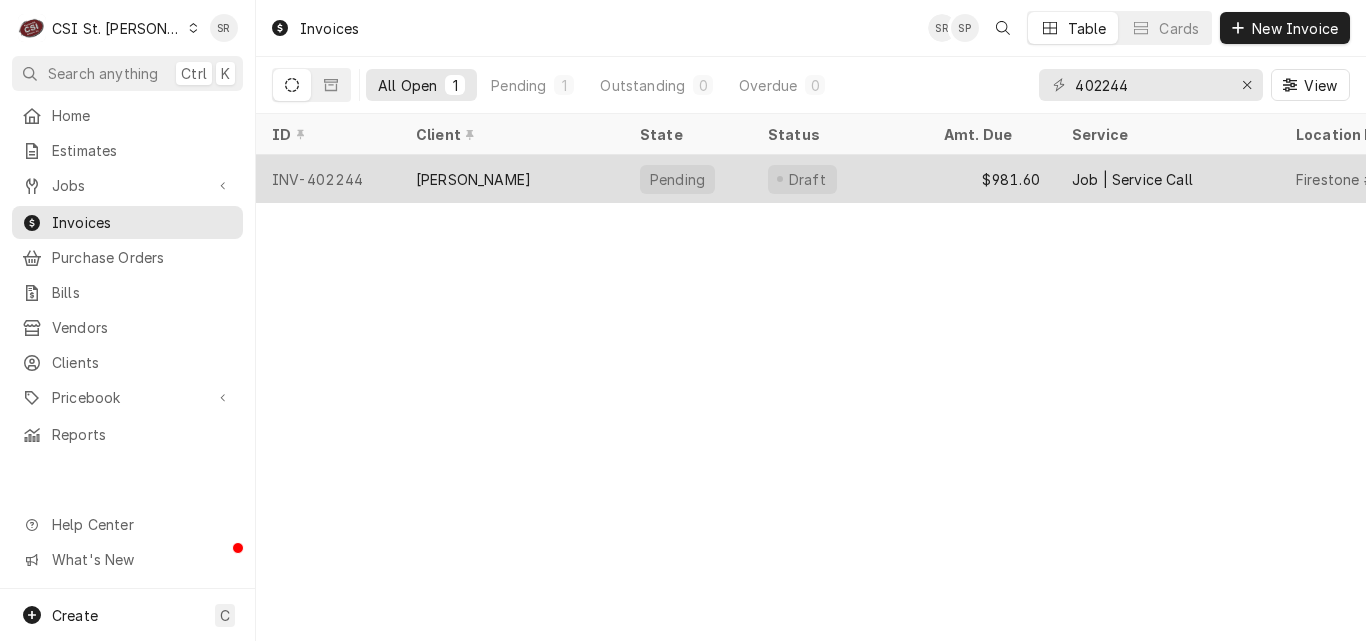 click on "Lane Valente" at bounding box center [473, 179] 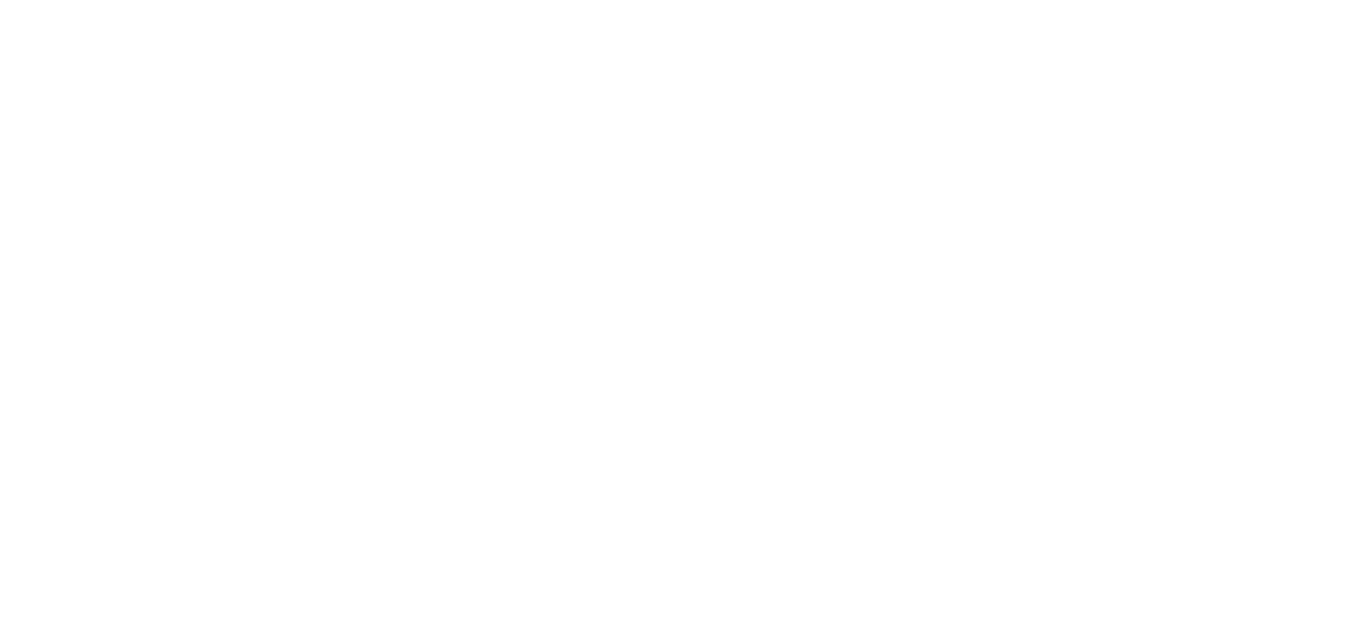 scroll, scrollTop: 0, scrollLeft: 0, axis: both 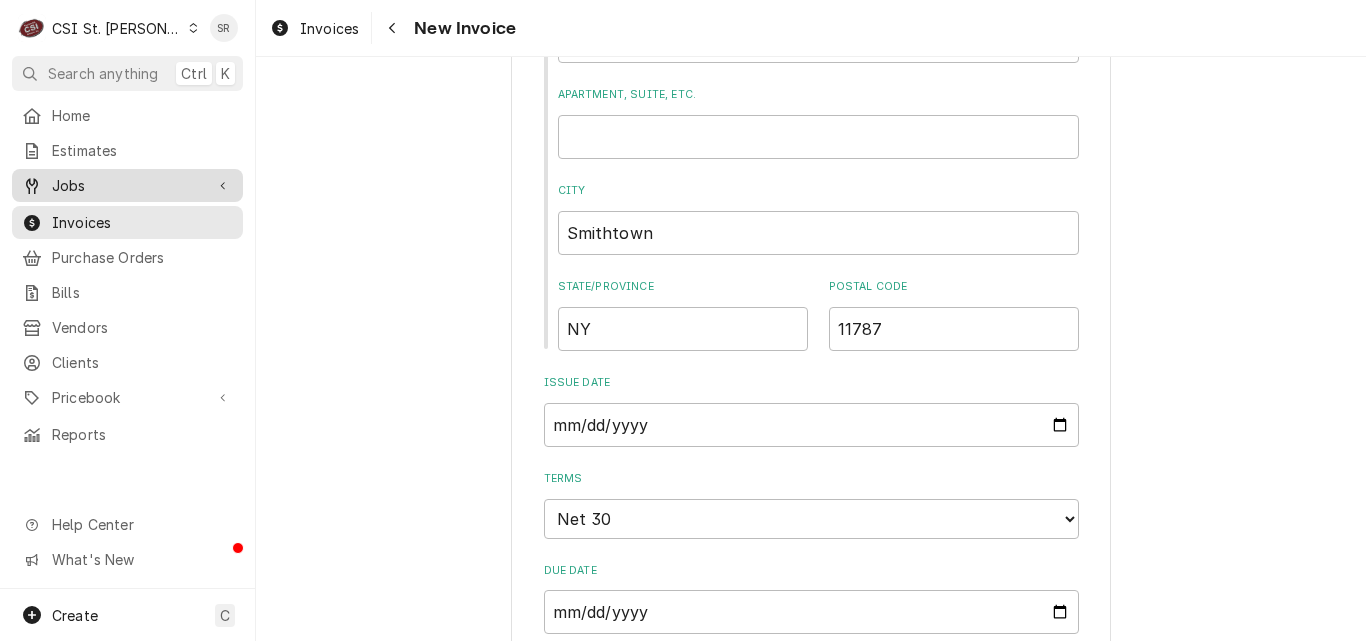 click on "Jobs" at bounding box center [127, 185] 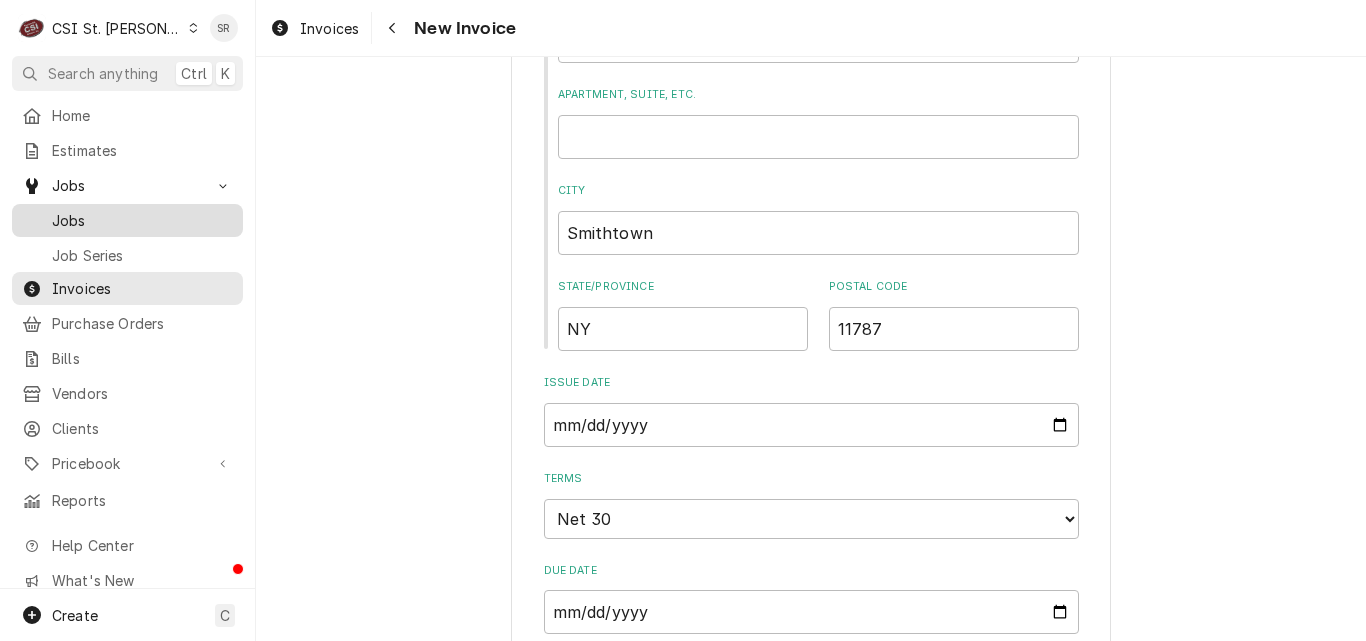 click on "Jobs" at bounding box center [142, 220] 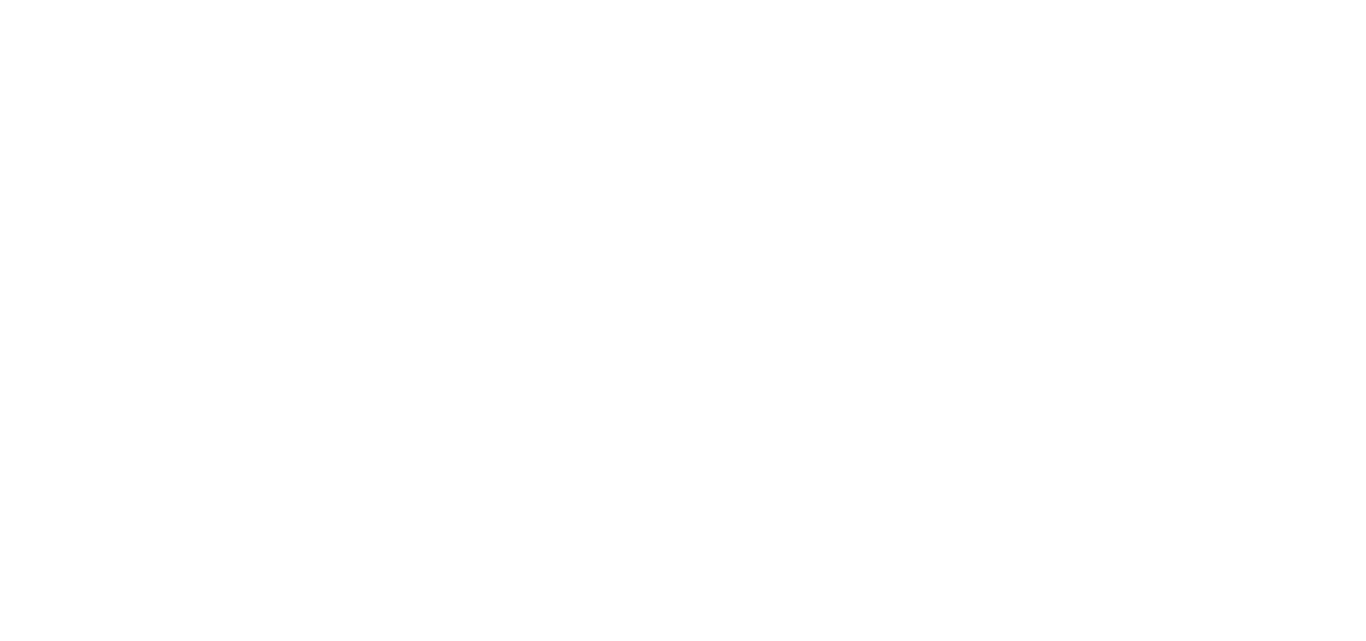 scroll, scrollTop: 0, scrollLeft: 0, axis: both 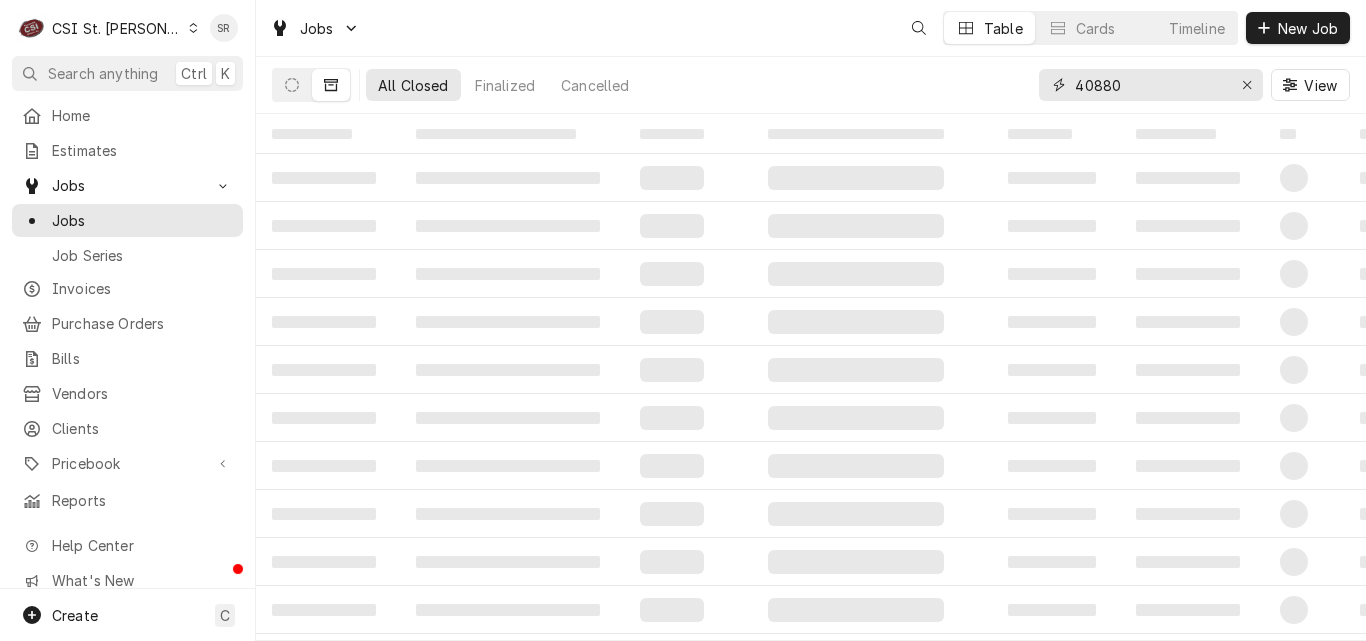 drag, startPoint x: 1126, startPoint y: 77, endPoint x: 1021, endPoint y: 77, distance: 105 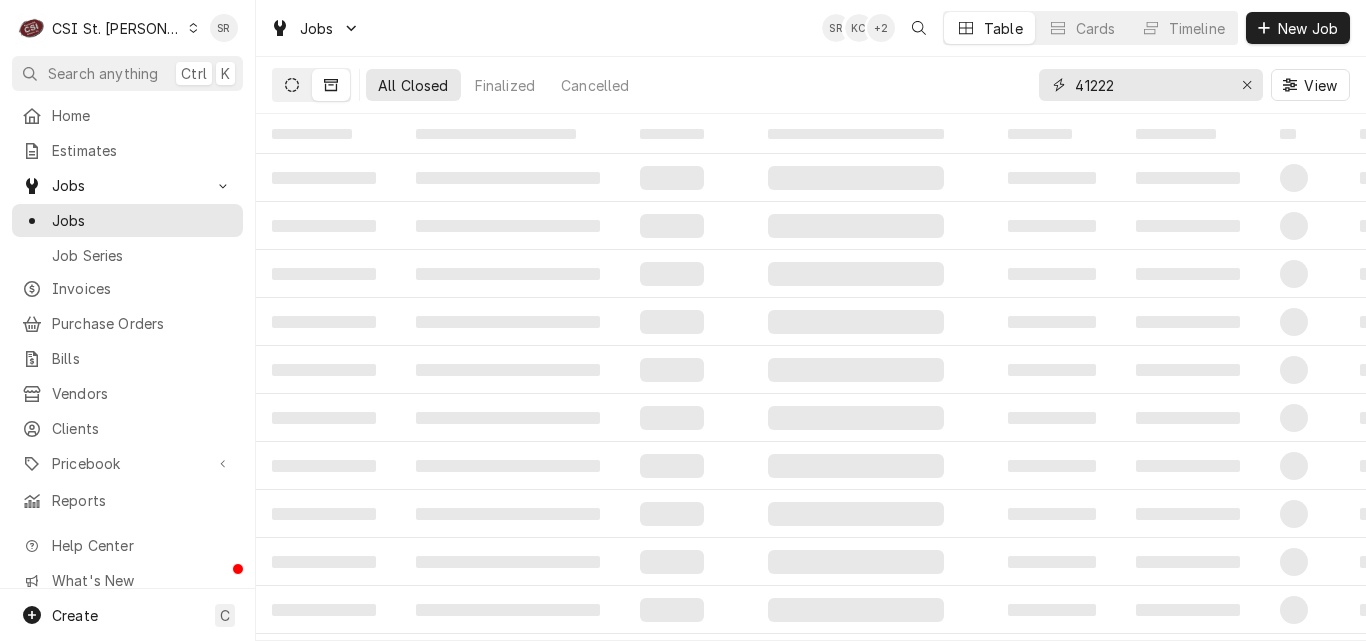 type on "41222" 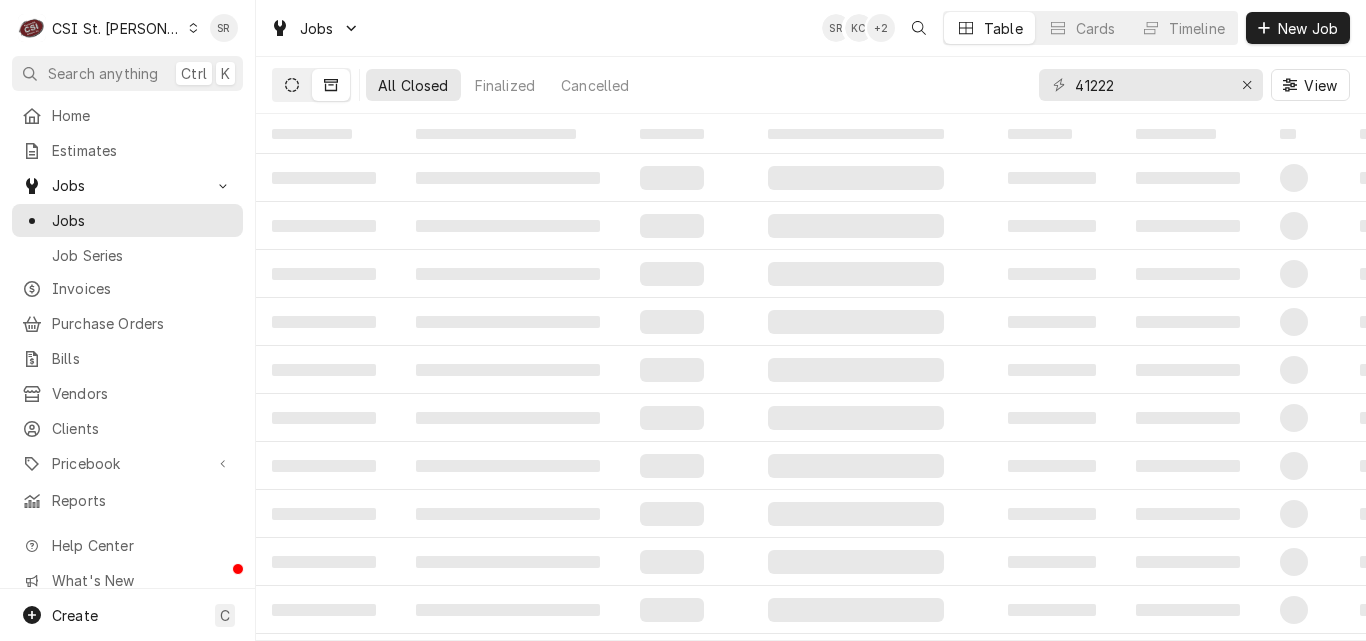 click at bounding box center [292, 85] 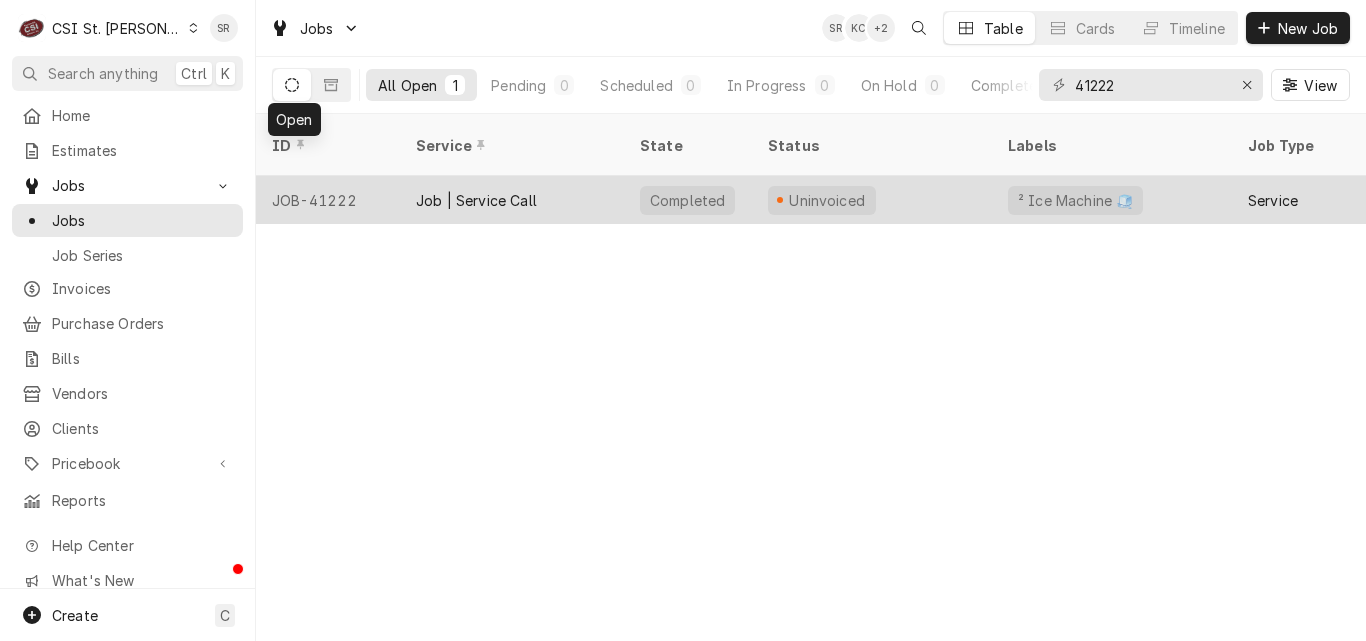 click on "Job | Service Call" at bounding box center [512, 200] 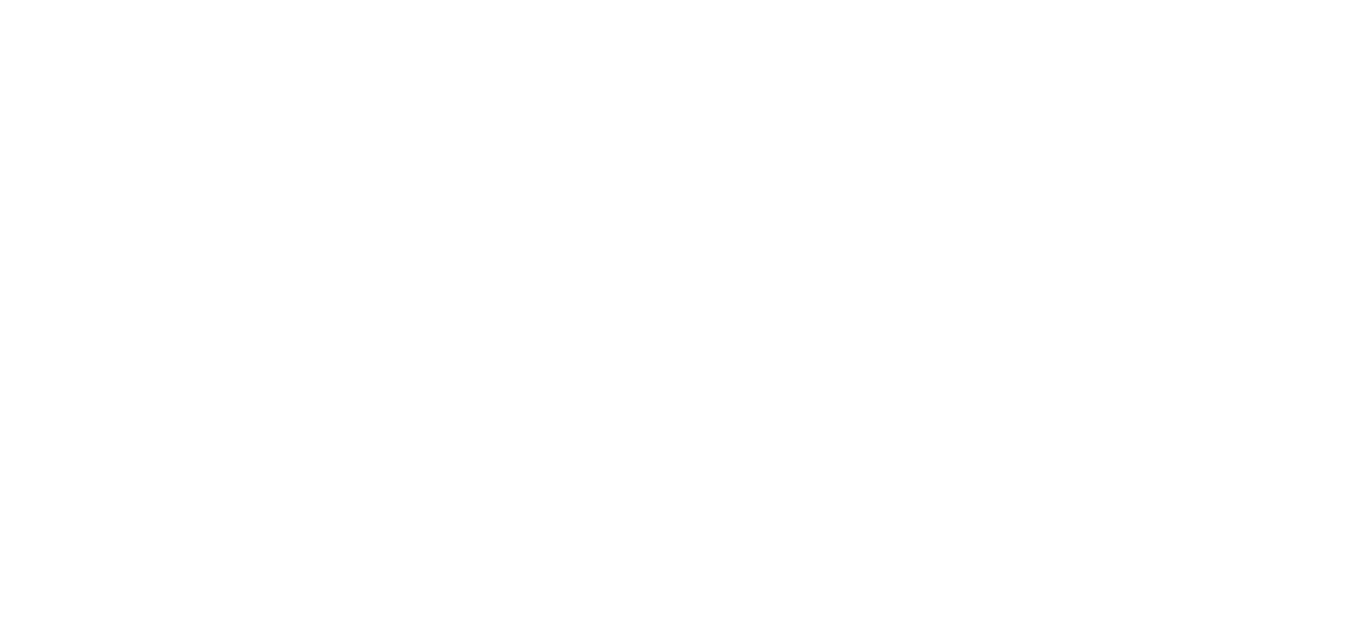 scroll, scrollTop: 0, scrollLeft: 0, axis: both 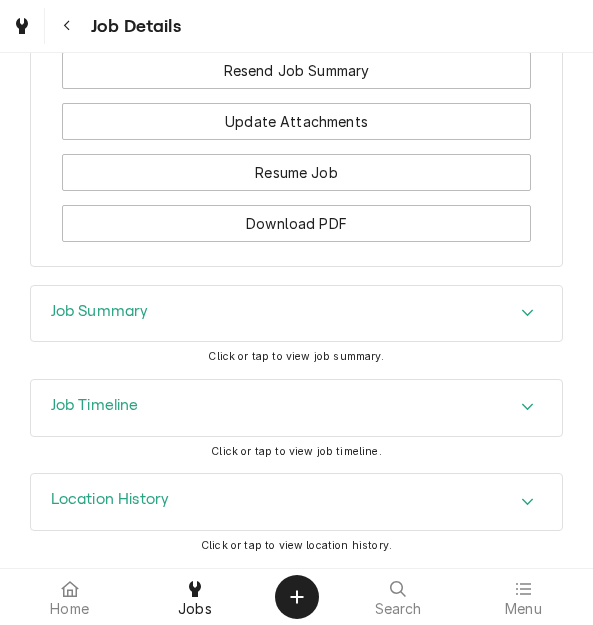 click on "Job Summary" at bounding box center [297, 314] 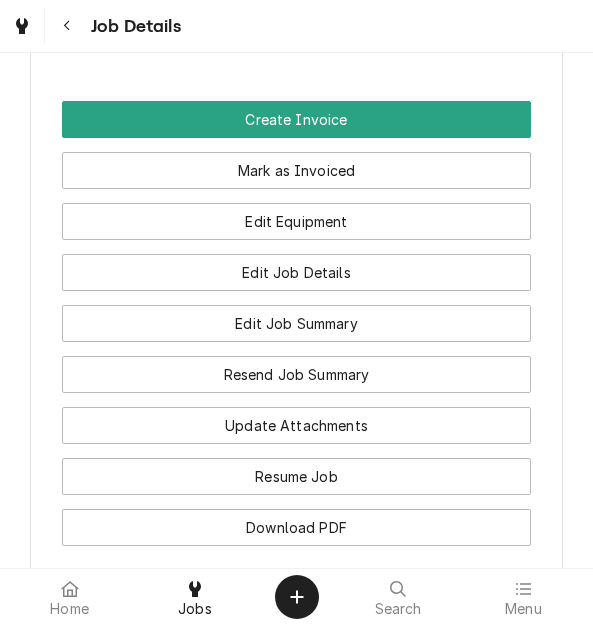 scroll, scrollTop: 2057, scrollLeft: 0, axis: vertical 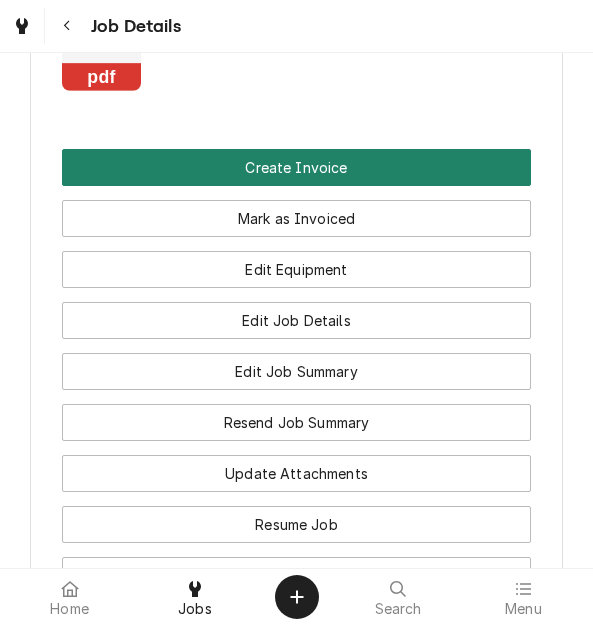 click on "Create Invoice" at bounding box center (296, 167) 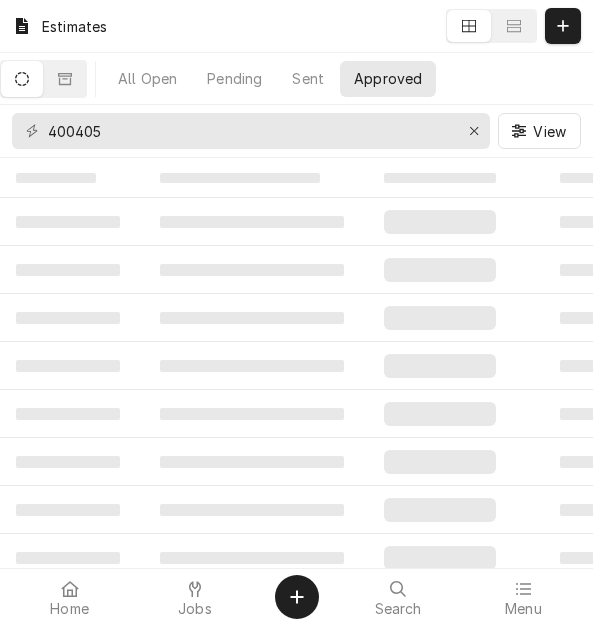 scroll, scrollTop: 0, scrollLeft: 0, axis: both 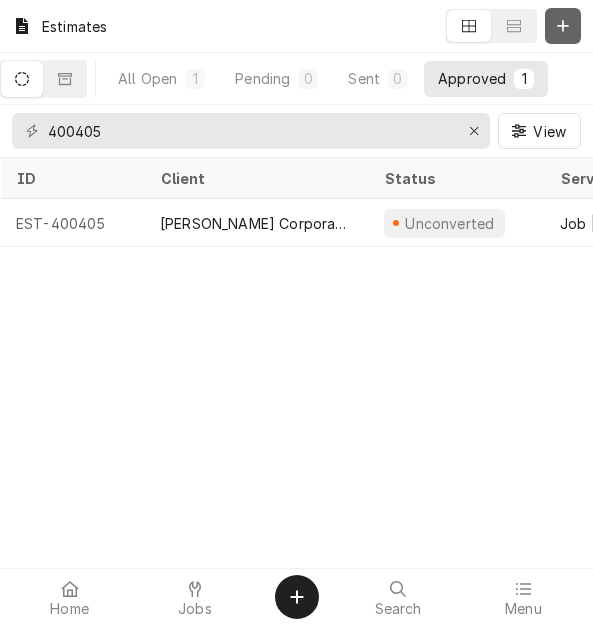 click 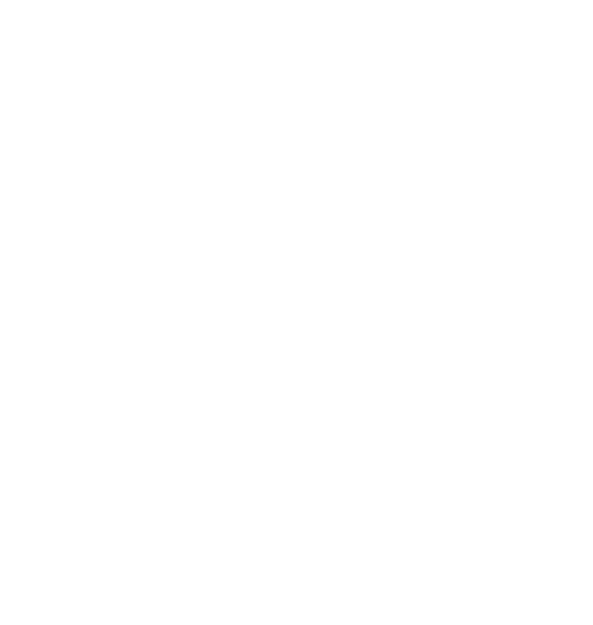 scroll, scrollTop: 0, scrollLeft: 0, axis: both 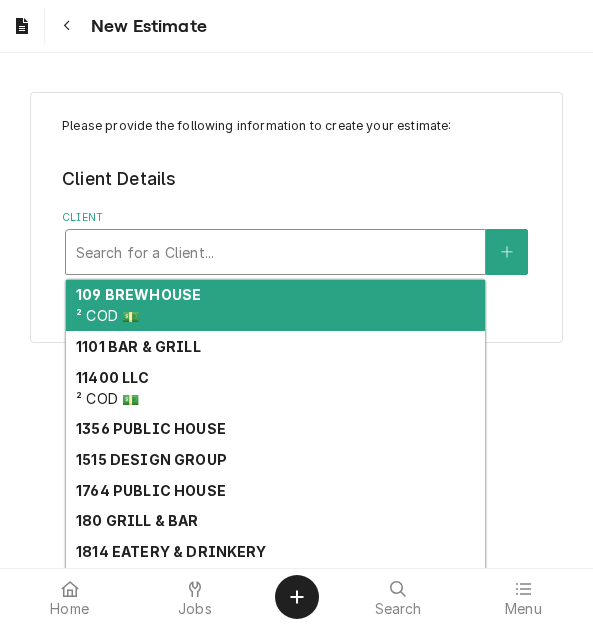 click at bounding box center [275, 252] 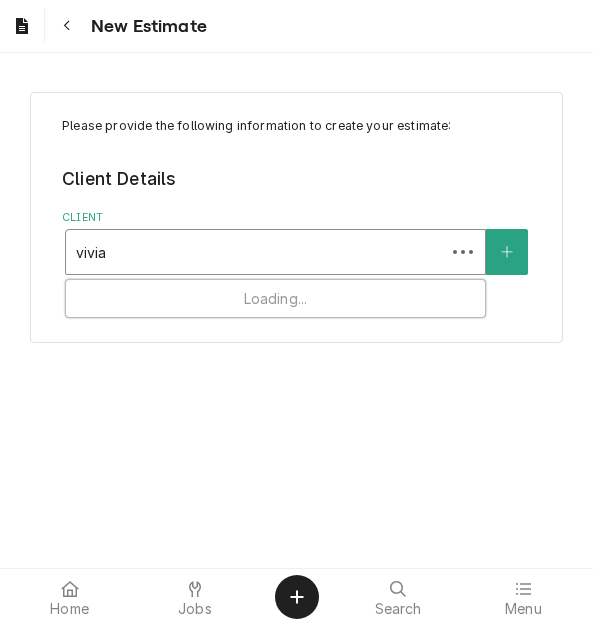 type on "vivian" 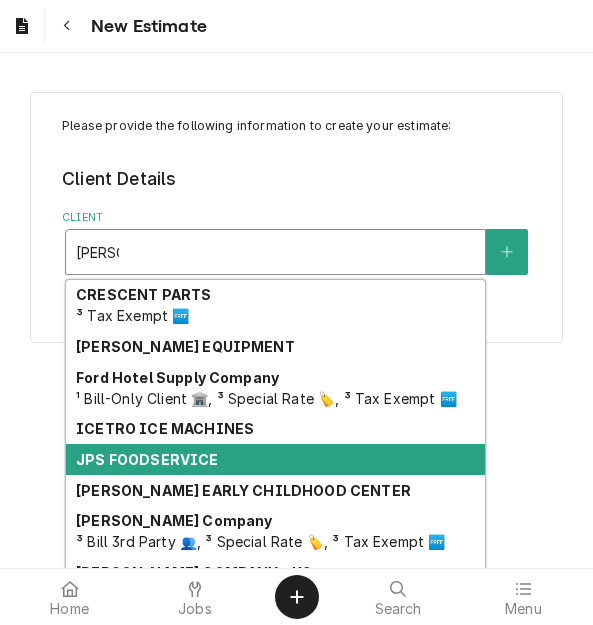 scroll, scrollTop: 90, scrollLeft: 0, axis: vertical 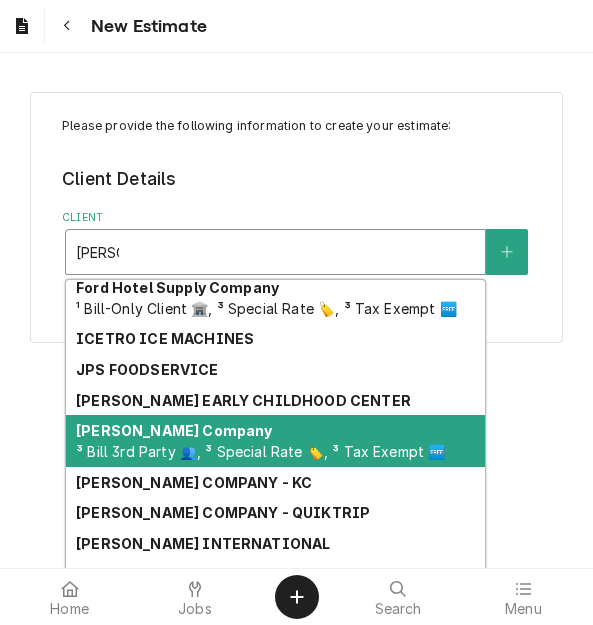 click on "³ Bill 3rd Party 👥, ³ Special Rate 🏷️, ³ Tax Exempt 🆓" at bounding box center (260, 451) 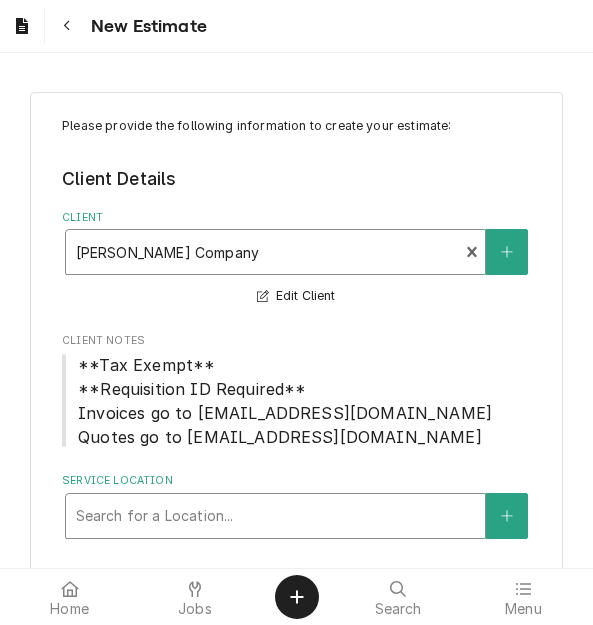 click at bounding box center (275, 516) 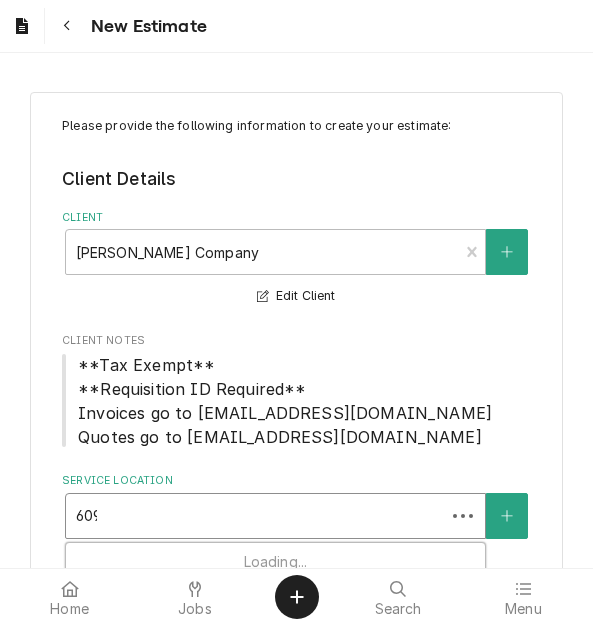 type on "6098" 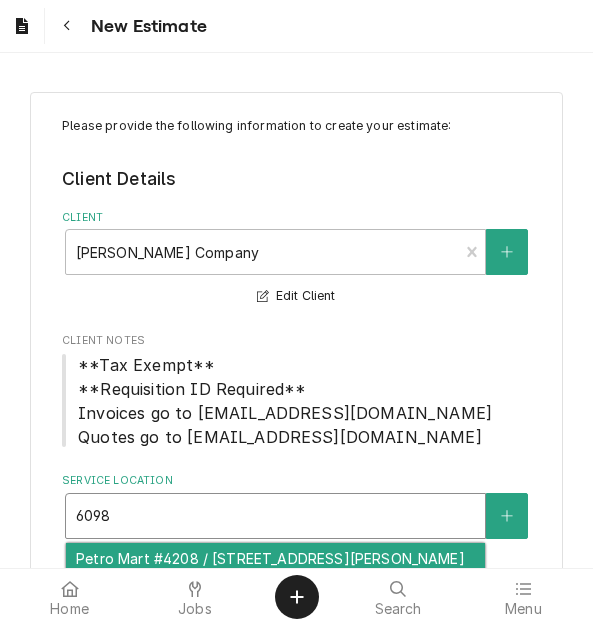 click on "Petro Mart #4208 / 6098 Mid Rivers Mall Dr, Saint Peters, MO 63304" at bounding box center [275, 558] 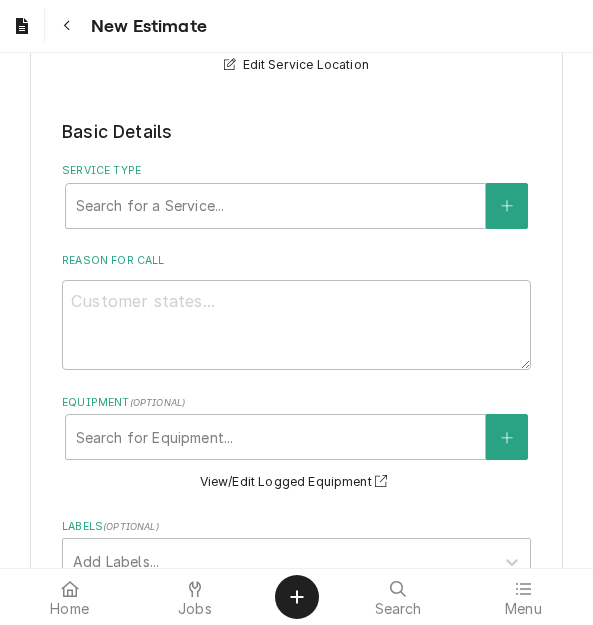 scroll, scrollTop: 500, scrollLeft: 0, axis: vertical 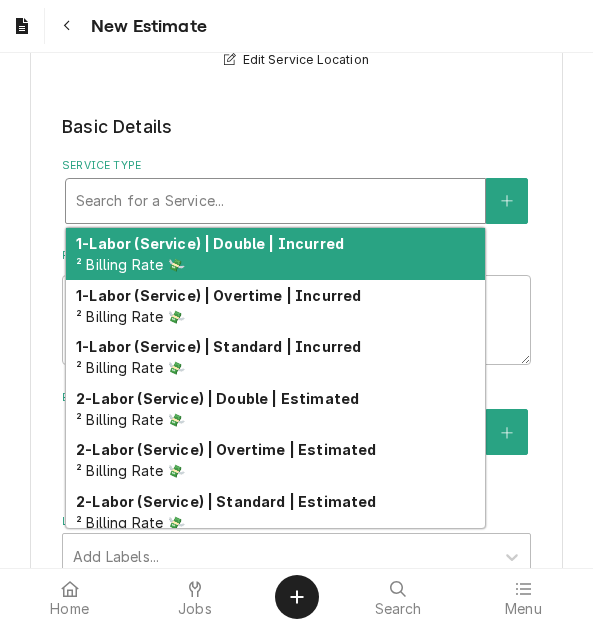 click at bounding box center (275, 201) 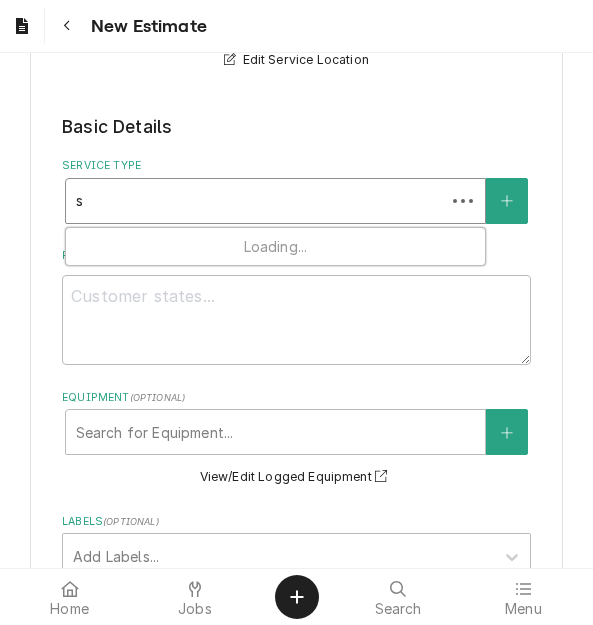 type on "x" 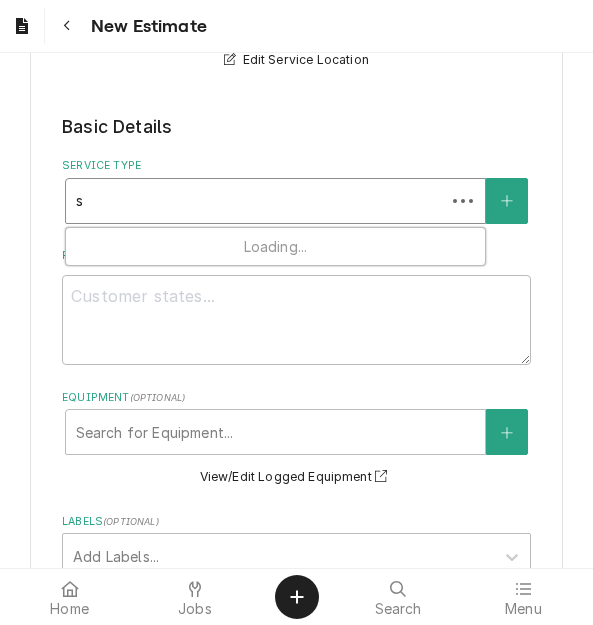 type on "se" 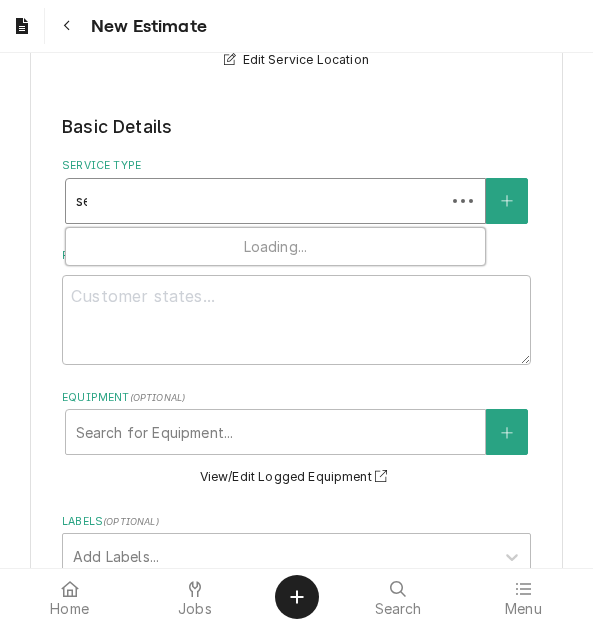 type on "x" 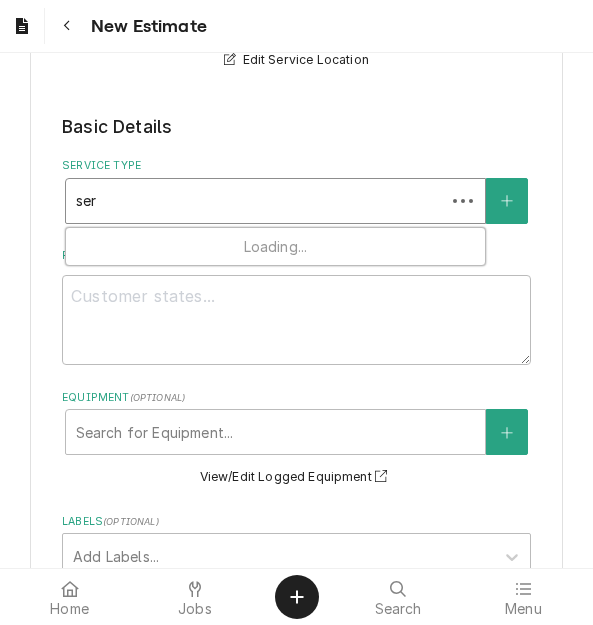 type on "x" 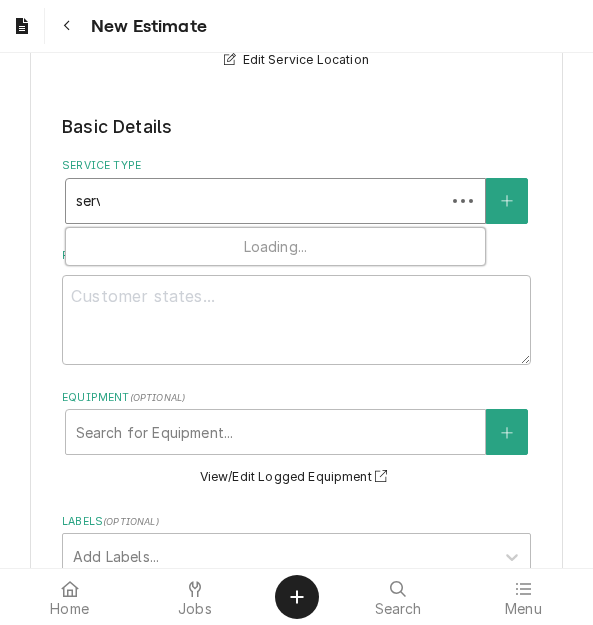 type on "x" 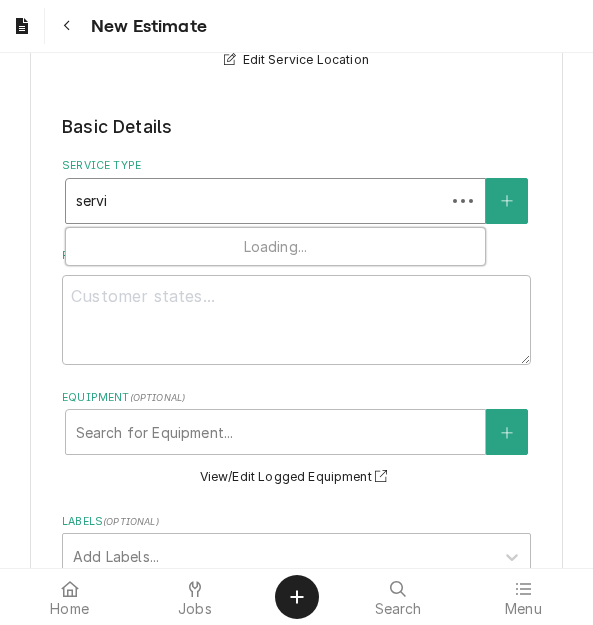 type on "servic" 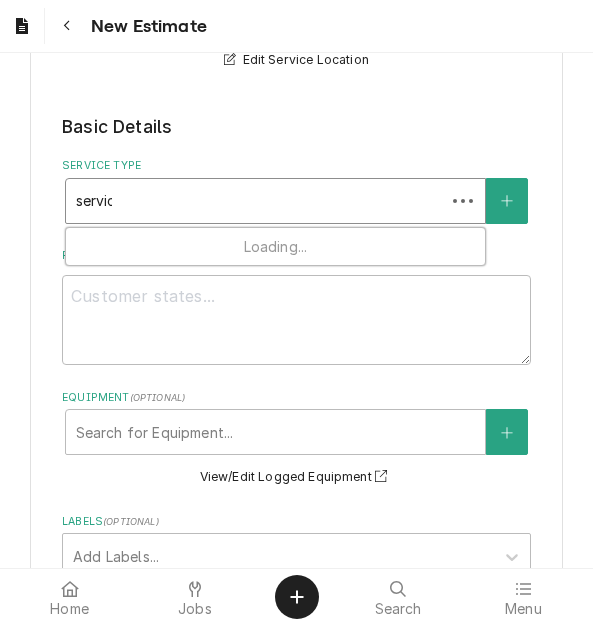 type on "x" 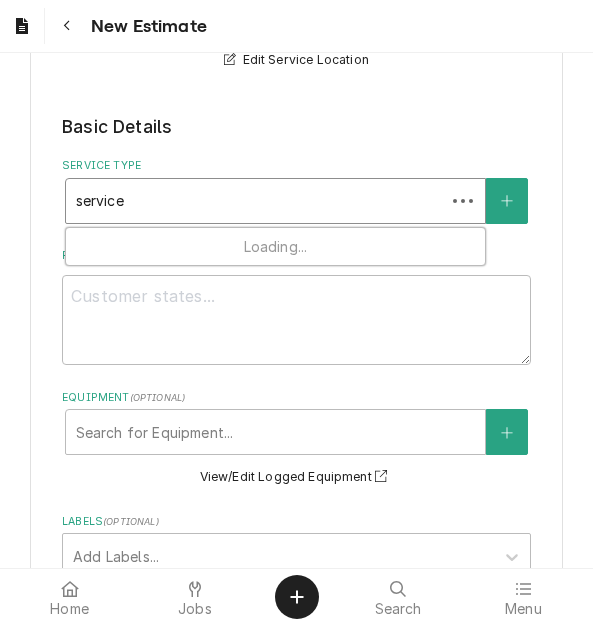 type on "x" 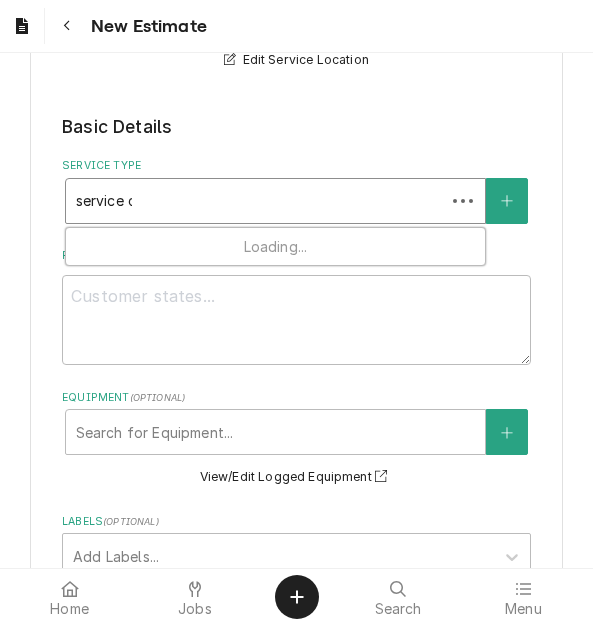 type on "x" 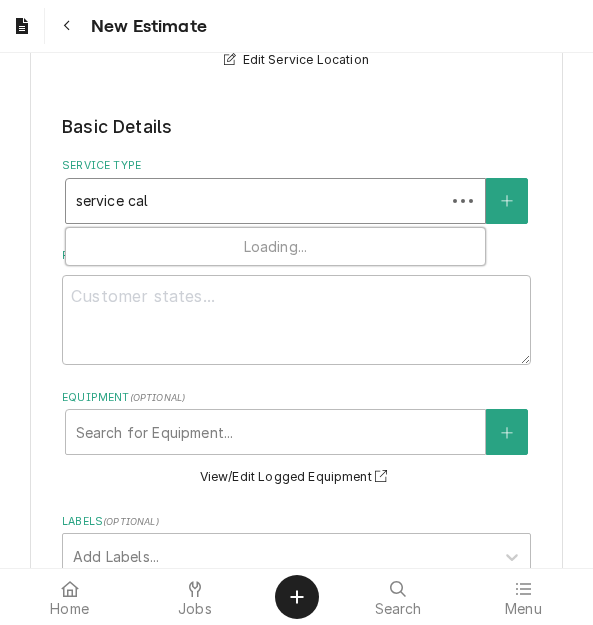 type on "x" 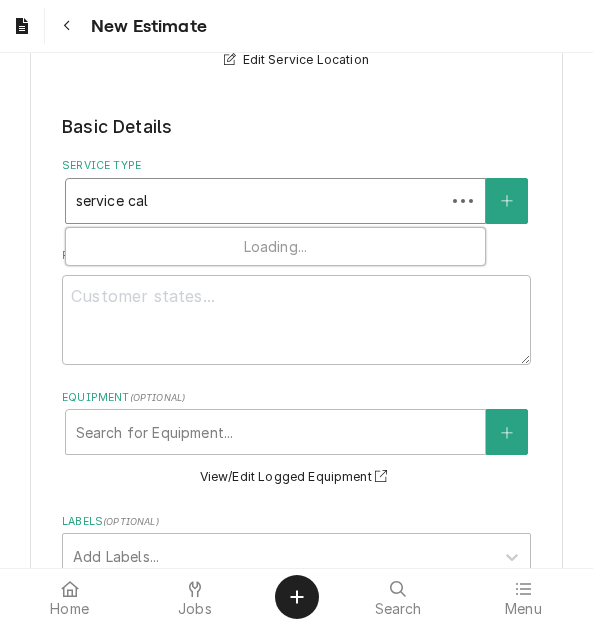 type on "service call" 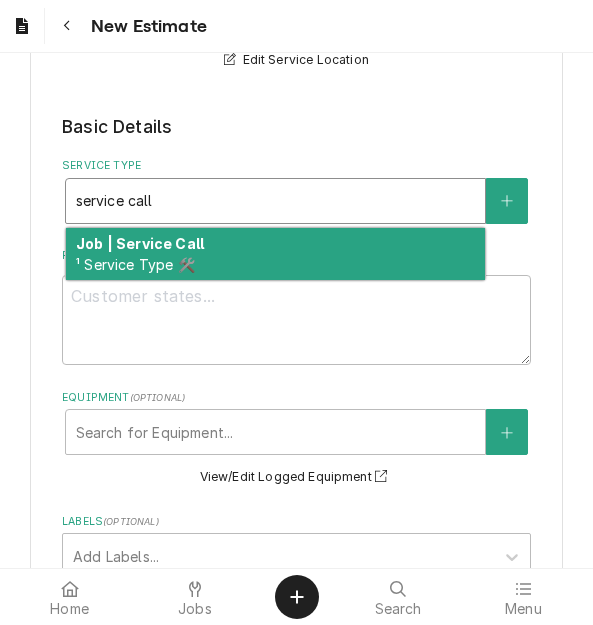 click on "Job | Service Call ¹ Service Type 🛠️" at bounding box center (275, 254) 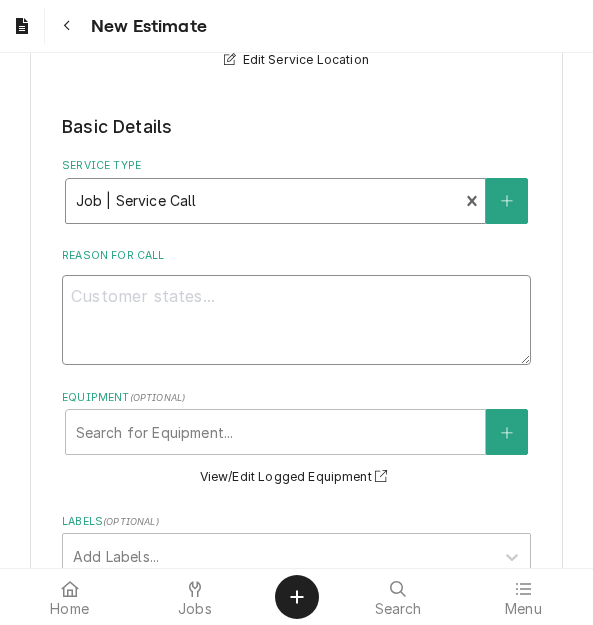 click on "Reason For Call" at bounding box center (296, 320) 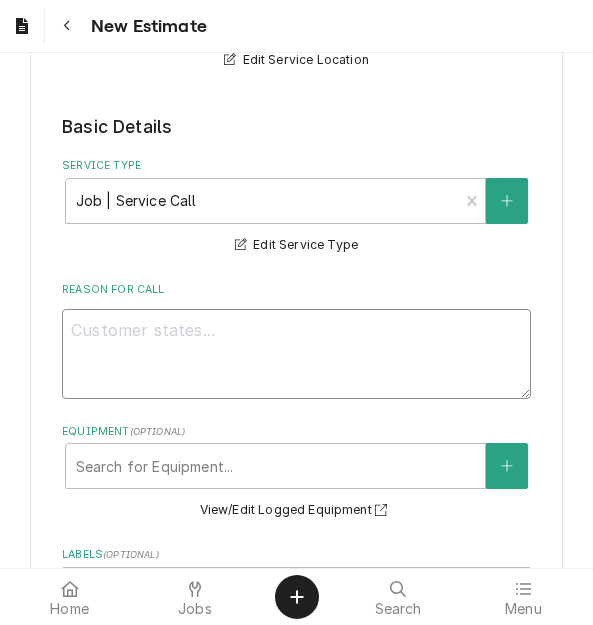 click on "Reason For Call" at bounding box center (296, 354) 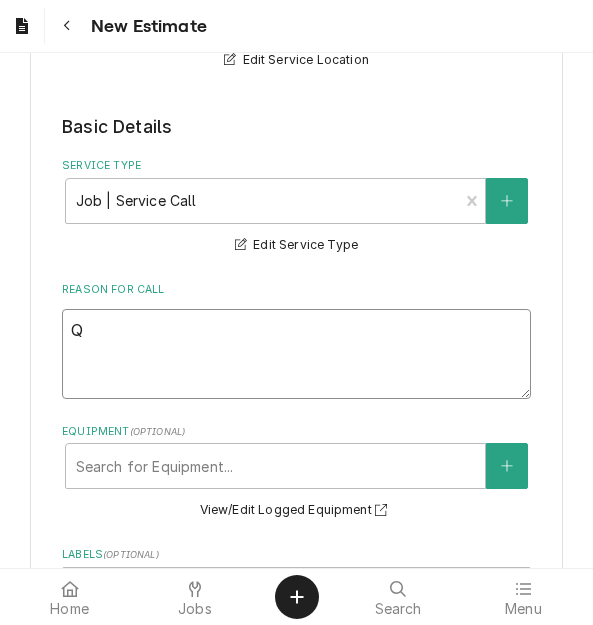 type on "x" 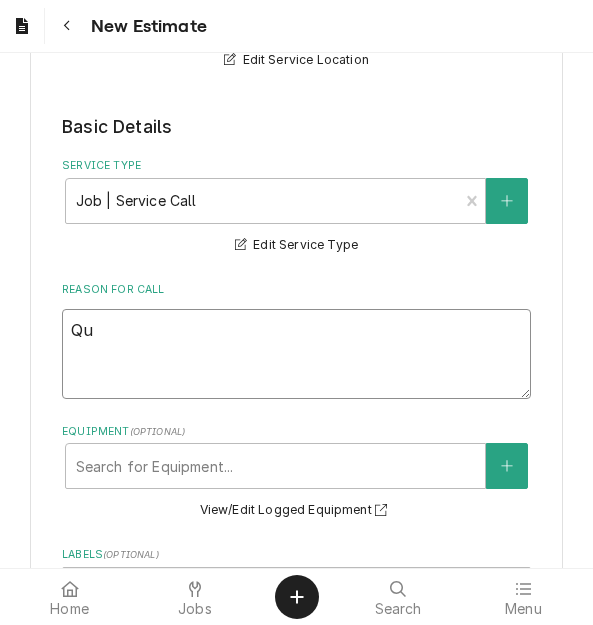 type on "x" 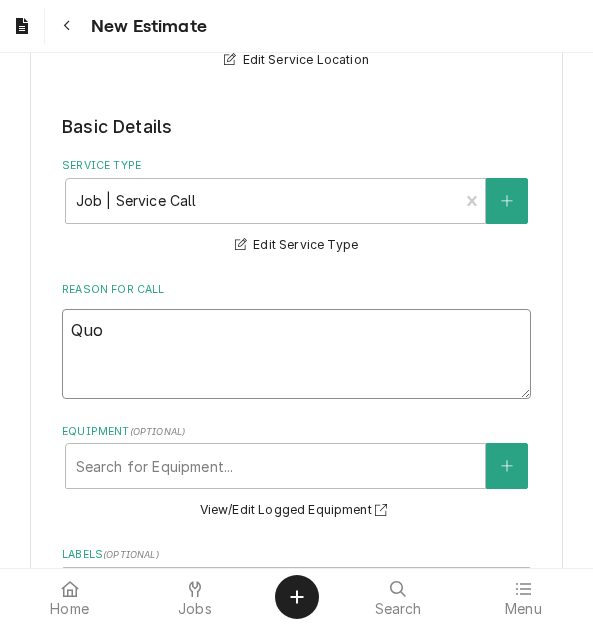type on "x" 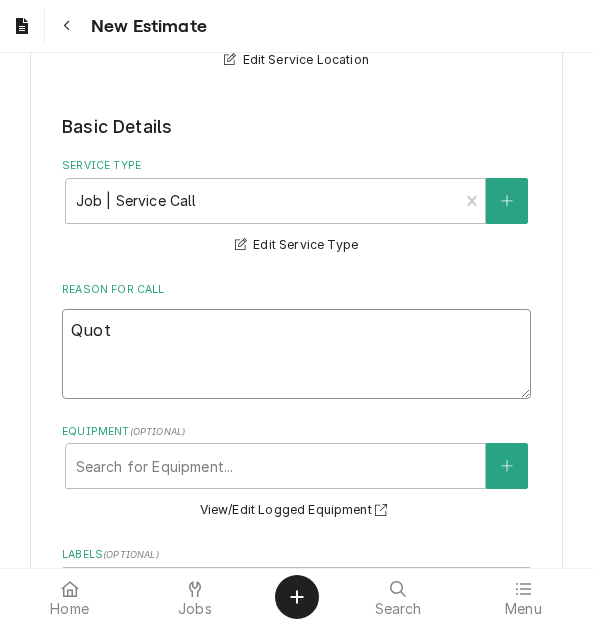 type on "x" 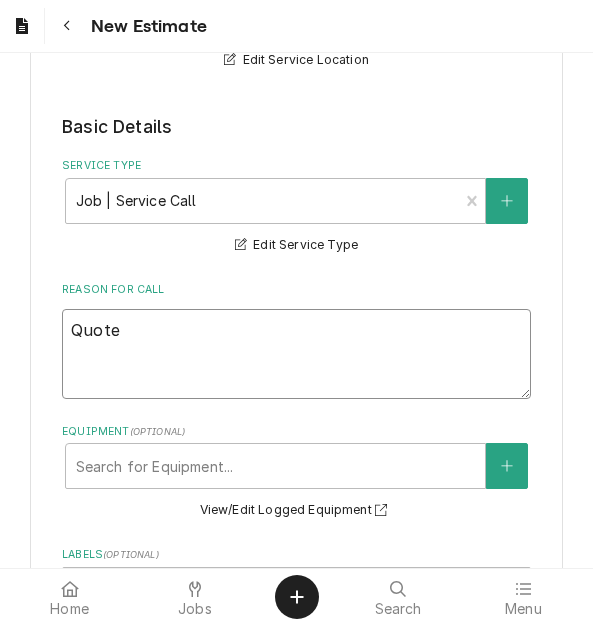 type on "x" 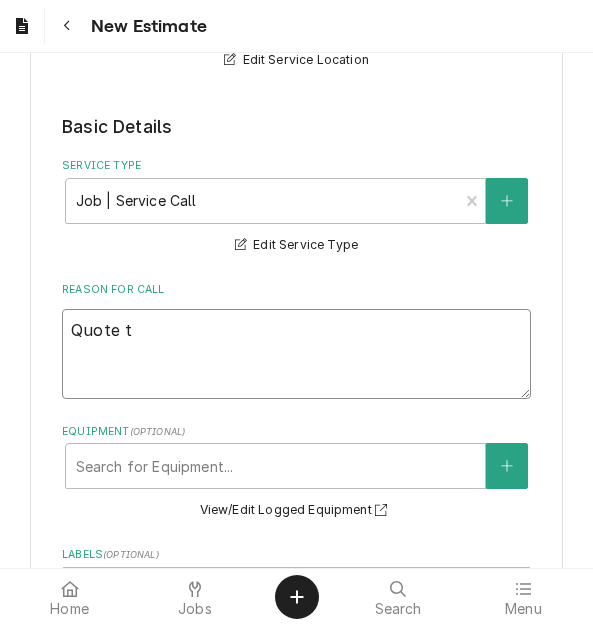 type on "x" 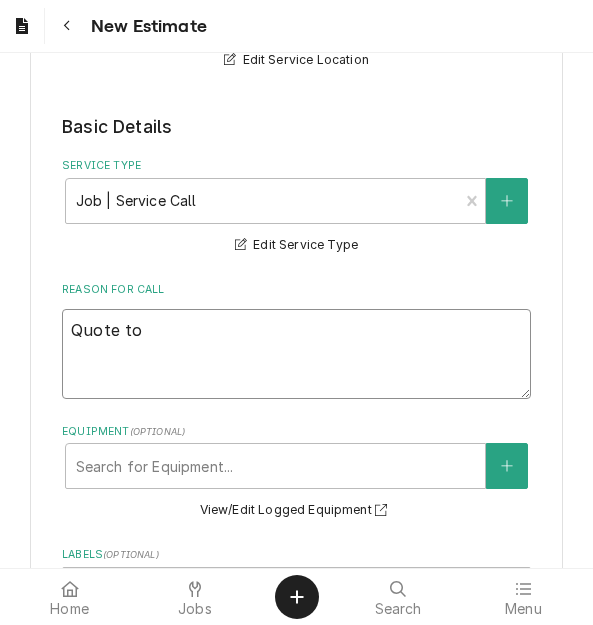type on "x" 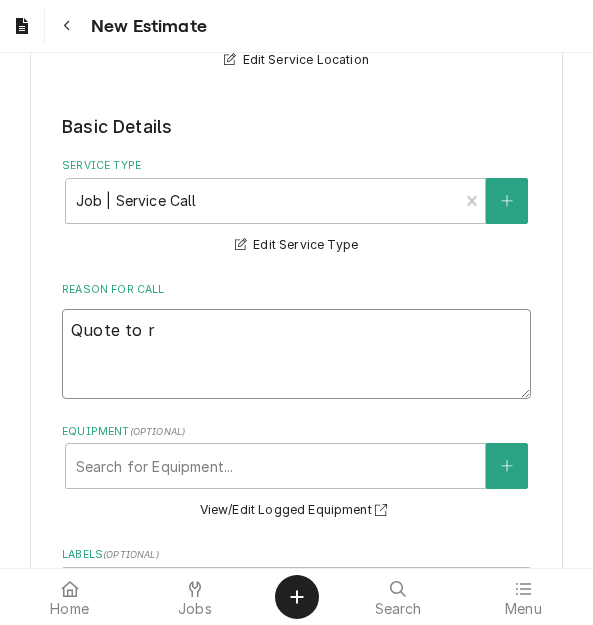 type on "x" 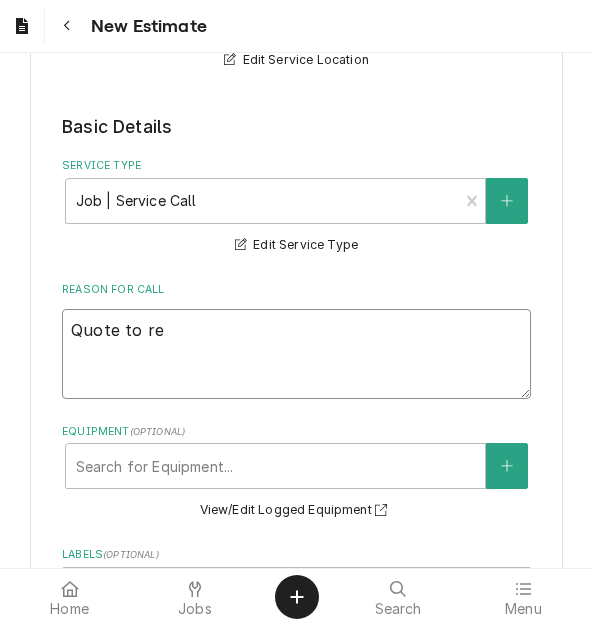 type on "x" 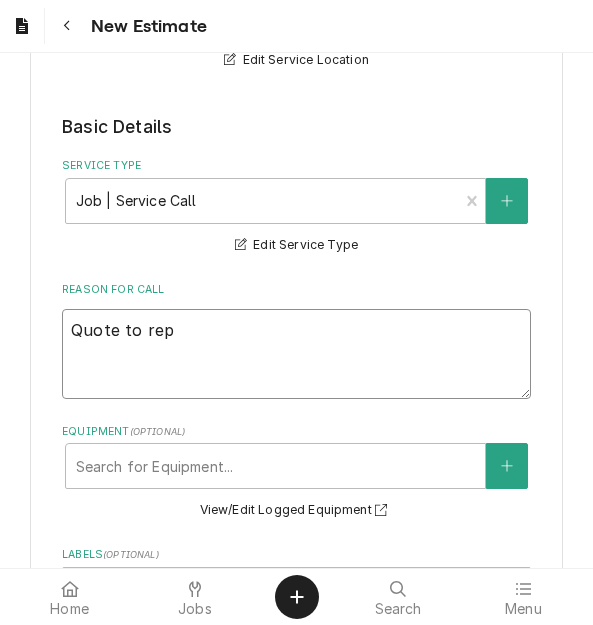 type on "x" 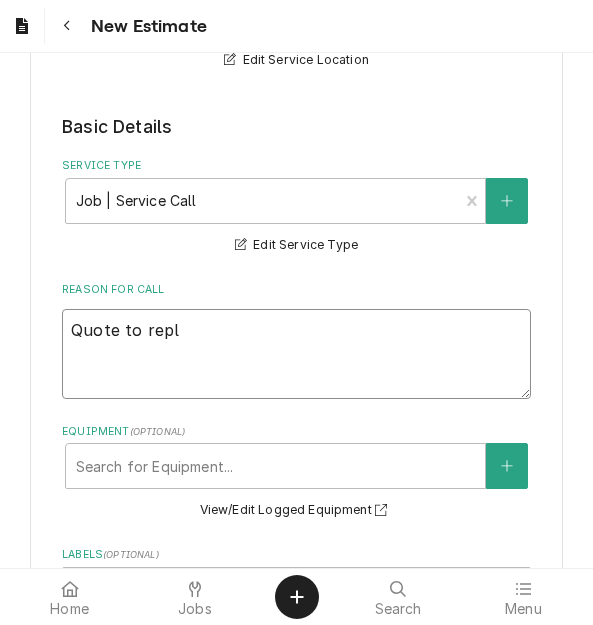type on "Quote to repla" 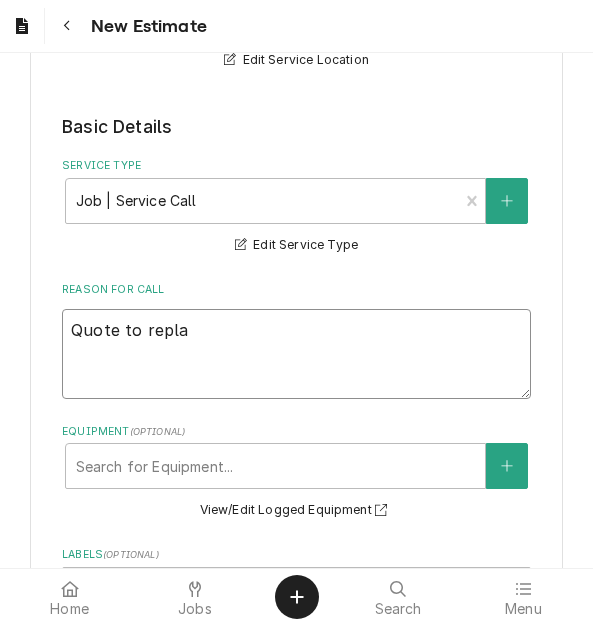 type on "x" 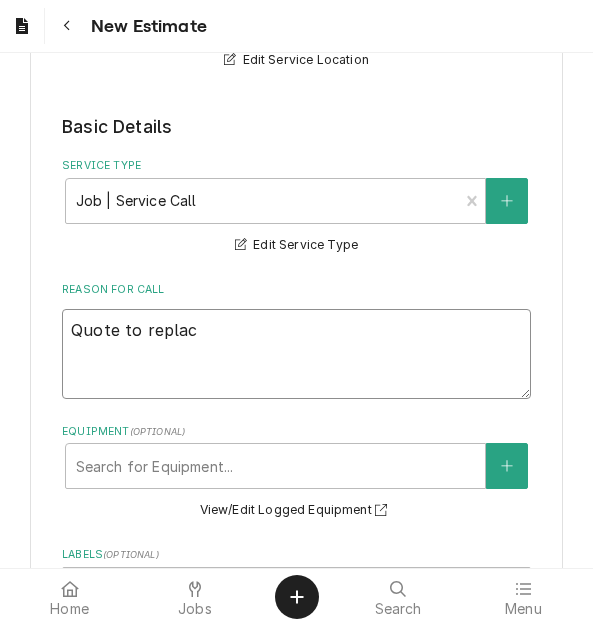 type on "x" 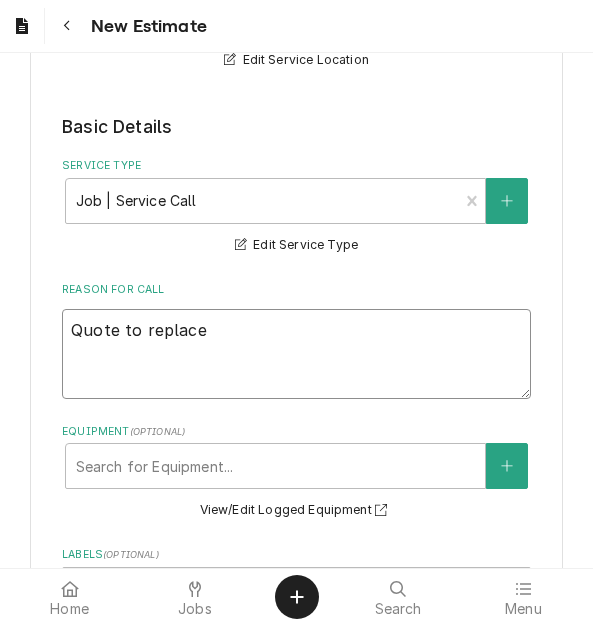 type on "x" 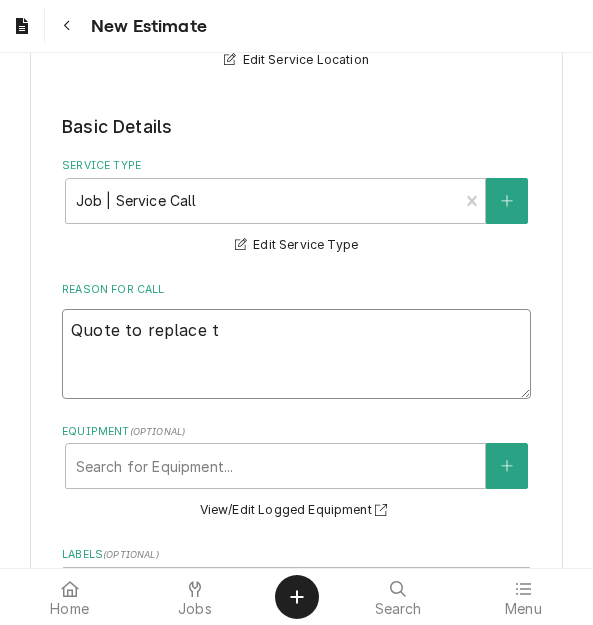 type on "x" 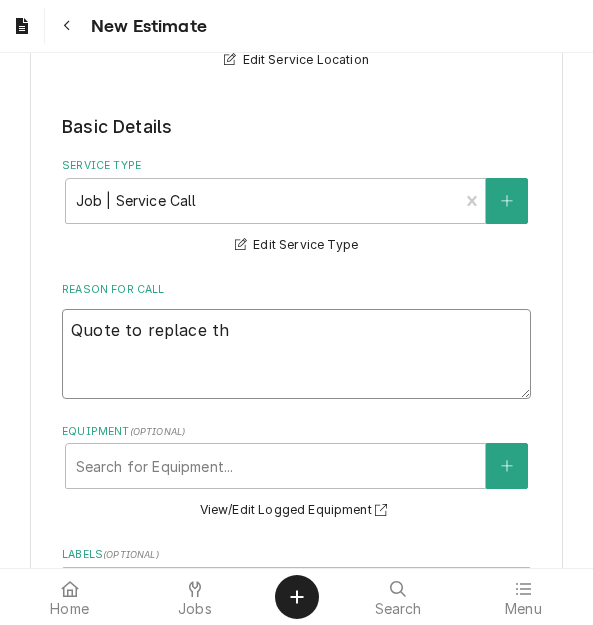 type on "x" 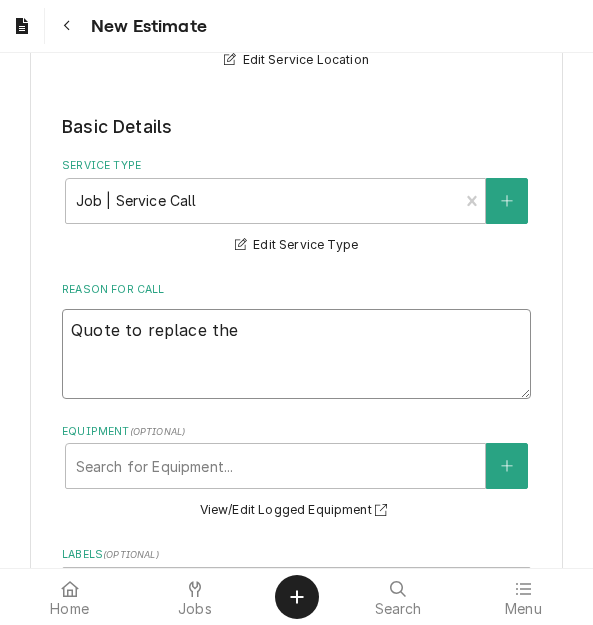 type on "x" 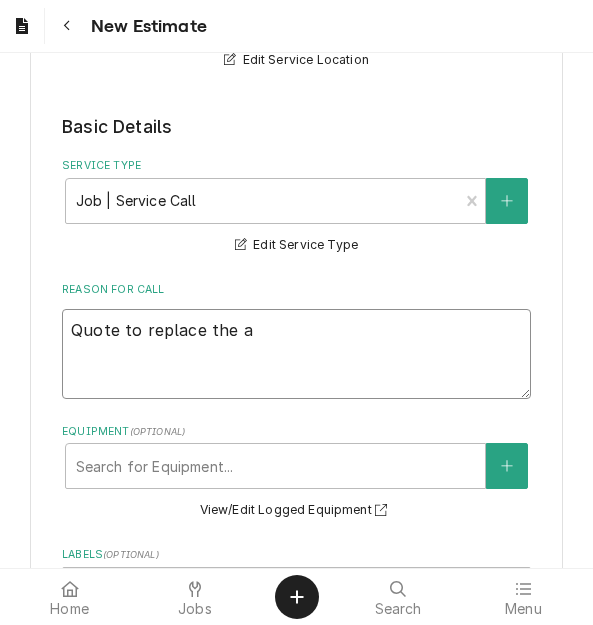 type on "x" 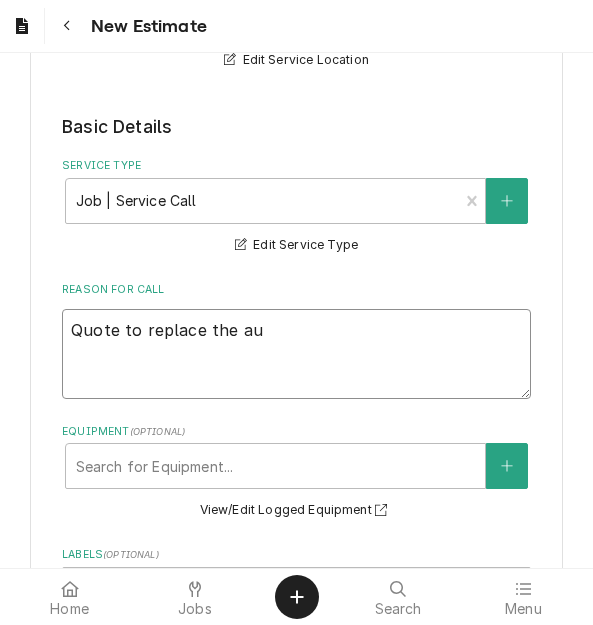 type on "x" 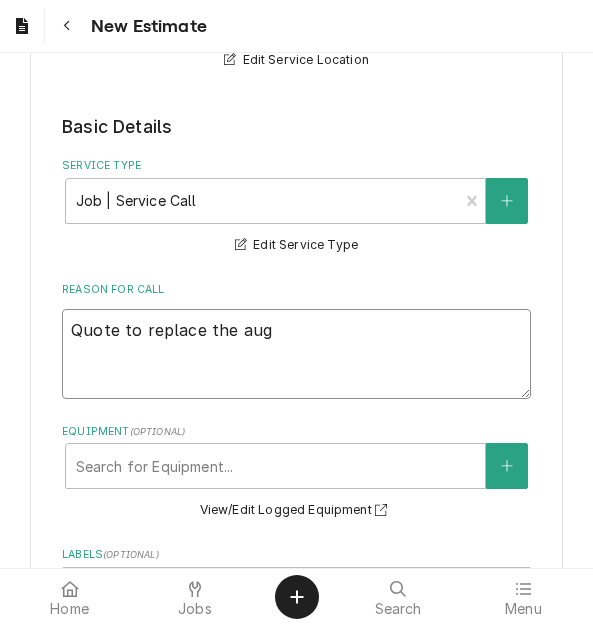type on "x" 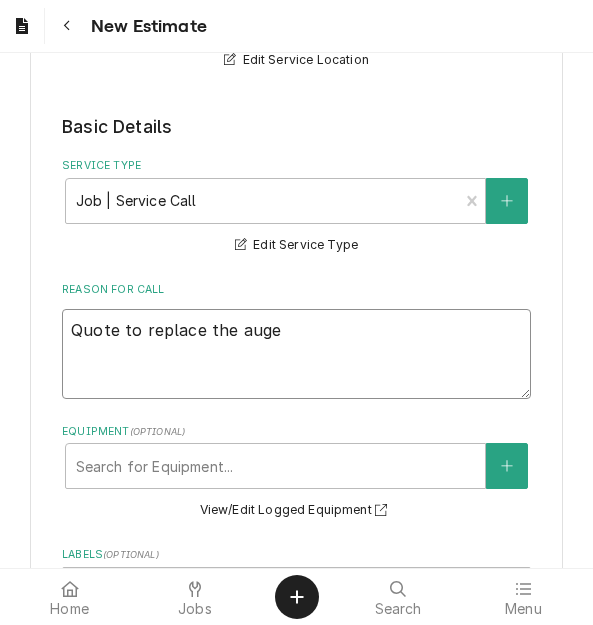 type on "x" 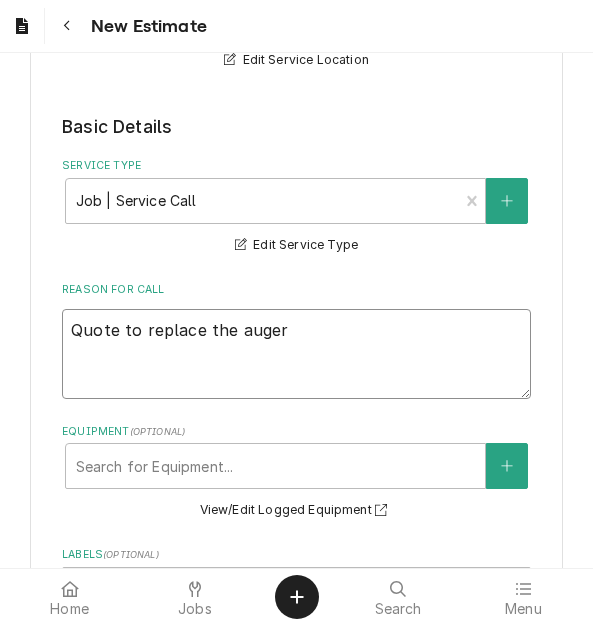 type on "x" 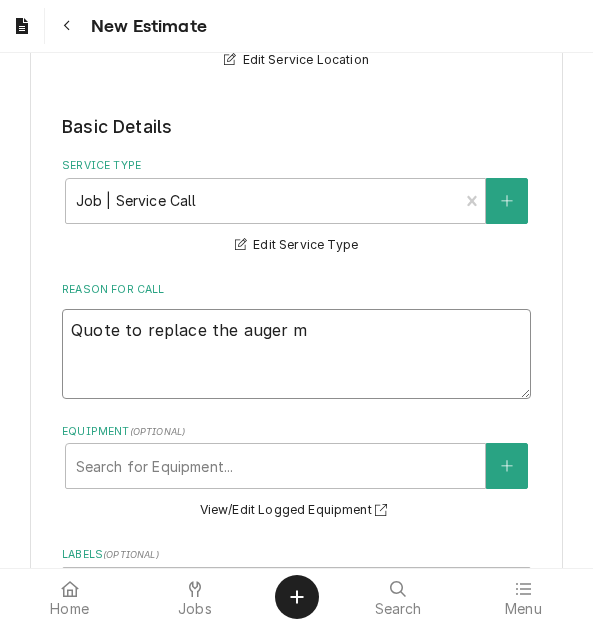 type on "x" 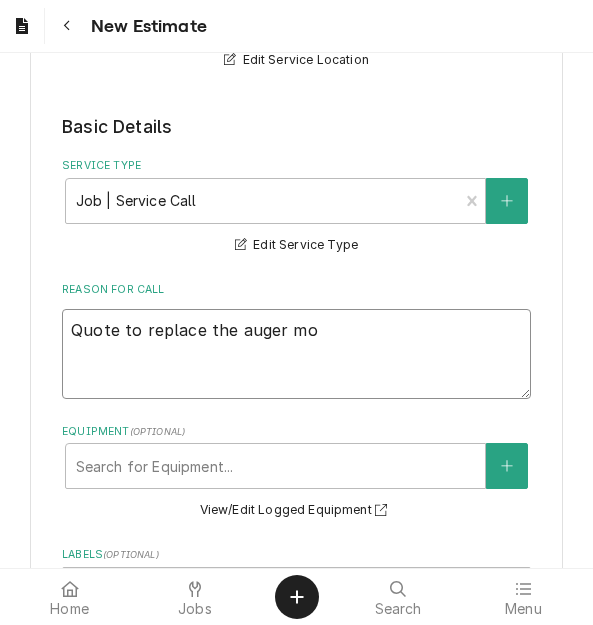 type on "x" 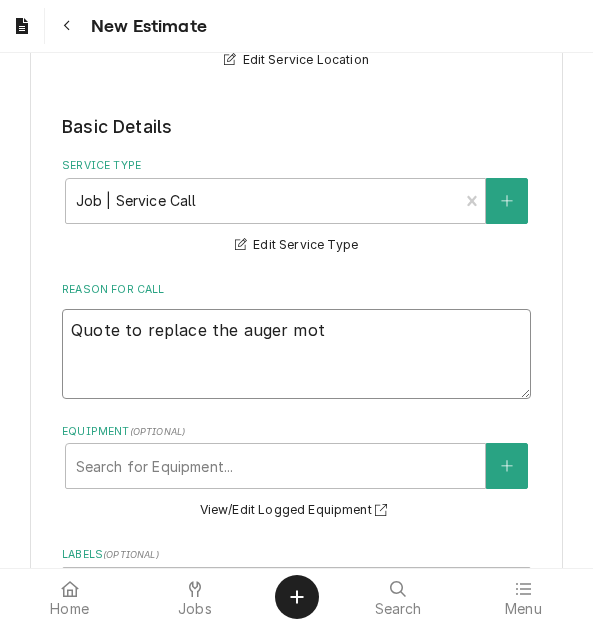 type on "x" 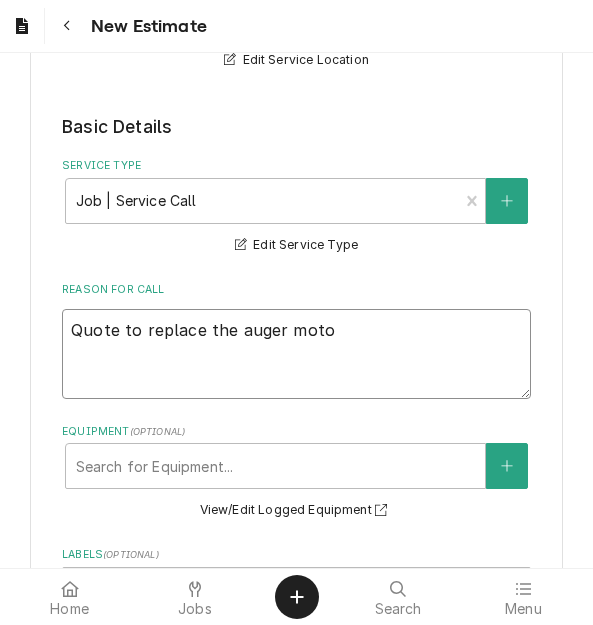 type on "x" 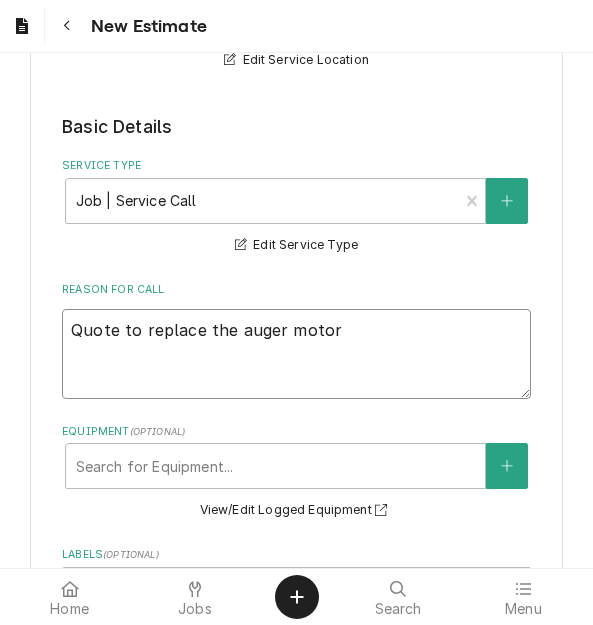 type on "x" 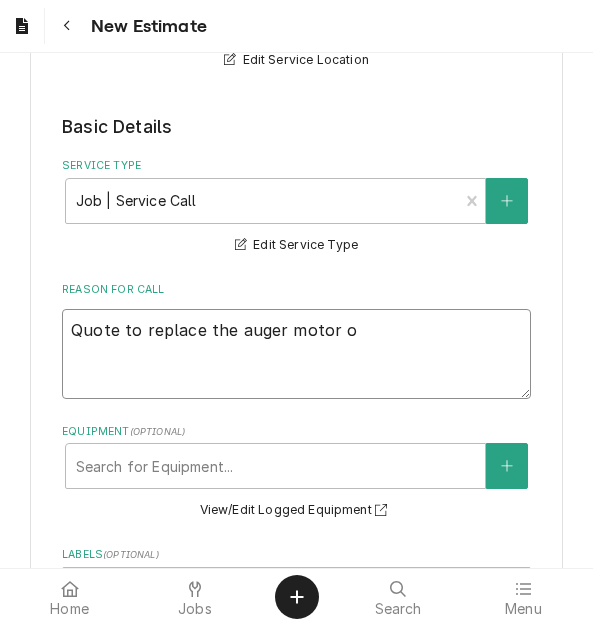 type on "x" 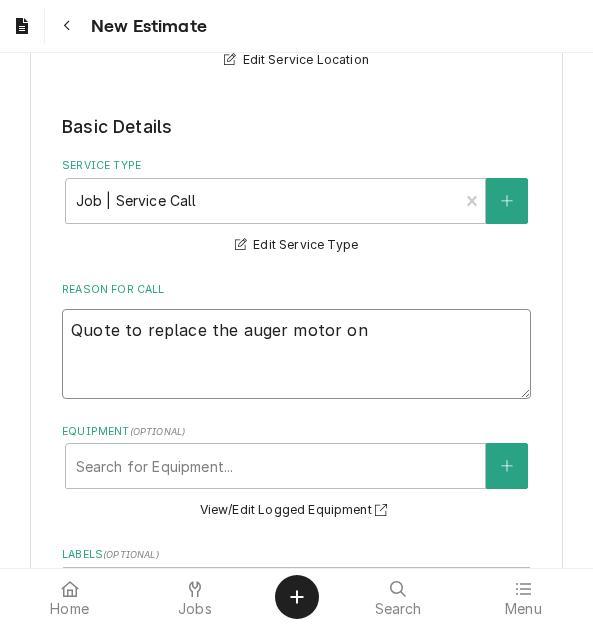 type on "x" 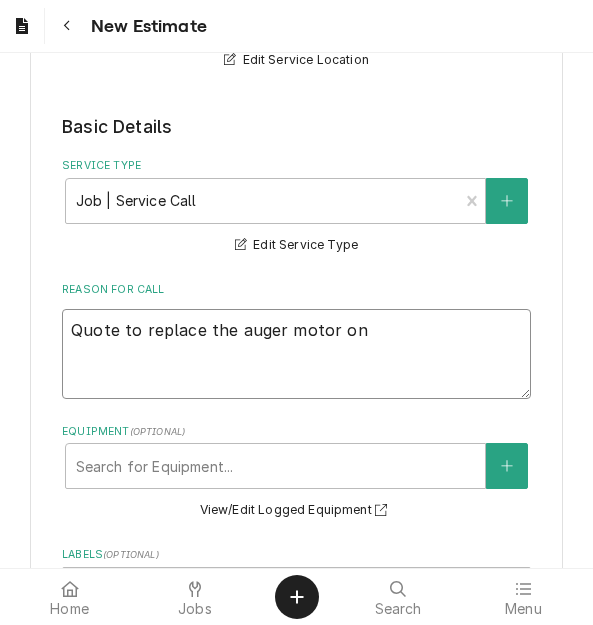 type on "x" 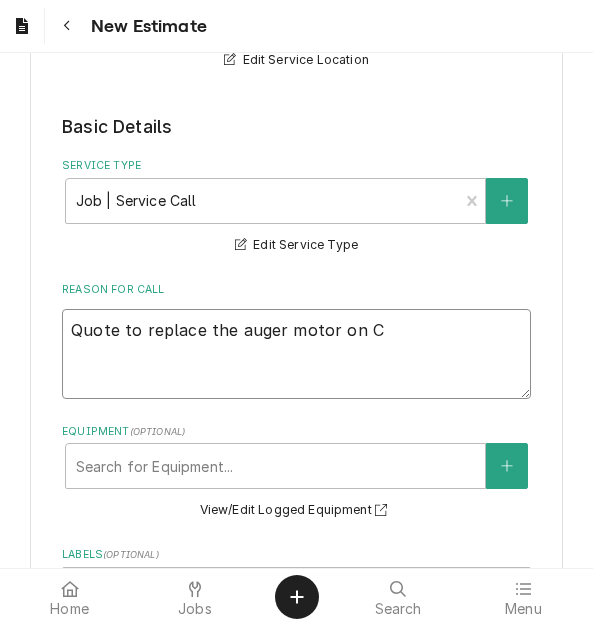 type on "x" 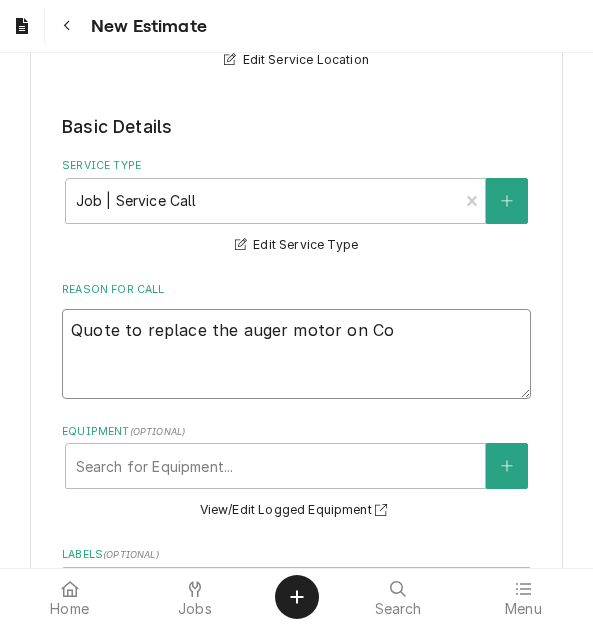 type on "x" 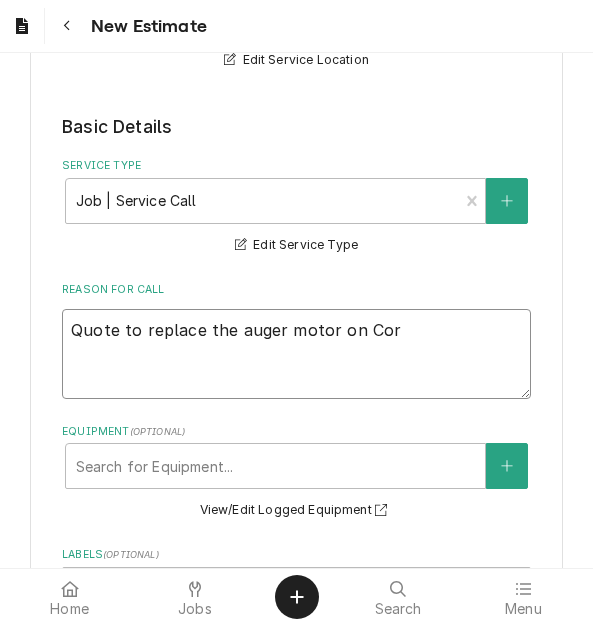 type on "Quote to replace the auger motor on Corn" 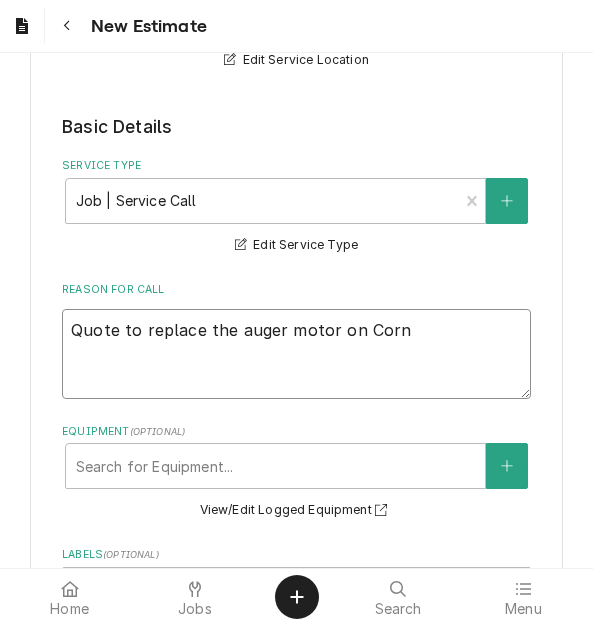 type on "x" 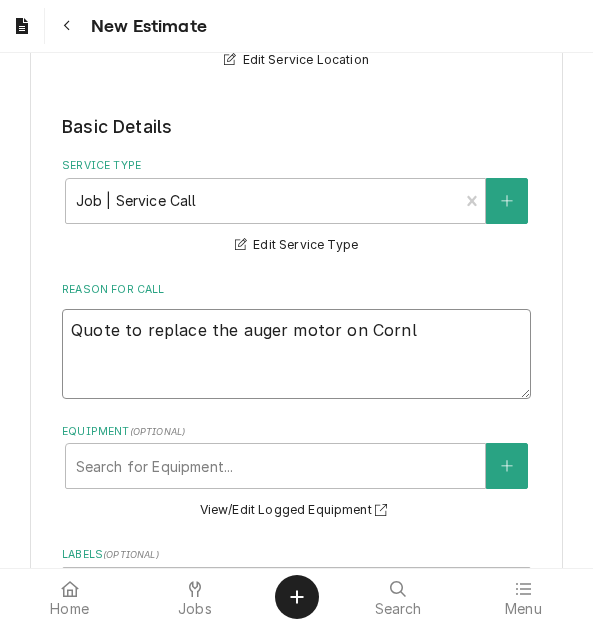 type on "x" 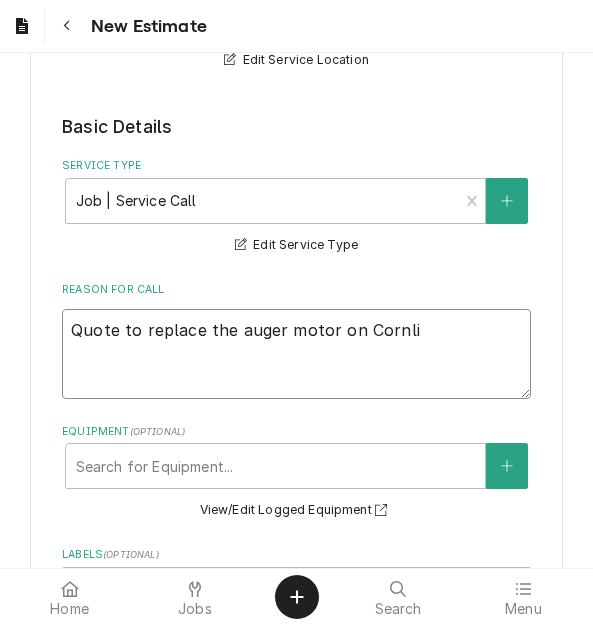 type on "x" 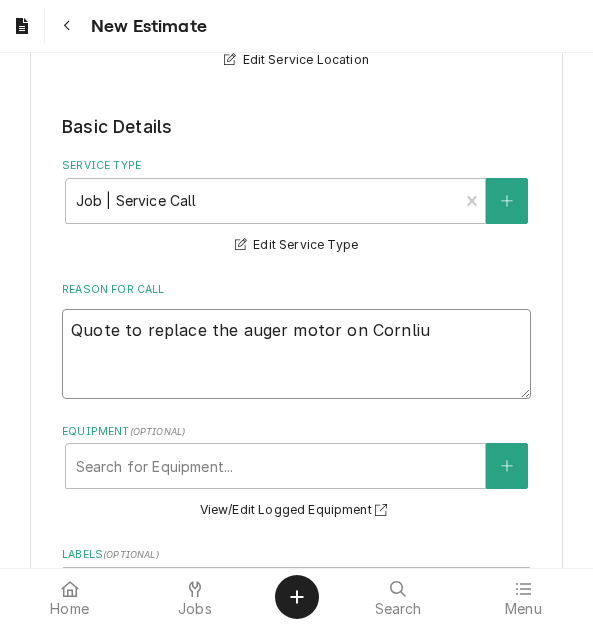 type on "x" 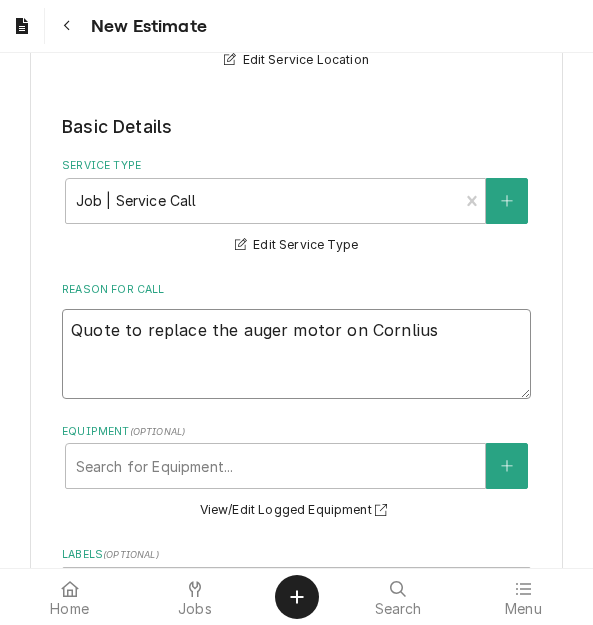 type on "x" 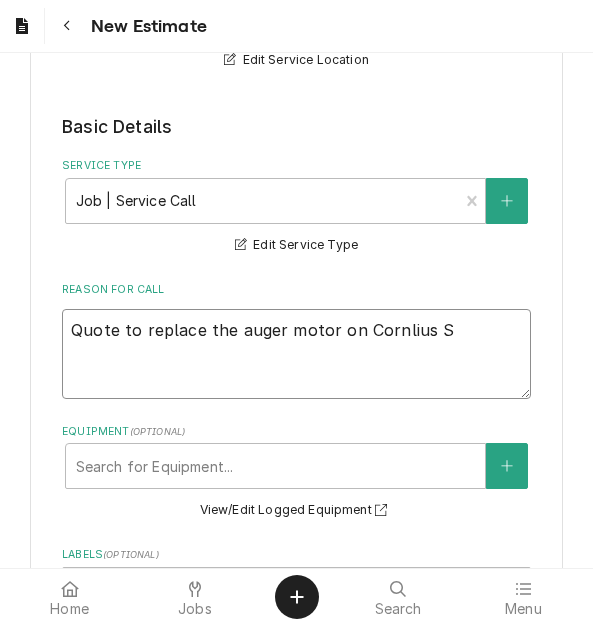 type on "x" 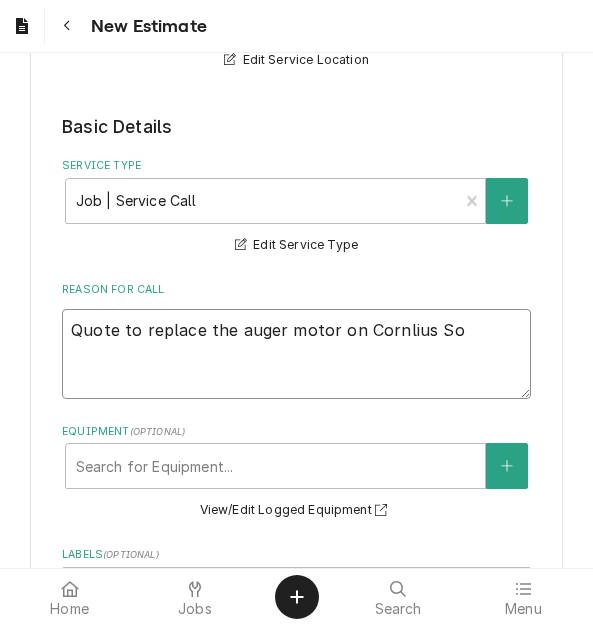 type on "x" 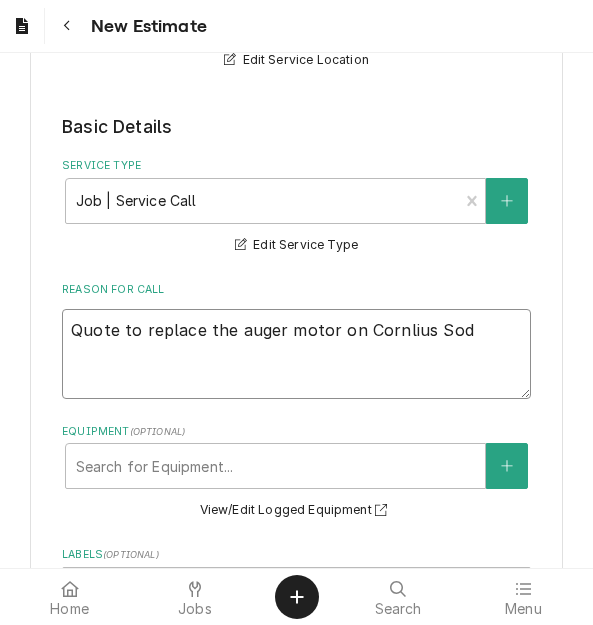 type on "x" 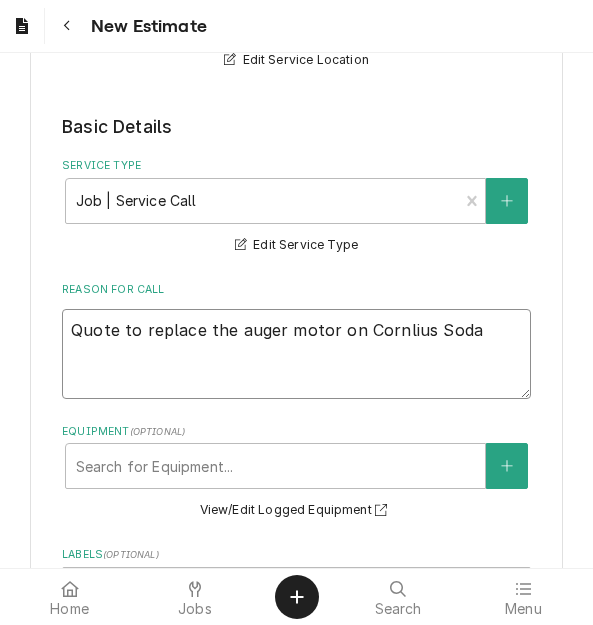 type on "x" 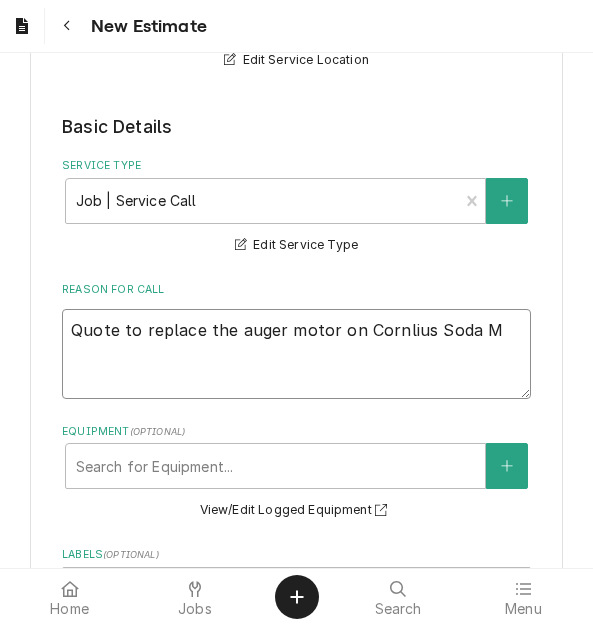 type on "x" 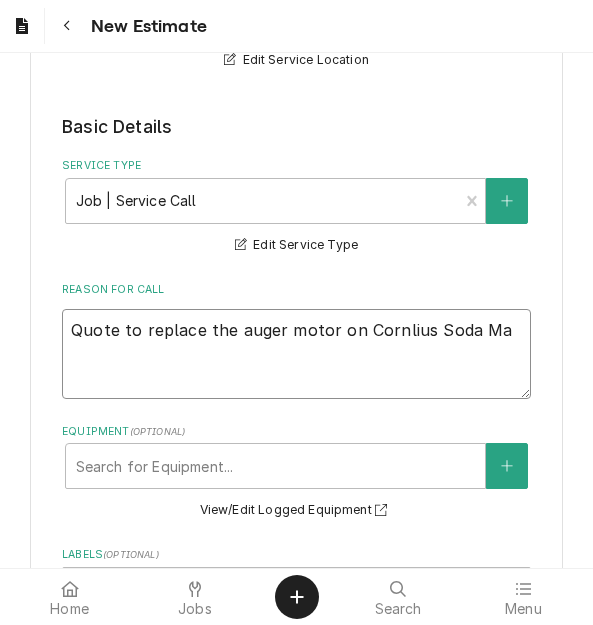 type on "x" 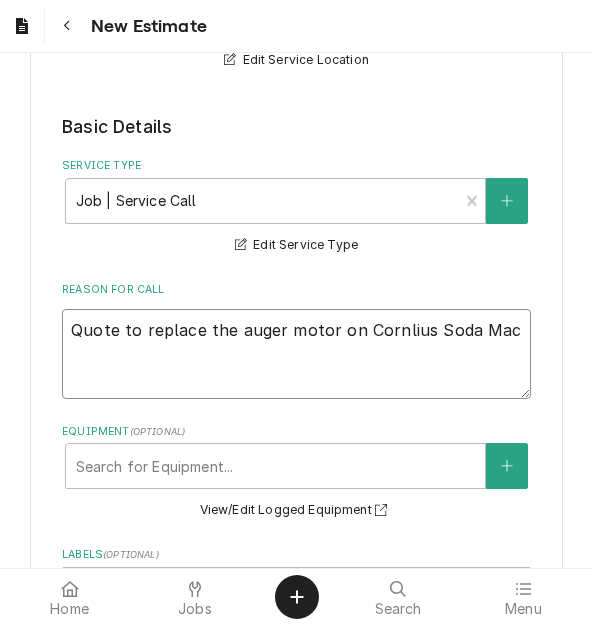 type on "x" 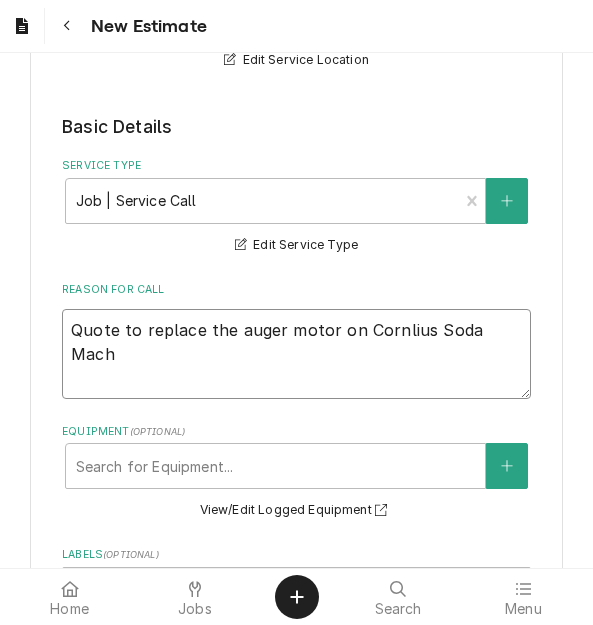 type on "x" 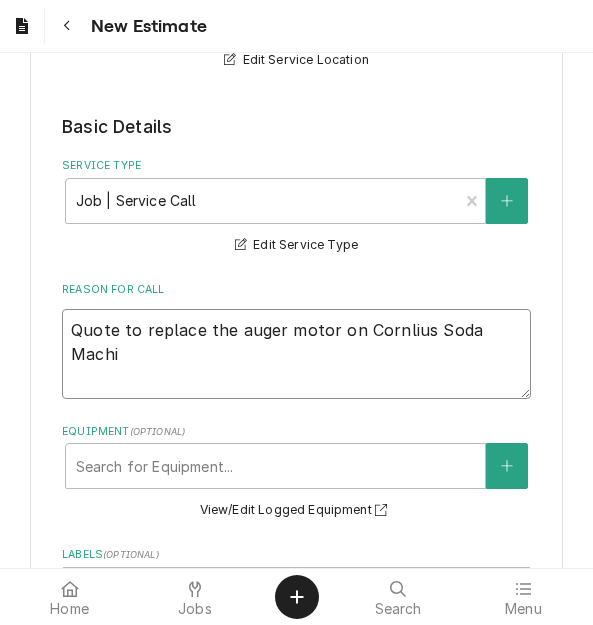 type on "x" 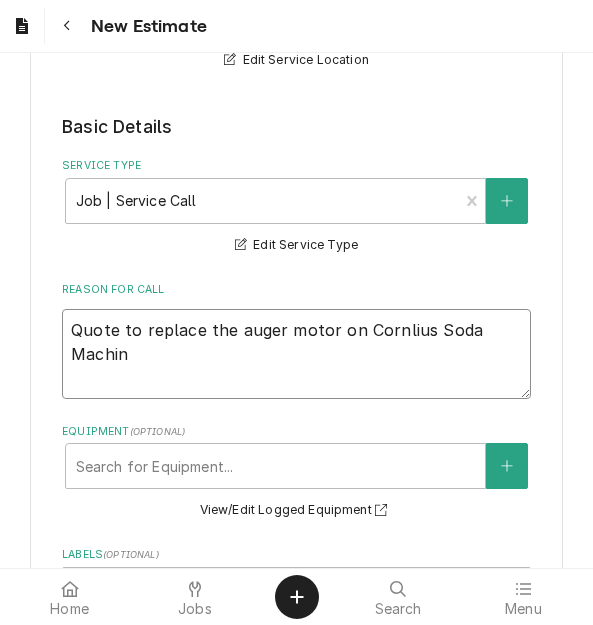 type on "x" 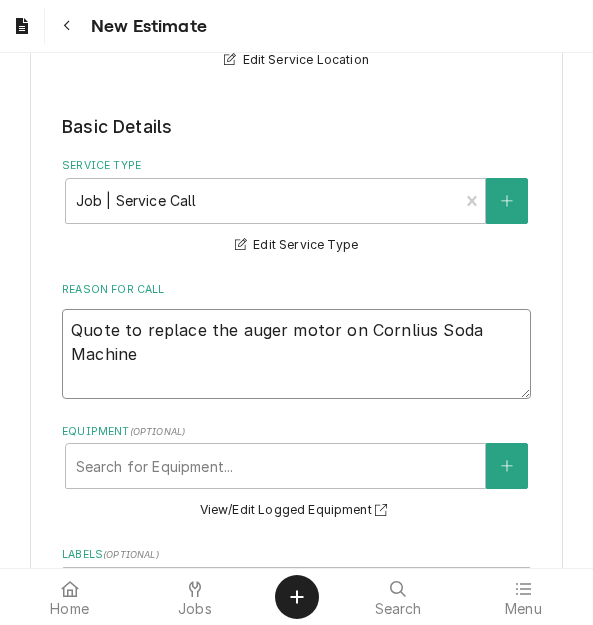 type on "x" 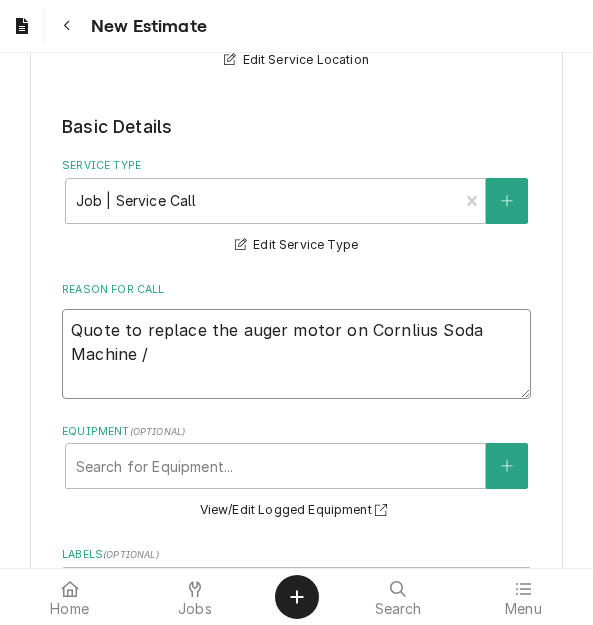 type on "x" 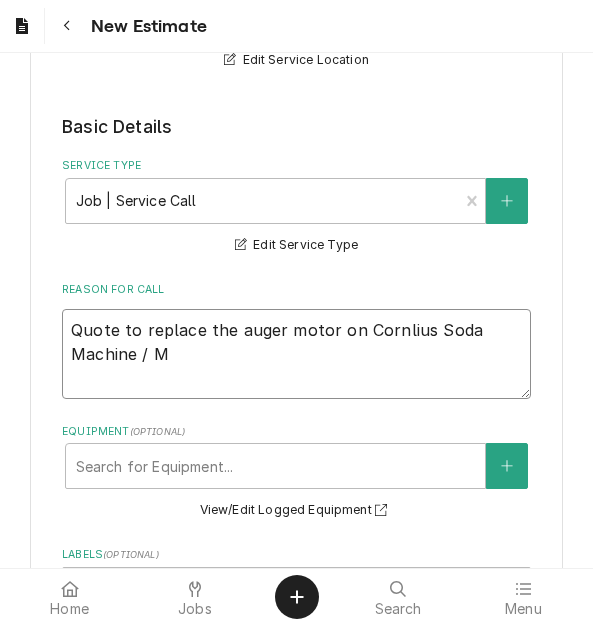 type on "x" 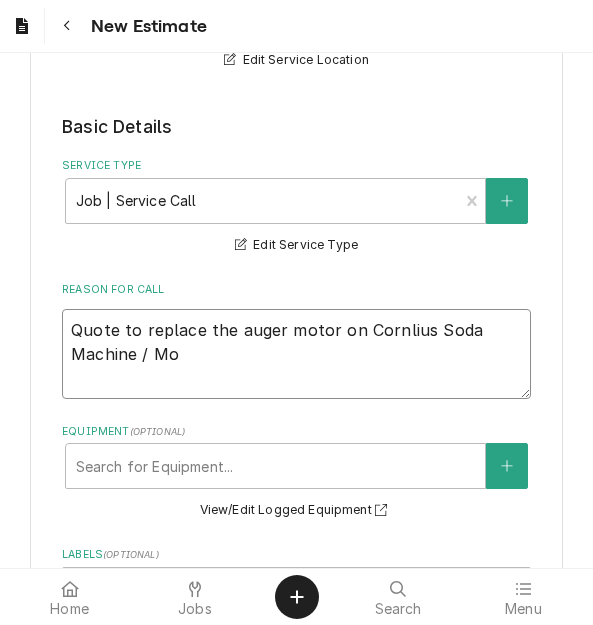 type on "x" 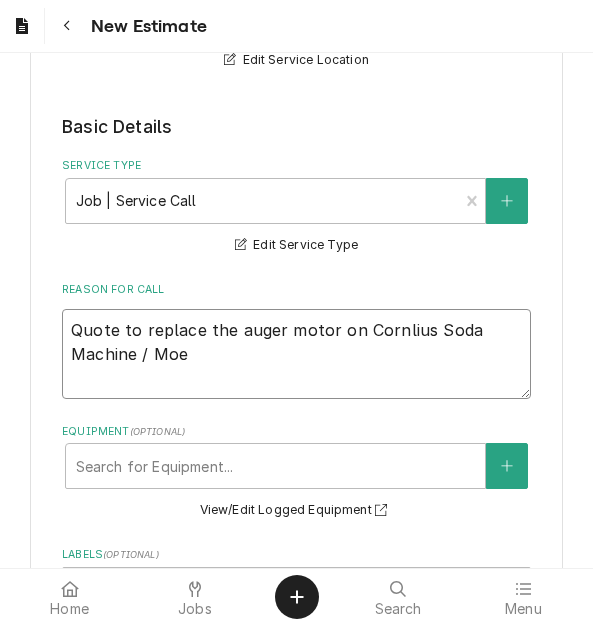 type on "x" 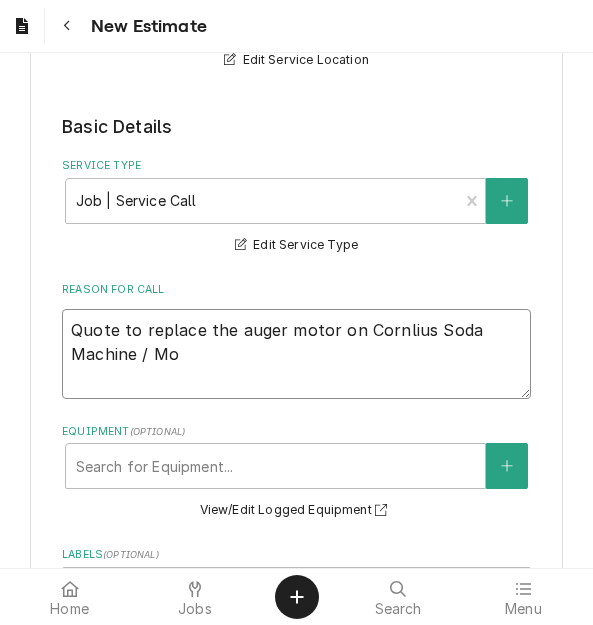 type on "Quote to replace the auger motor on Cornlius Soda Machine / Mod" 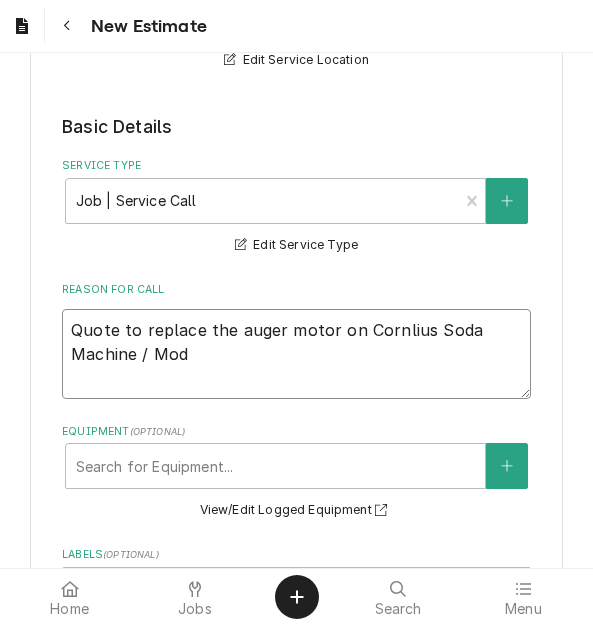 type on "x" 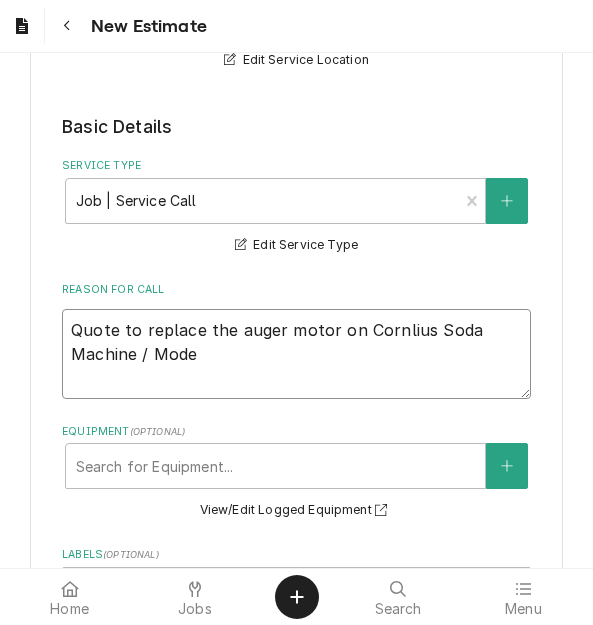 type on "x" 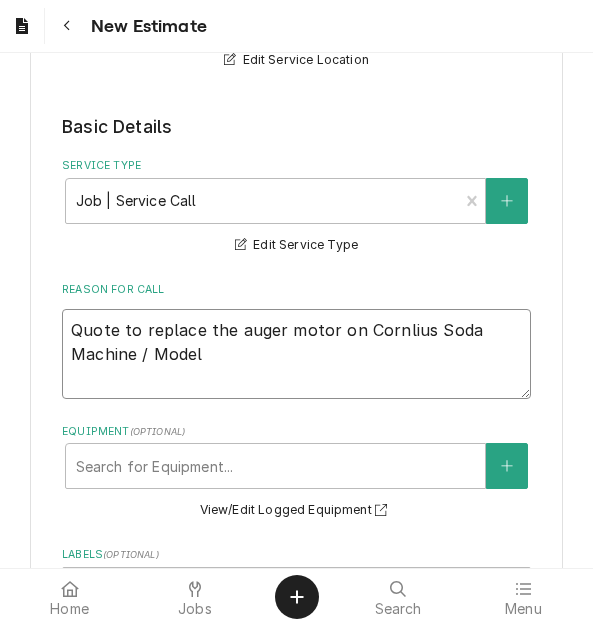 type on "x" 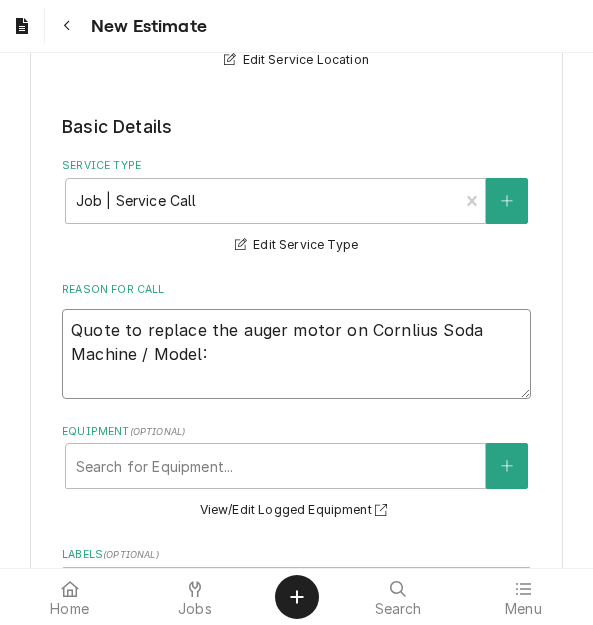 type on "x" 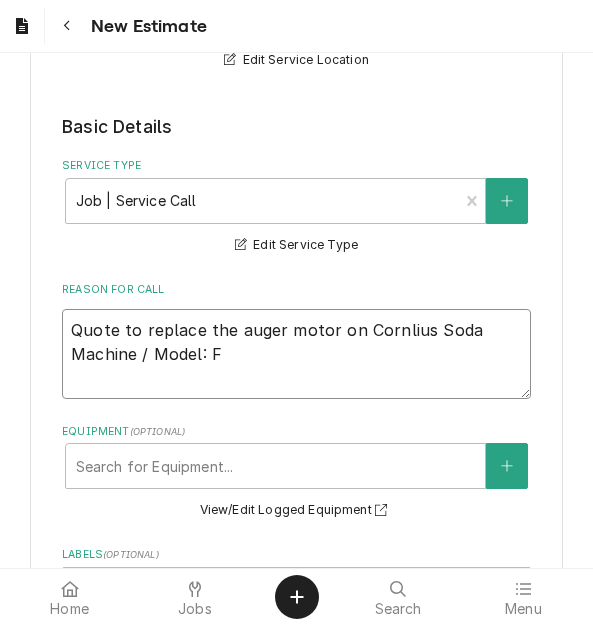 type on "x" 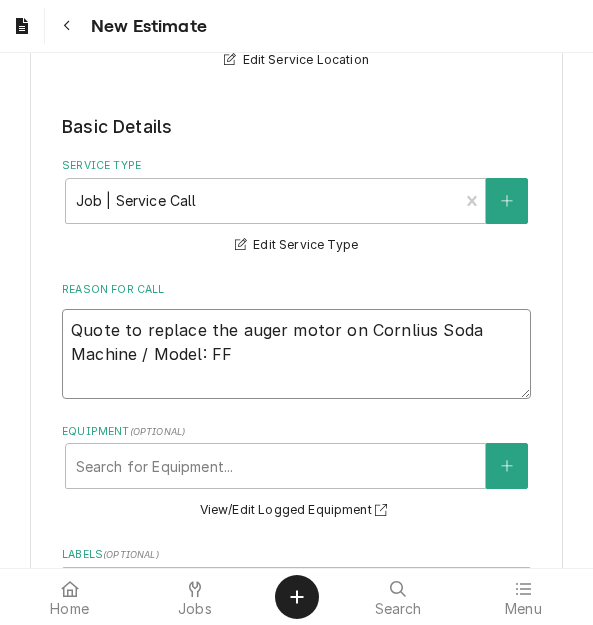type on "x" 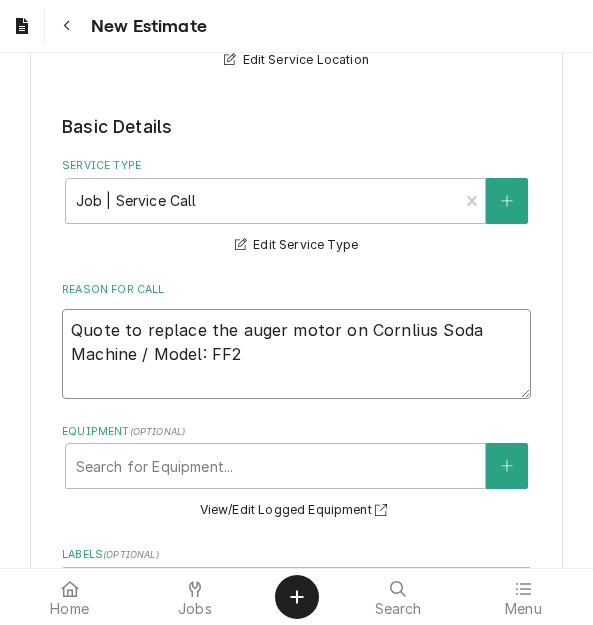 type on "x" 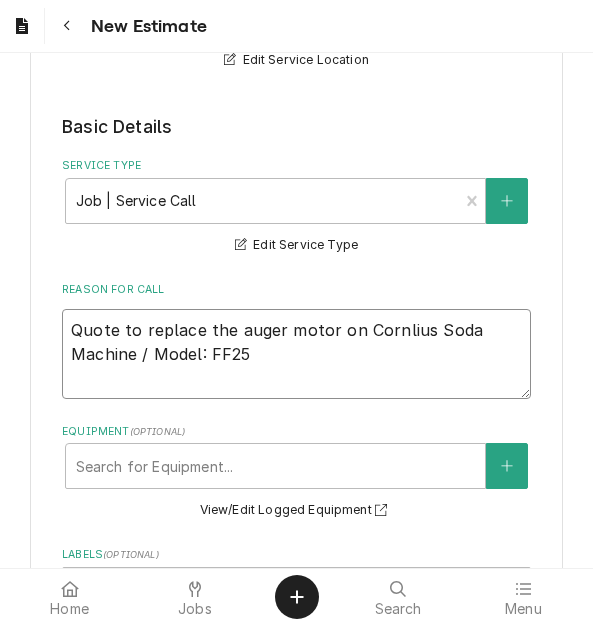type on "x" 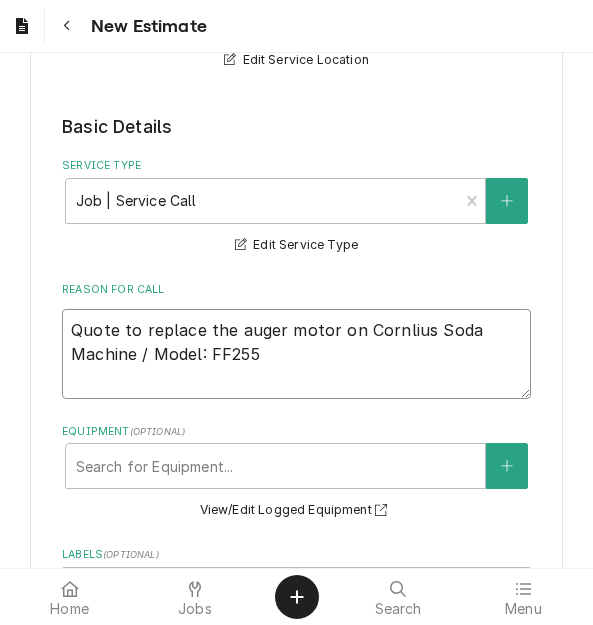 type on "x" 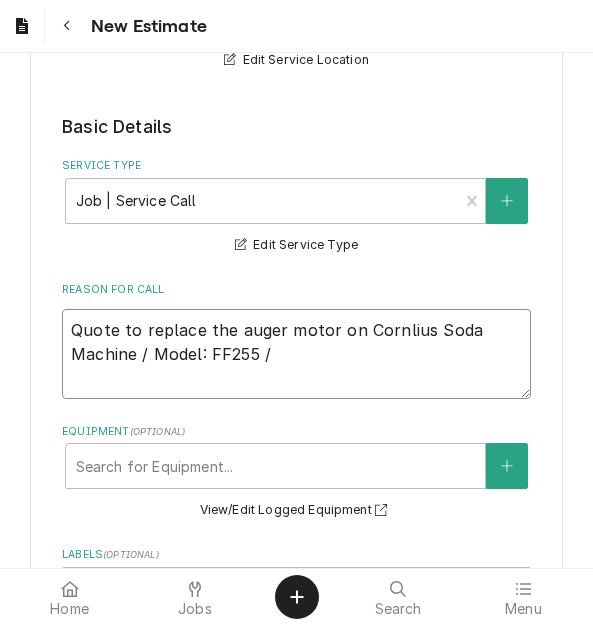 type on "x" 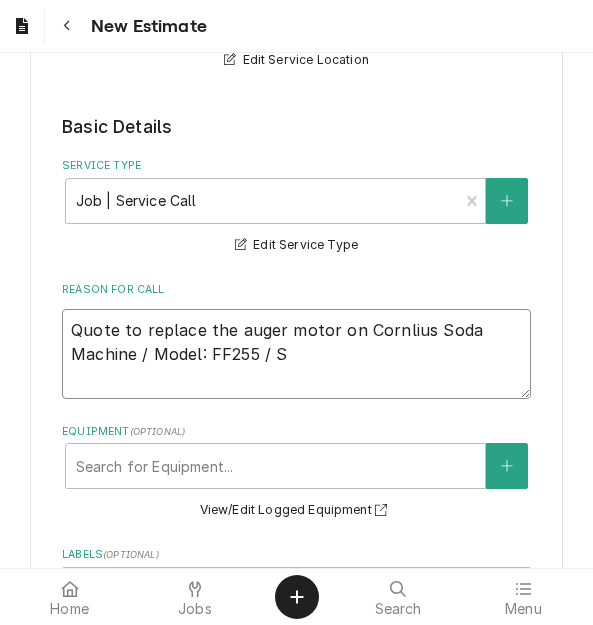 type on "x" 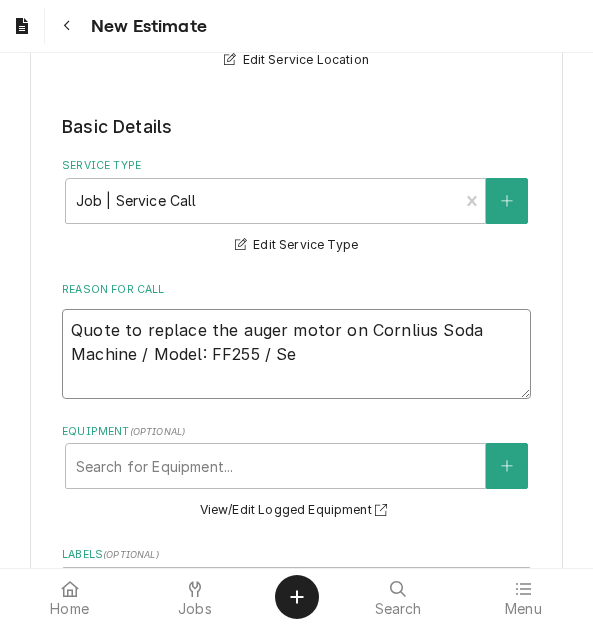 type on "x" 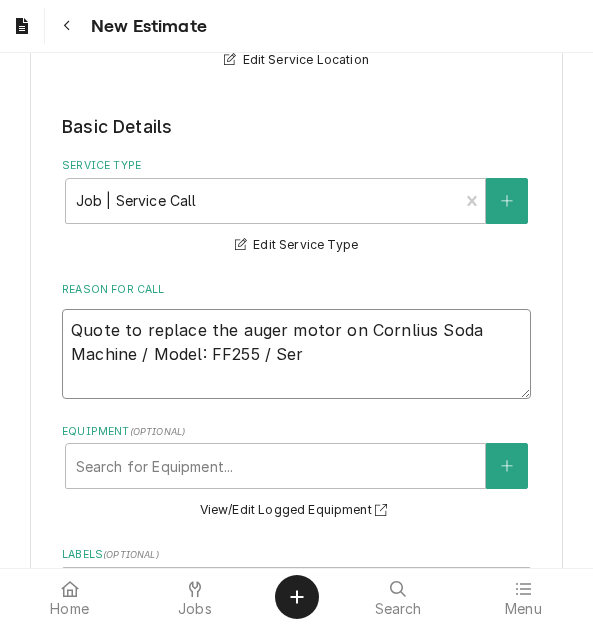type on "x" 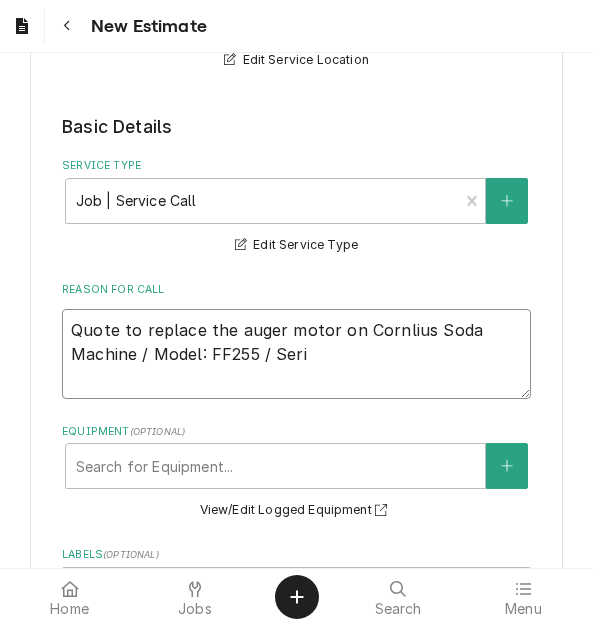 type on "Quote to replace the auger motor on Cornlius Soda Machine / Model: FF255 / Seria" 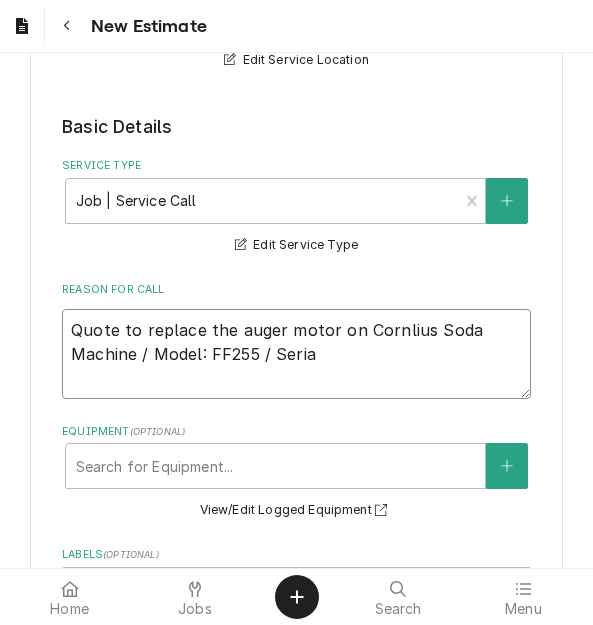 type on "x" 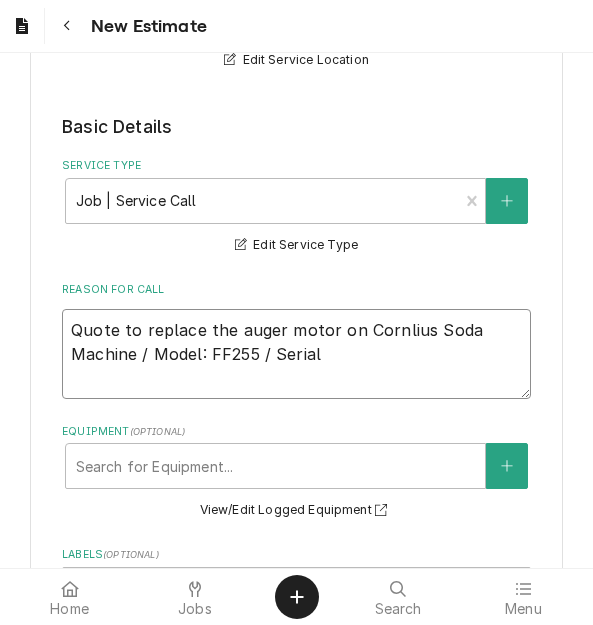 type on "x" 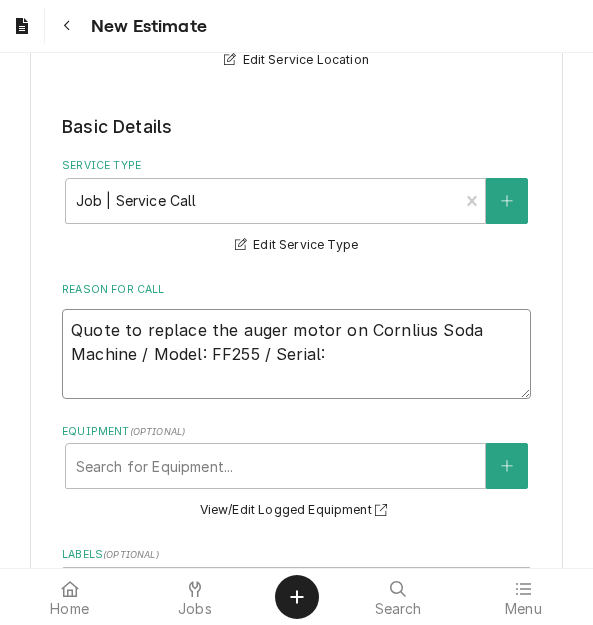 type on "x" 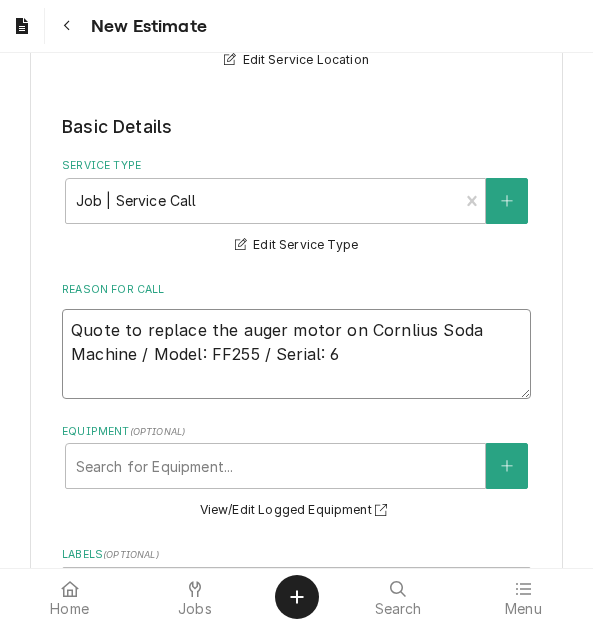 type on "x" 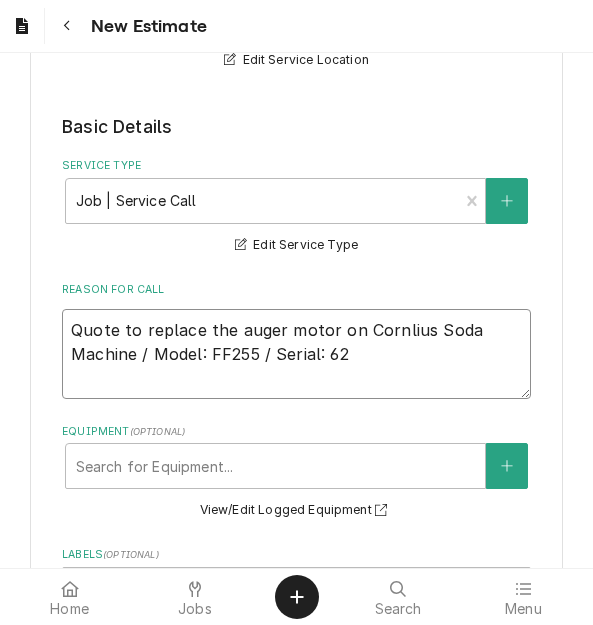 type on "x" 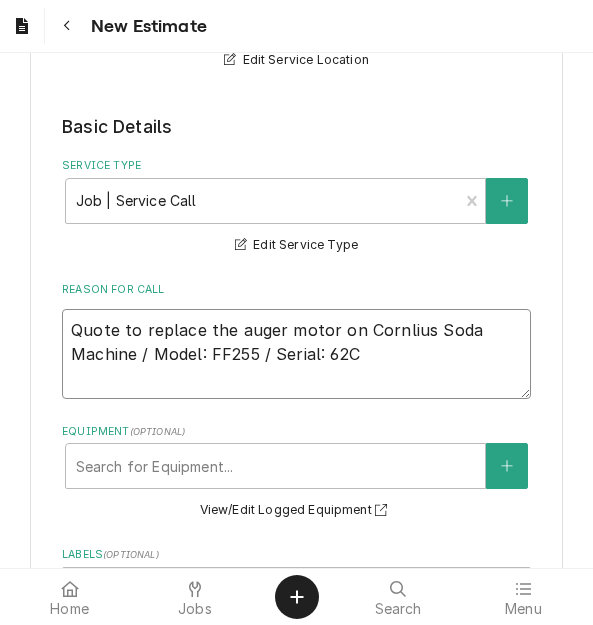 type on "x" 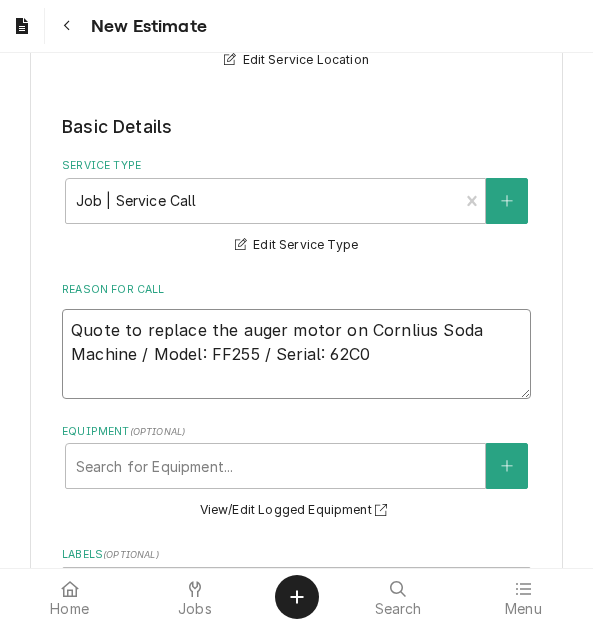 type on "x" 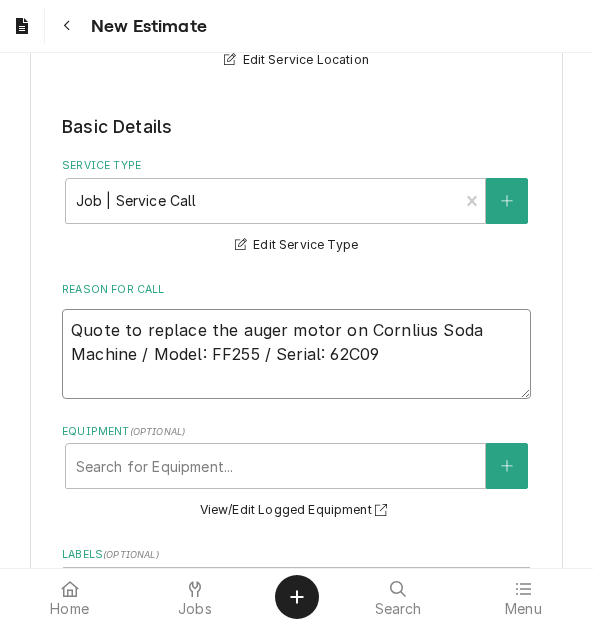 type on "x" 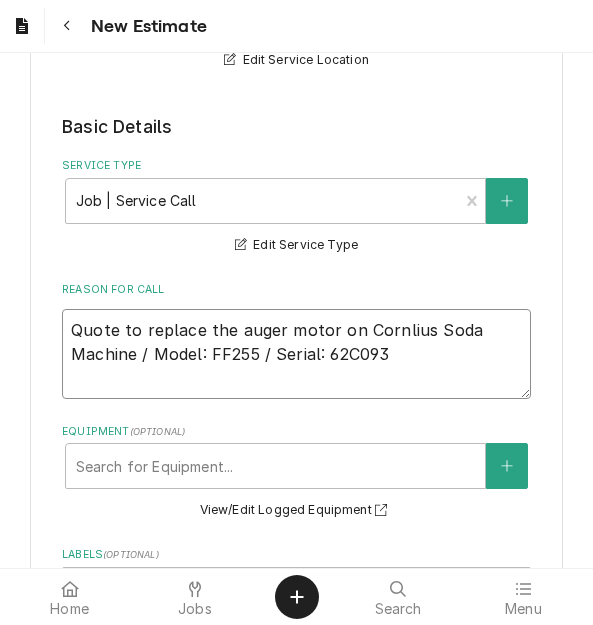 type on "x" 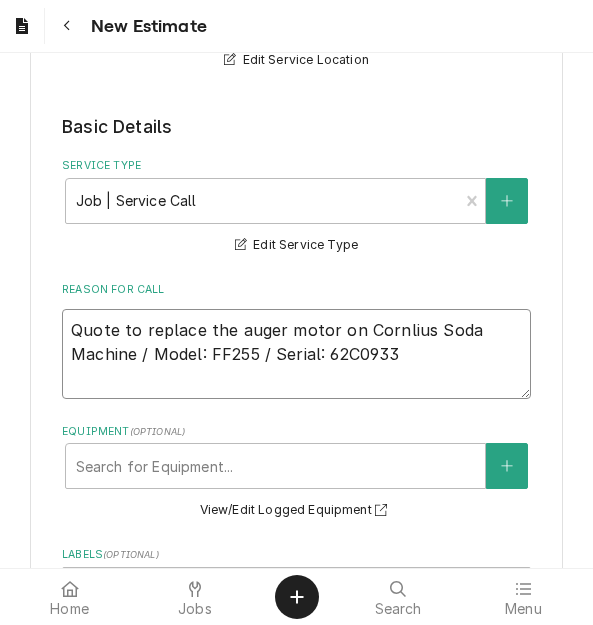 type on "x" 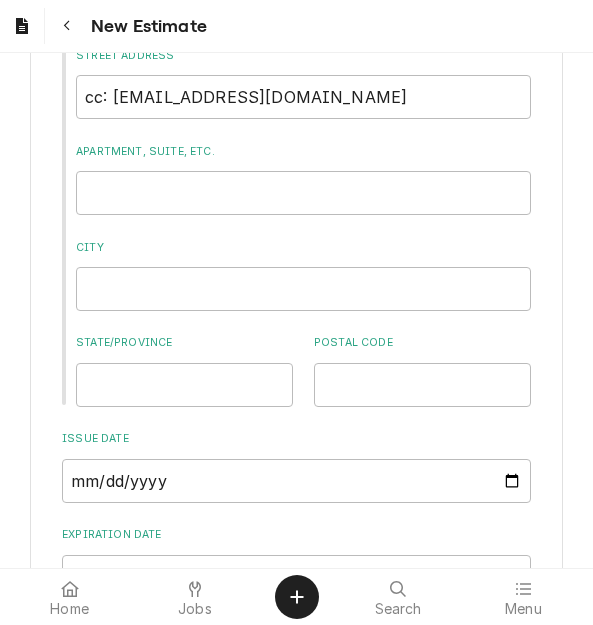 scroll, scrollTop: 1408, scrollLeft: 0, axis: vertical 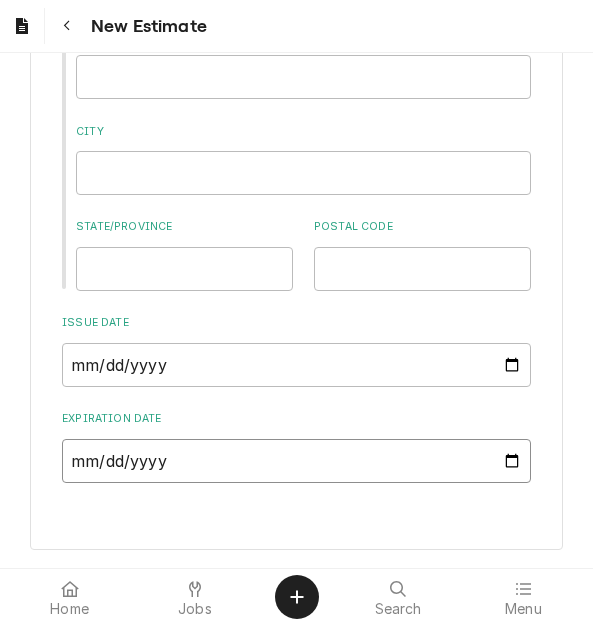 click on "Expiration Date" at bounding box center (296, 461) 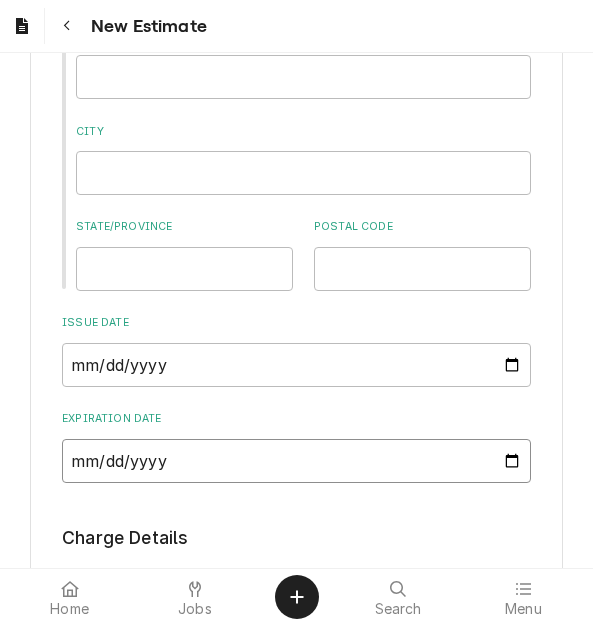 scroll, scrollTop: 1708, scrollLeft: 0, axis: vertical 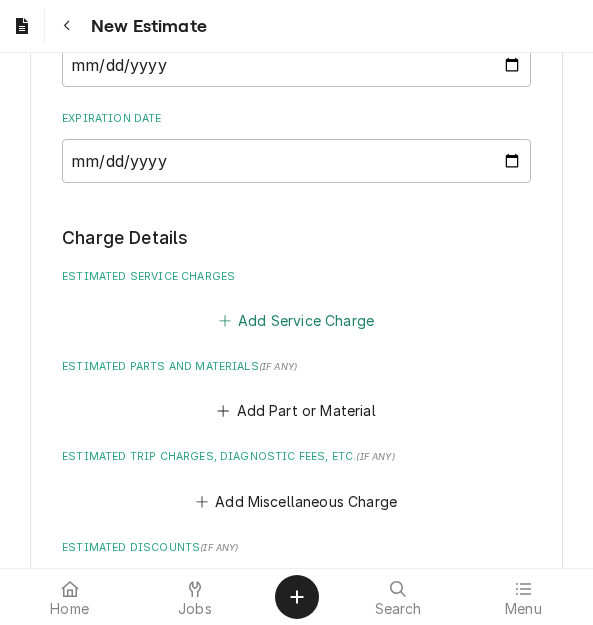 click on "Add Service Charge" at bounding box center (296, 320) 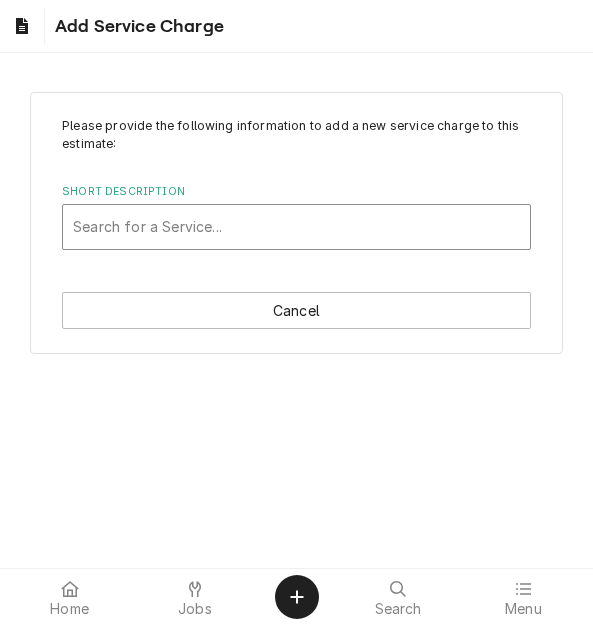 click at bounding box center [296, 227] 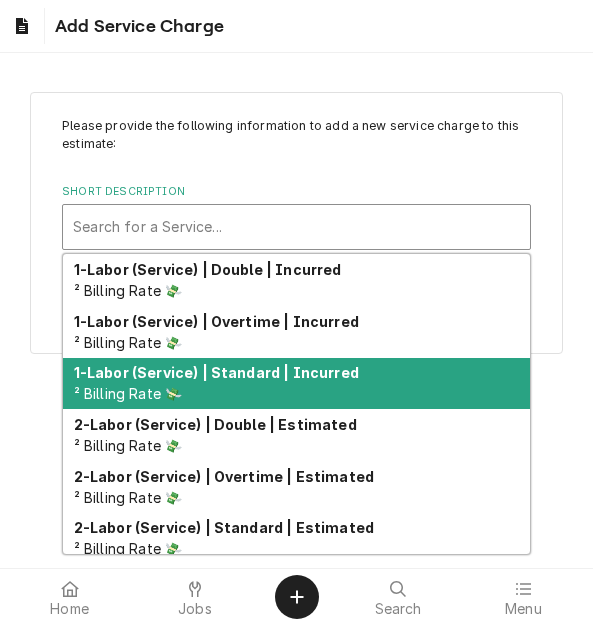 click on "1-Labor (Service) | Standard | Incurred" at bounding box center (216, 372) 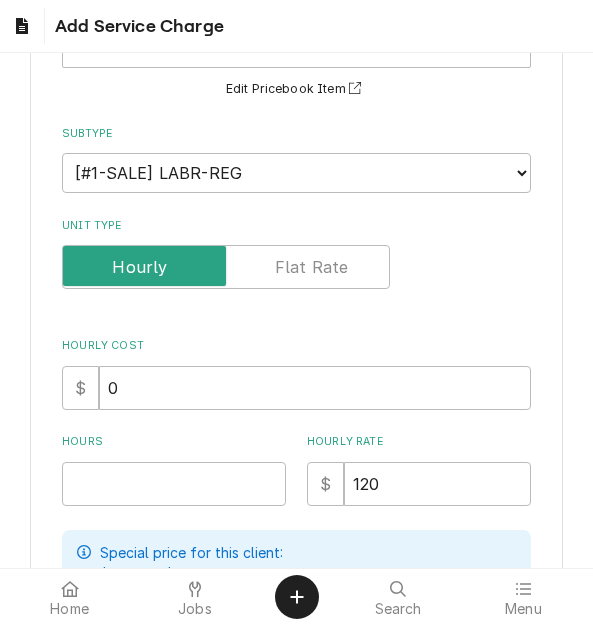 scroll, scrollTop: 200, scrollLeft: 0, axis: vertical 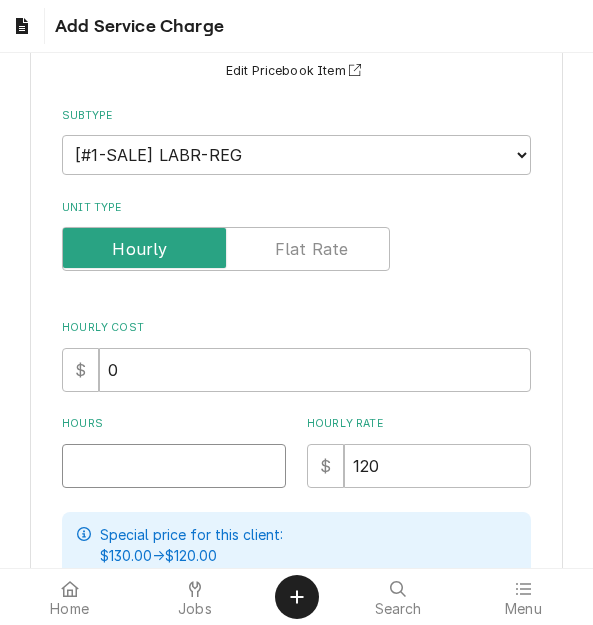 click on "Hours" at bounding box center (174, 466) 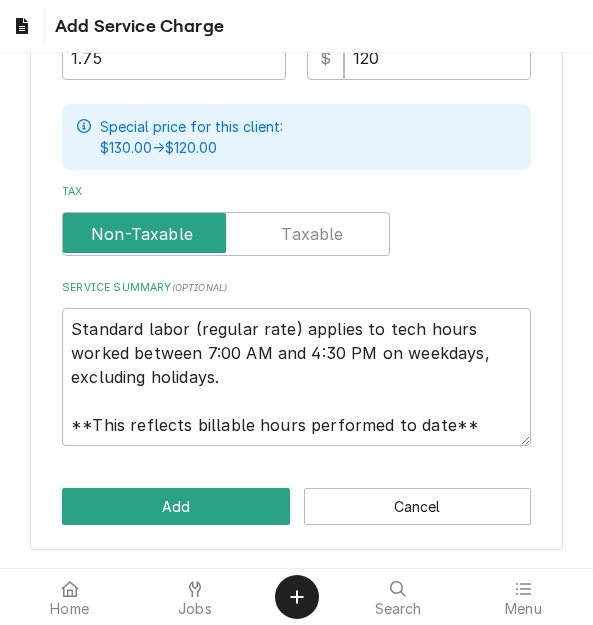 scroll, scrollTop: 614, scrollLeft: 0, axis: vertical 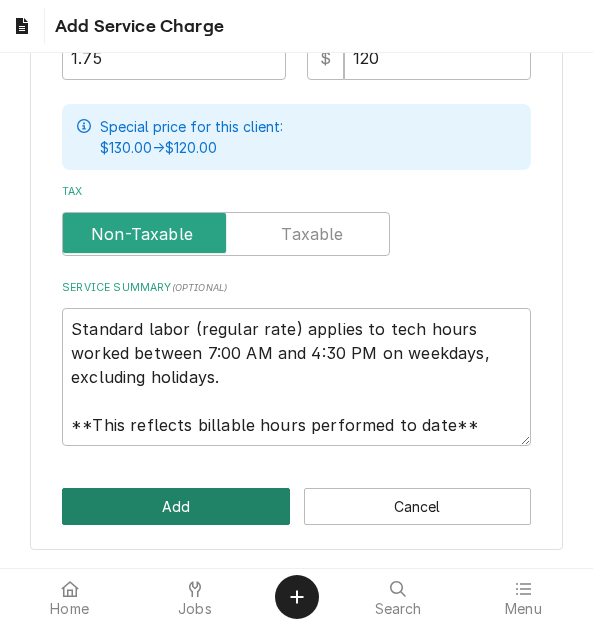 click on "Add" at bounding box center [175, 506] 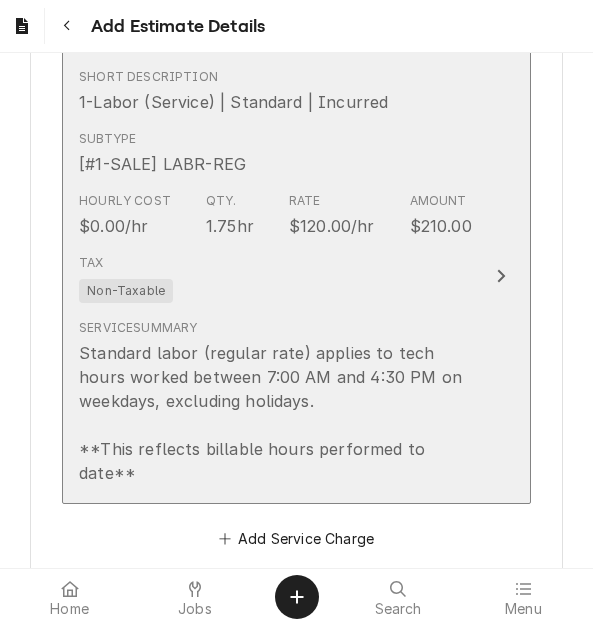 scroll, scrollTop: 1984, scrollLeft: 0, axis: vertical 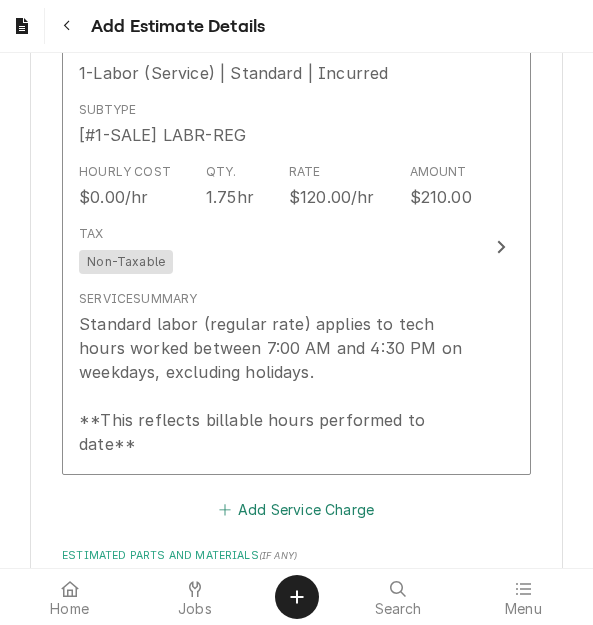 click on "Add Service Charge" at bounding box center [296, 509] 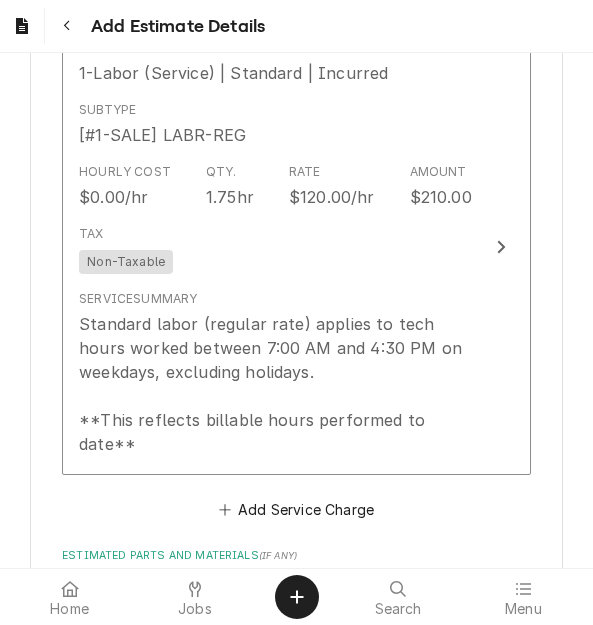 scroll, scrollTop: 0, scrollLeft: 0, axis: both 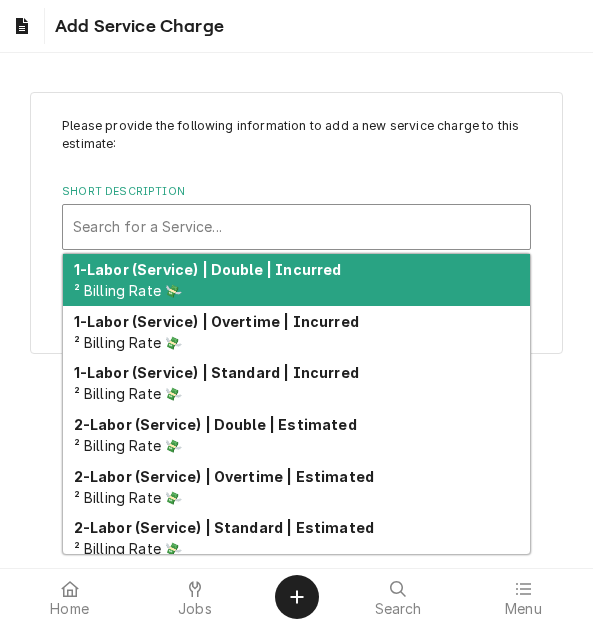 click at bounding box center (296, 227) 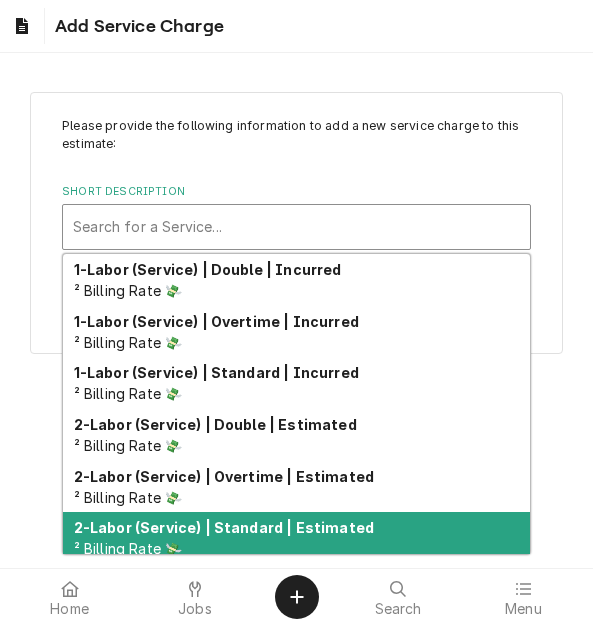 click on "2-Labor (Service) | Standard | Estimated" at bounding box center [224, 527] 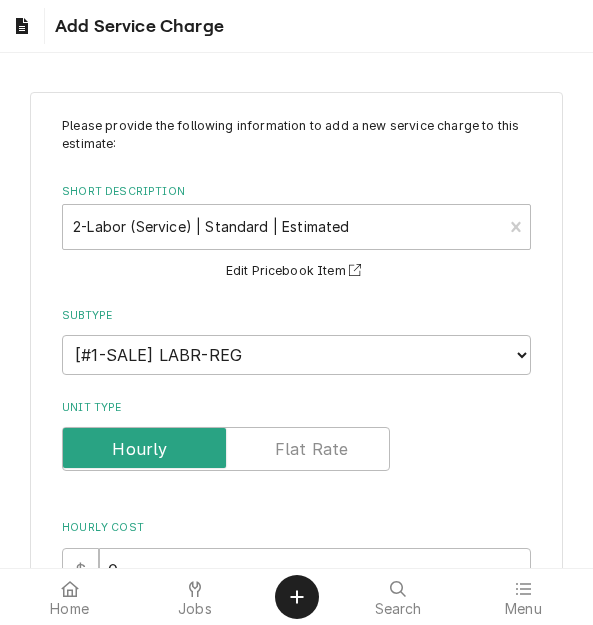 scroll, scrollTop: 100, scrollLeft: 0, axis: vertical 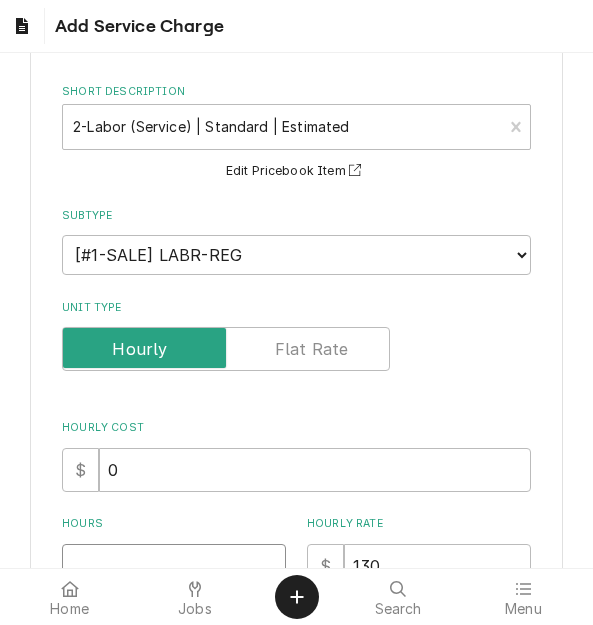 click on "Hours" at bounding box center (174, 566) 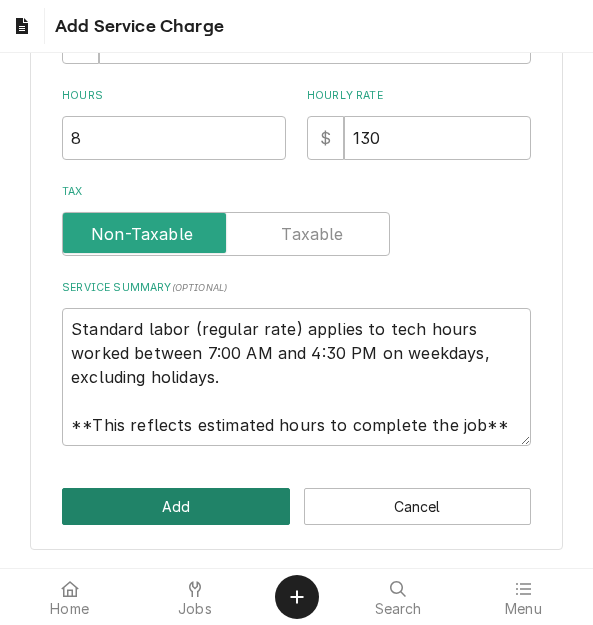 click on "Add" at bounding box center (175, 506) 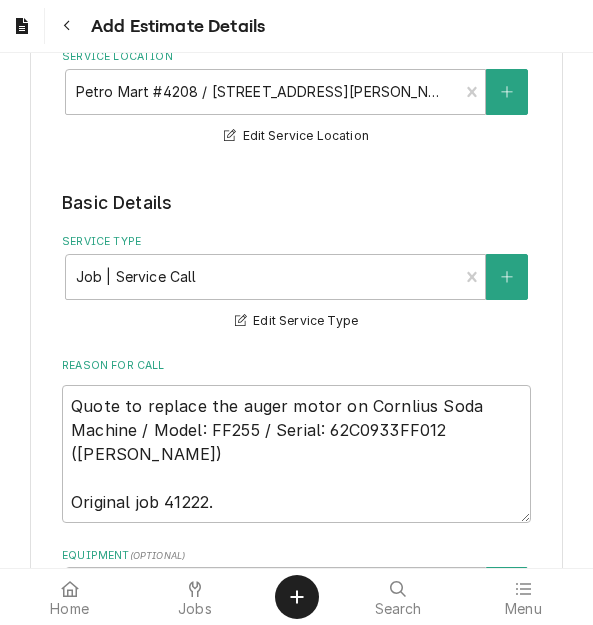 scroll, scrollTop: 460, scrollLeft: 0, axis: vertical 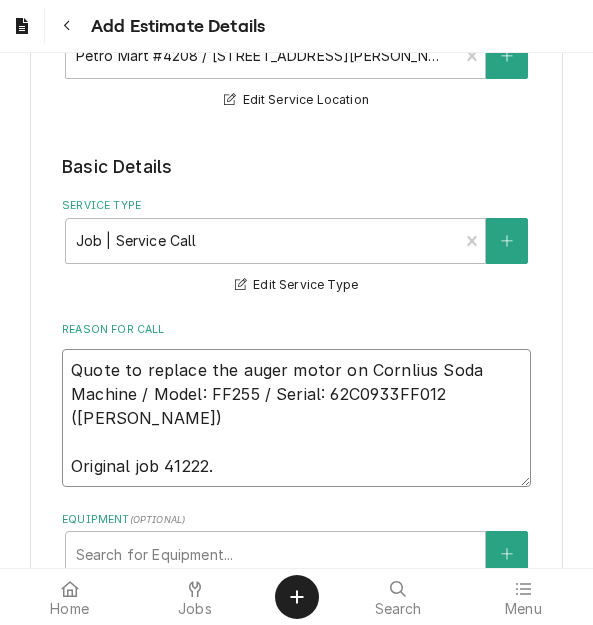 drag, startPoint x: 460, startPoint y: 394, endPoint x: 55, endPoint y: 366, distance: 405.96674 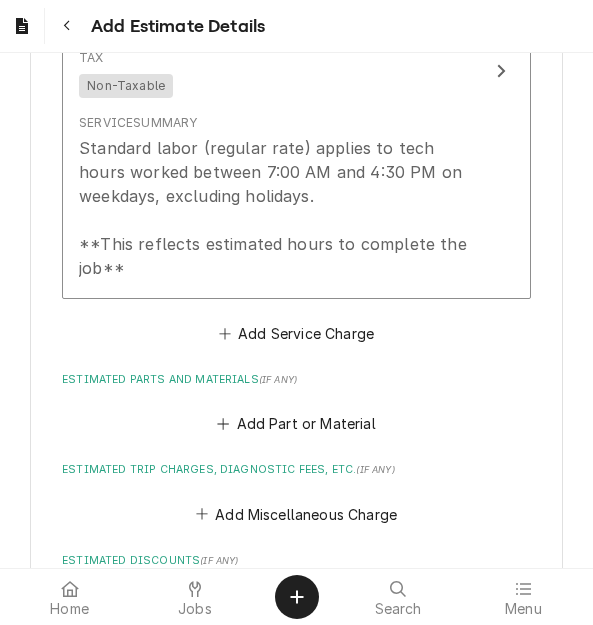 scroll, scrollTop: 2660, scrollLeft: 0, axis: vertical 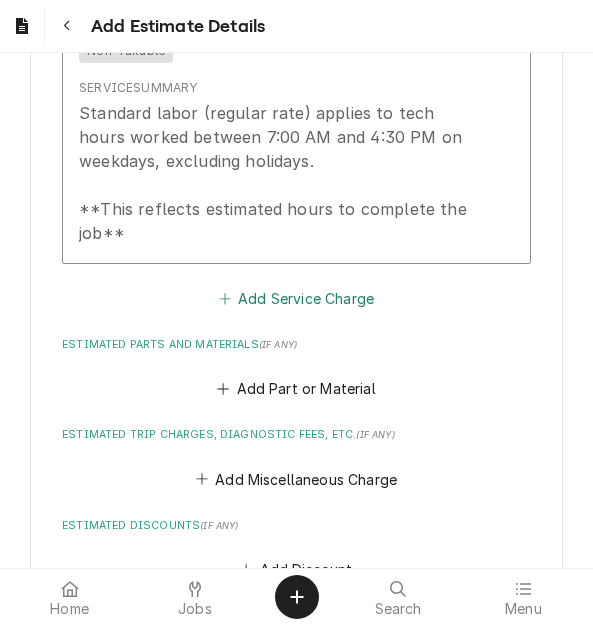 click on "Add Service Charge" at bounding box center (296, 298) 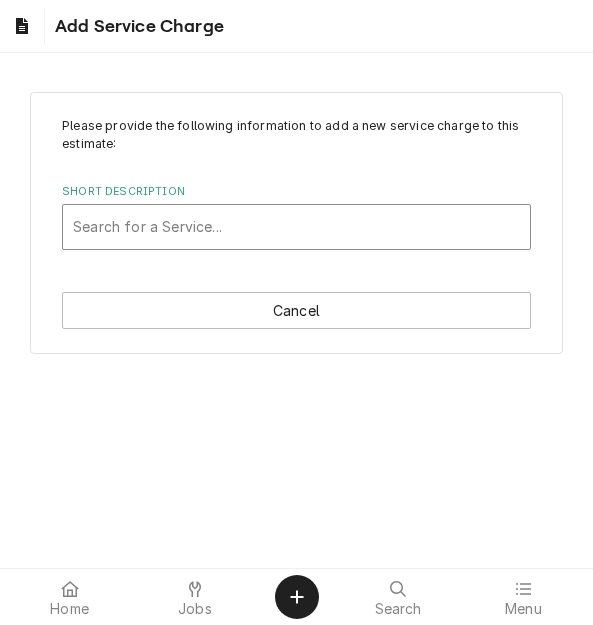 click at bounding box center [296, 227] 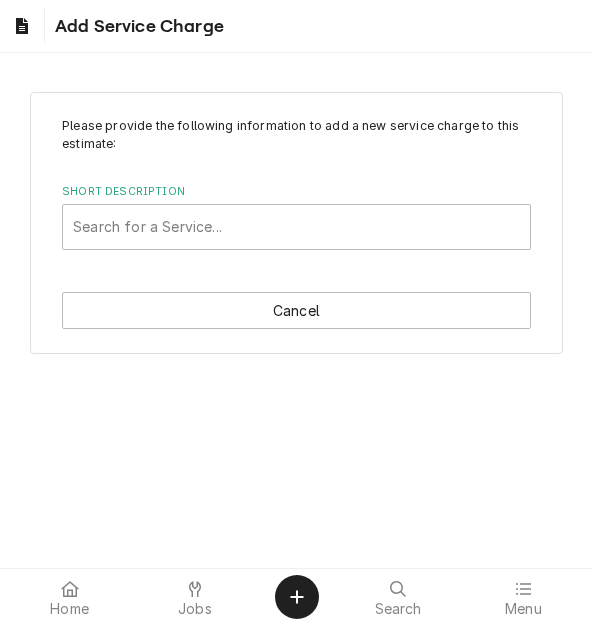 click on "Please provide the following information to add a new service charge to this estimate: Short Description Search for a Service..." at bounding box center [296, 183] 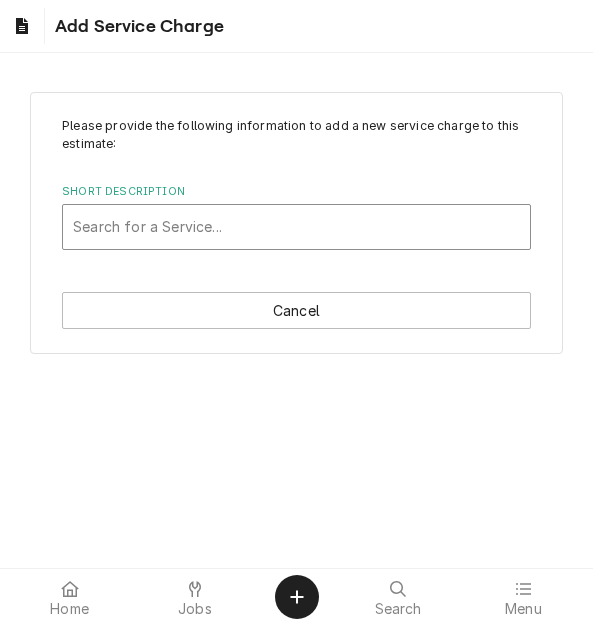 click at bounding box center [296, 227] 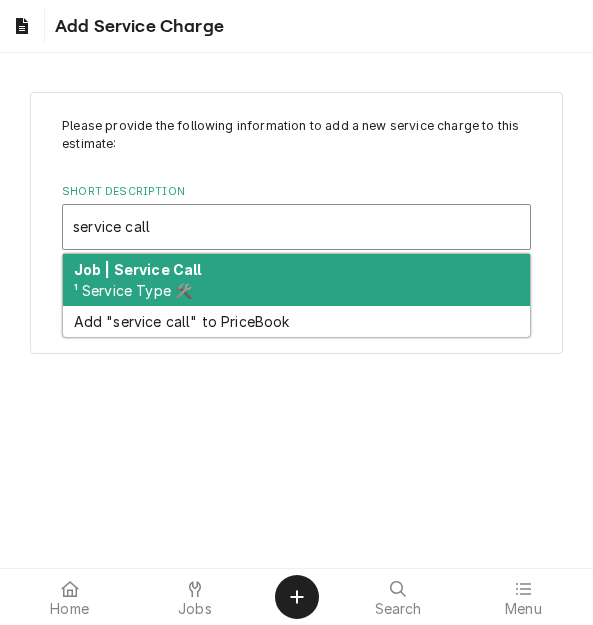 click on "Job | Service Call ¹ Service Type 🛠️" at bounding box center [296, 280] 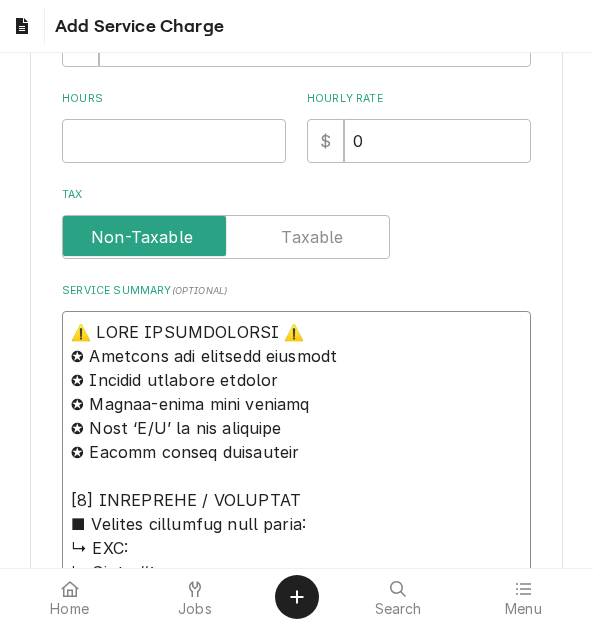 drag, startPoint x: 47, startPoint y: 351, endPoint x: 44, endPoint y: 271, distance: 80.05623 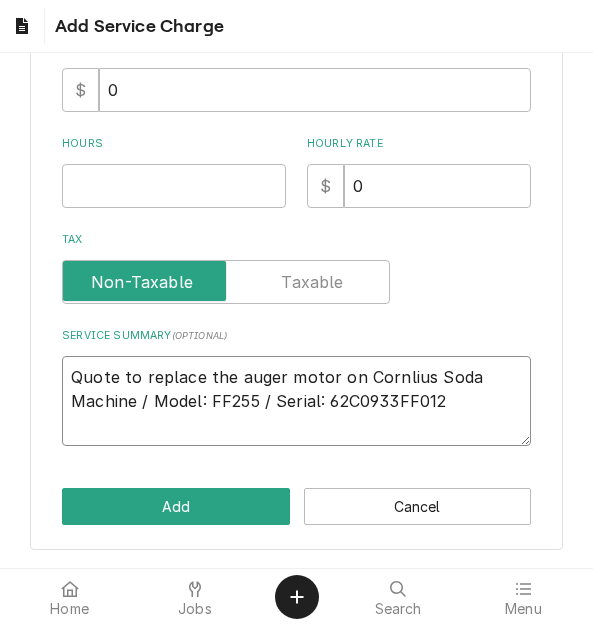 scroll, scrollTop: 504, scrollLeft: 0, axis: vertical 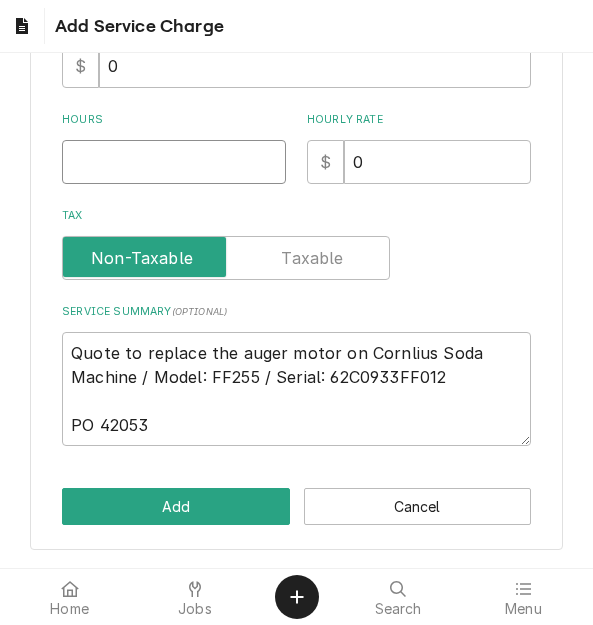 click on "Hours" at bounding box center [174, 162] 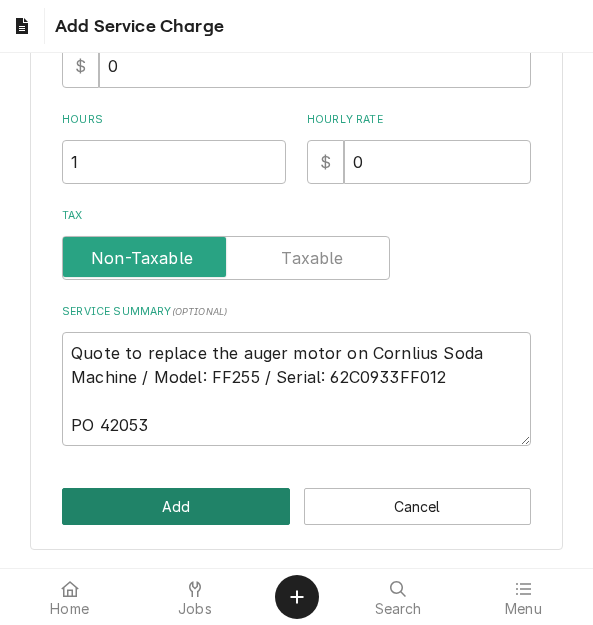 click on "Add" at bounding box center (175, 506) 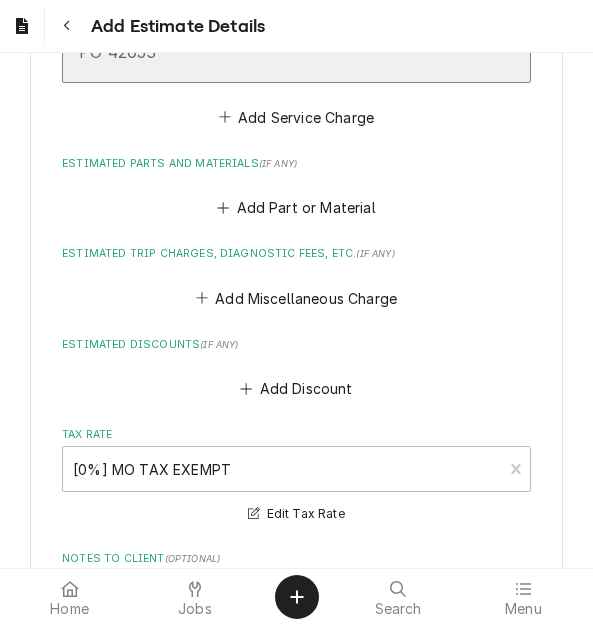 scroll, scrollTop: 3285, scrollLeft: 0, axis: vertical 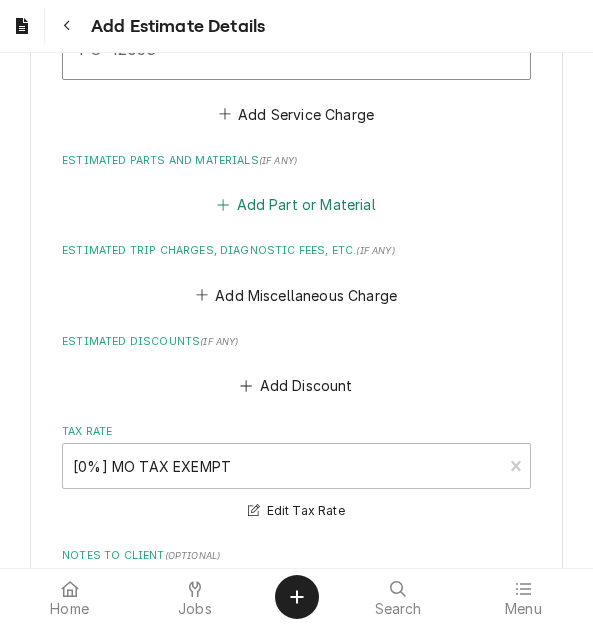 click on "Add Part or Material" at bounding box center (296, 205) 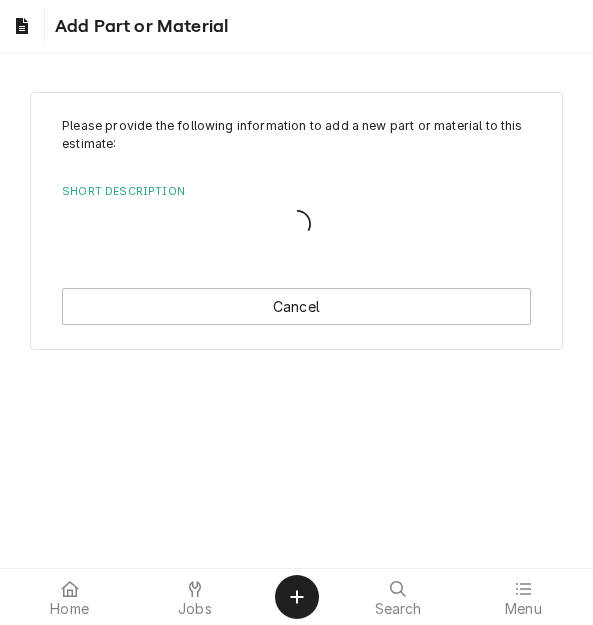 scroll, scrollTop: 0, scrollLeft: 0, axis: both 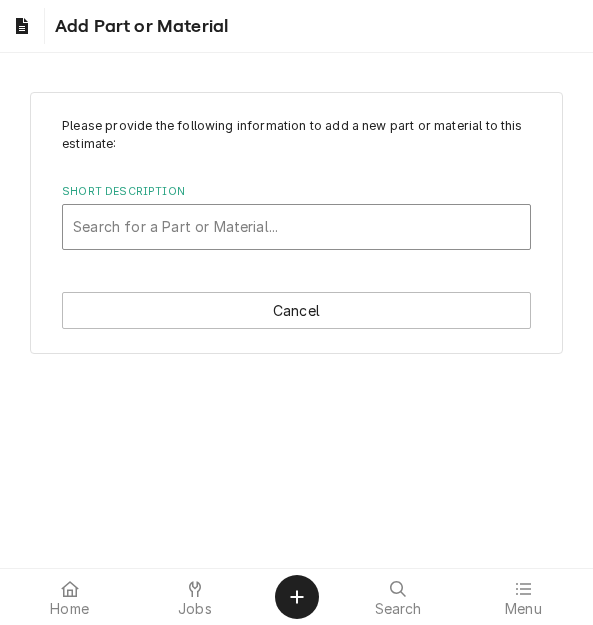 click at bounding box center [296, 227] 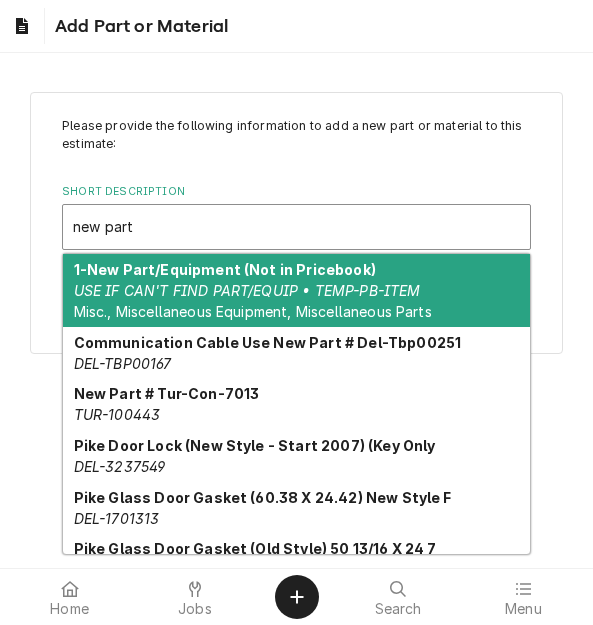 click on "1-New Part/Equipment (Not in Pricebook)" at bounding box center [225, 269] 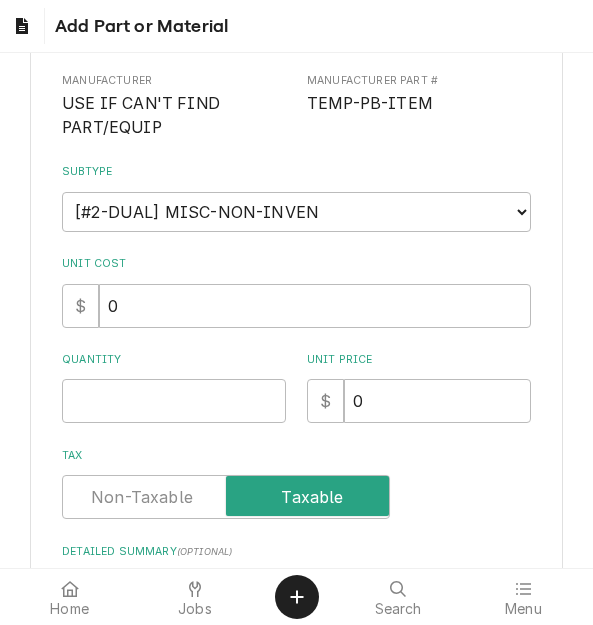 scroll, scrollTop: 400, scrollLeft: 0, axis: vertical 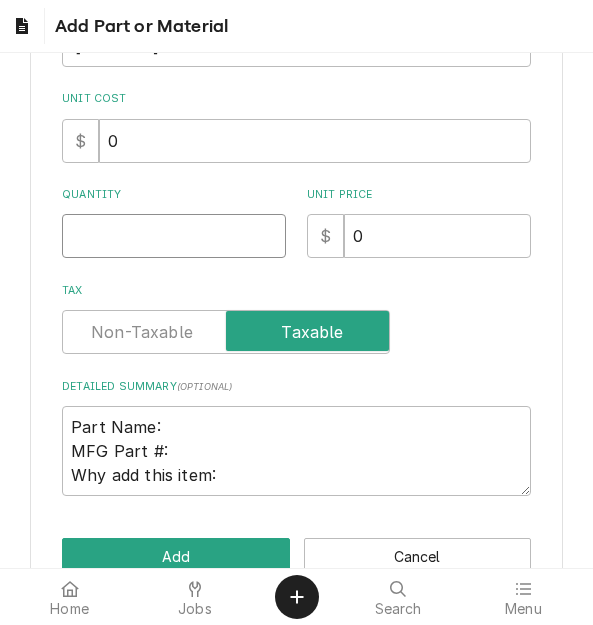 click on "Quantity" at bounding box center [174, 236] 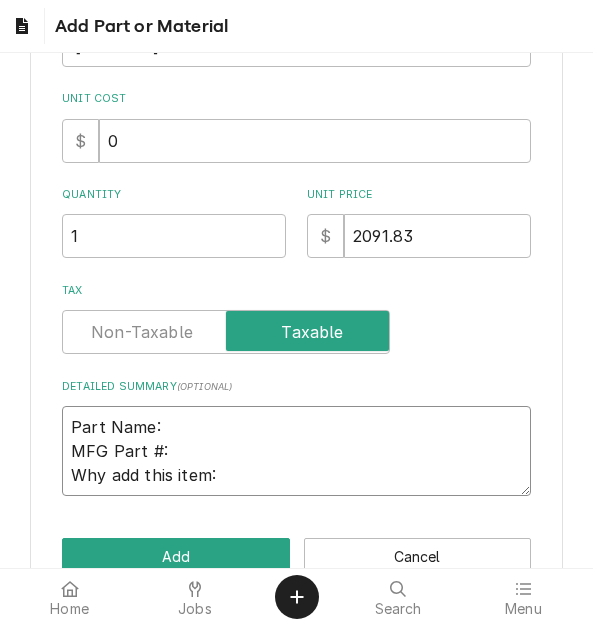 click on "Part Name:
MFG Part #:
Why add this item:" at bounding box center [296, 451] 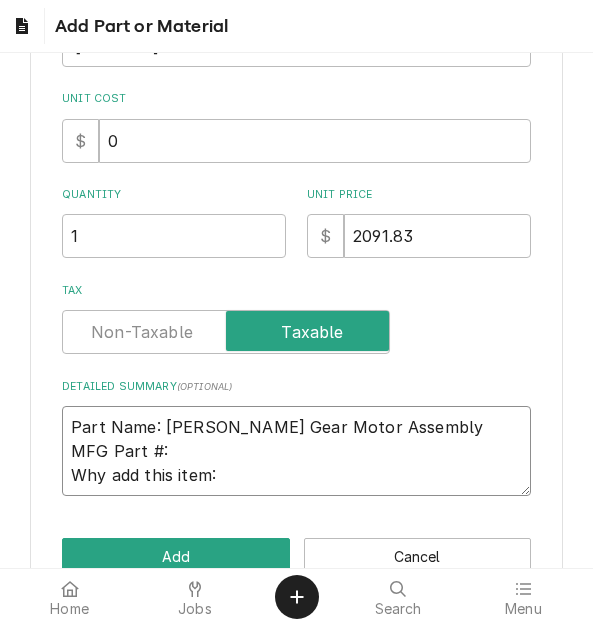 click on "Part Name: Cornelius Gear Motor Assembly
MFG Part #:
Why add this item:" at bounding box center (296, 451) 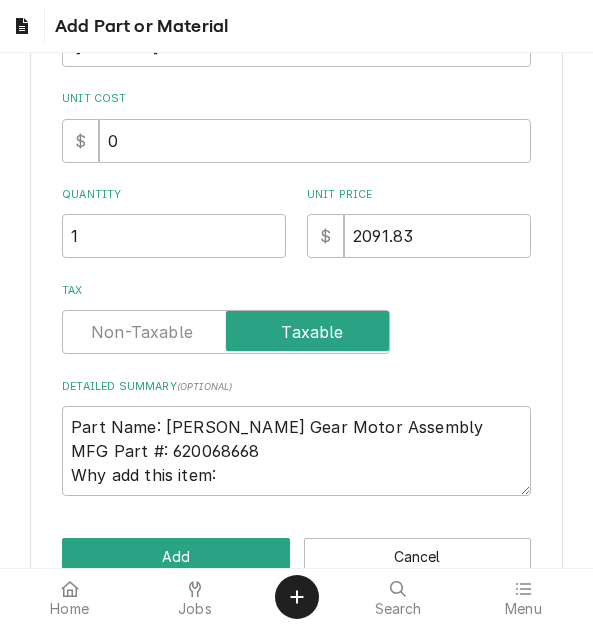click on "Please provide the following information to add a new part or material to this estimate: Short Description 1-New Part/Equipment (Not in Pricebook) USE IF CAN'T FIND PART/EQUIP • TEMP-PB-ITEM Misc., Miscellaneous Equipment, Miscellaneous Parts Edit Pricebook Item    Manufacturer USE IF CAN'T FIND PART/EQUIP Manufacturer Part # TEMP-PB-ITEM Subtype Choose a subtype... [#2-DUAL] AFTERHRS-WH-CHG-2 [#2-DUAL] BEV-EQUIP [#2-DUAL] BEV-MATS [#2-DUAL] CONT-LABR-2 [#2-DUAL] CRANE-LIFT-2 [#2-DUAL] EQUIP-RENT-2 [#2-DUAL] INVEN-PARTS [#2-DUAL] MAINT-SUPPLY [#2-DUAL] MISC-EQUIP [#2-DUAL] MISC-NON-INVEN [#2-DUAL] PROJ-CONT-LABR-2 [#2-DUAL] PROJ-EQUIP [#2-DUAL] PROJ-MATS [#3-BILL] SHOP-TOOLS Unit Cost $ 0 Quantity 1 Unit Price $ 2091.83 Tax Detailed Summary  ( optional ) Part Name: Cornelius Gear Motor Assembly
MFG Part #: 620068668
Why add this item: Add Cancel" at bounding box center [297, 146] 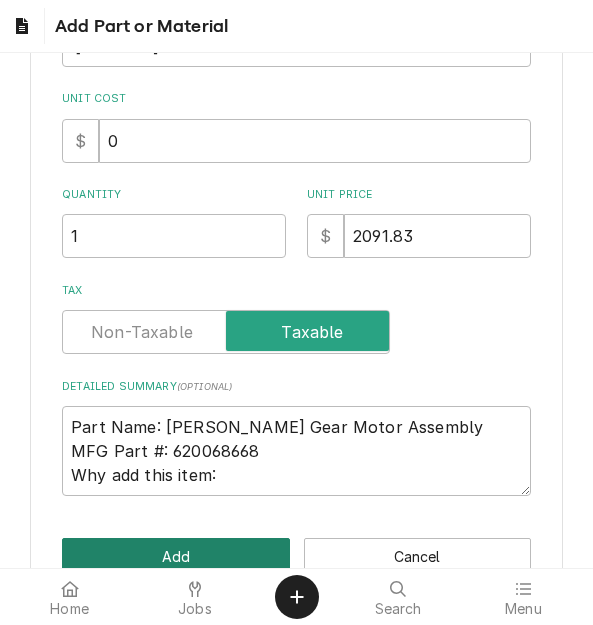 click on "Add" at bounding box center (175, 556) 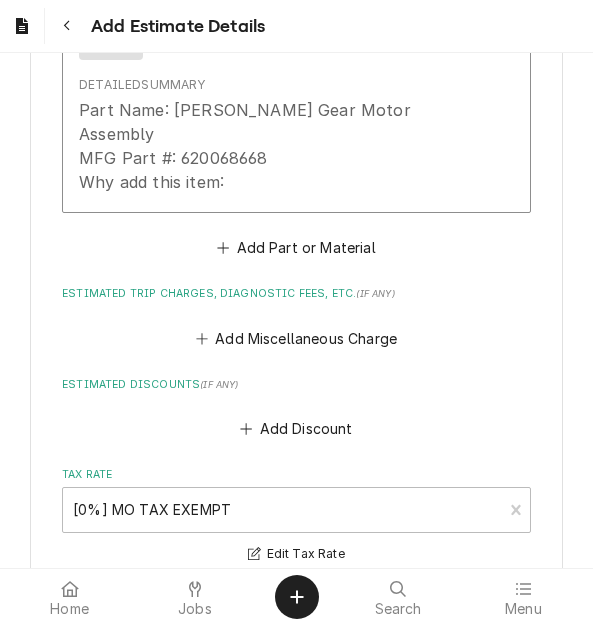 scroll, scrollTop: 3795, scrollLeft: 0, axis: vertical 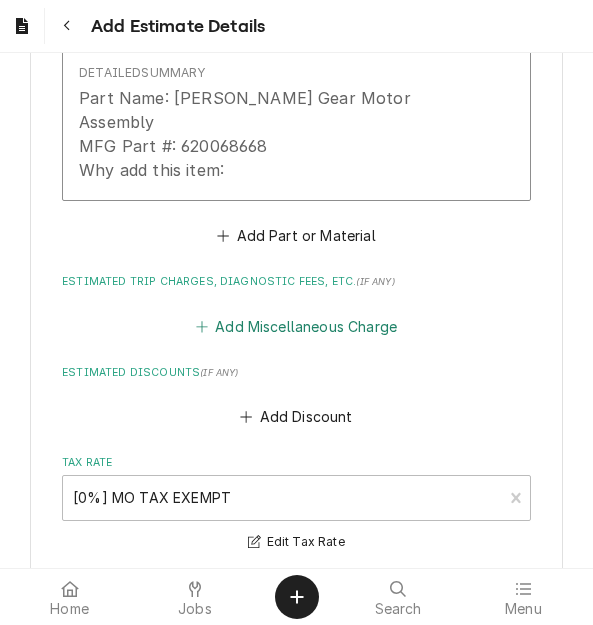 click on "Add Miscellaneous Charge" at bounding box center (296, 326) 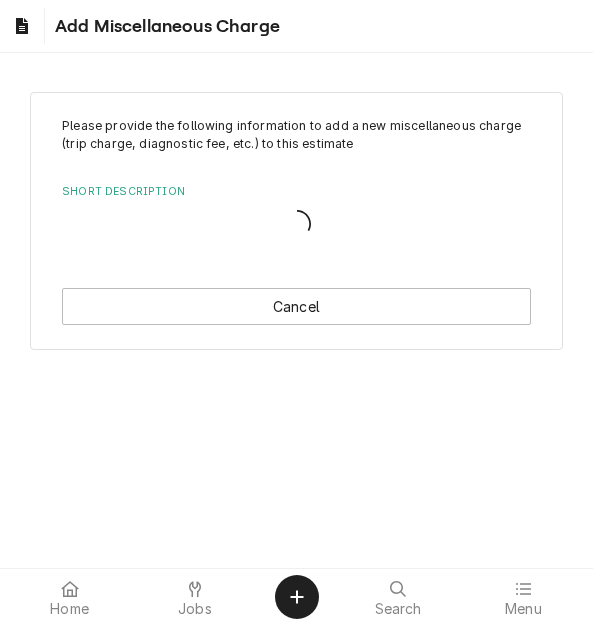 scroll, scrollTop: 0, scrollLeft: 0, axis: both 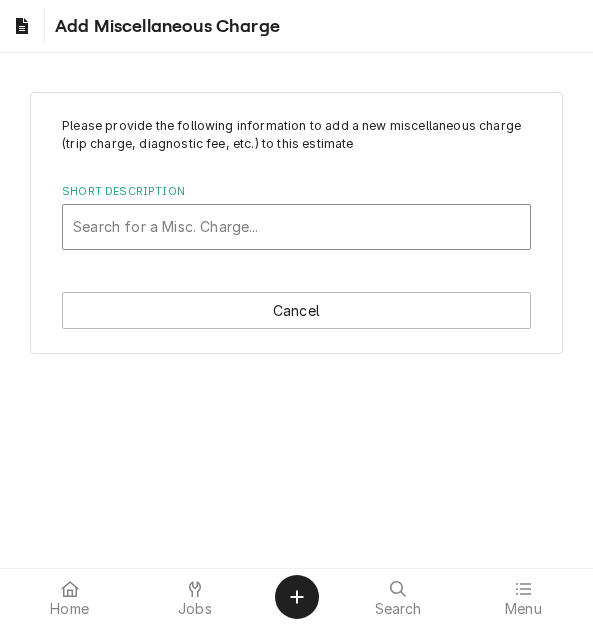 click at bounding box center (296, 227) 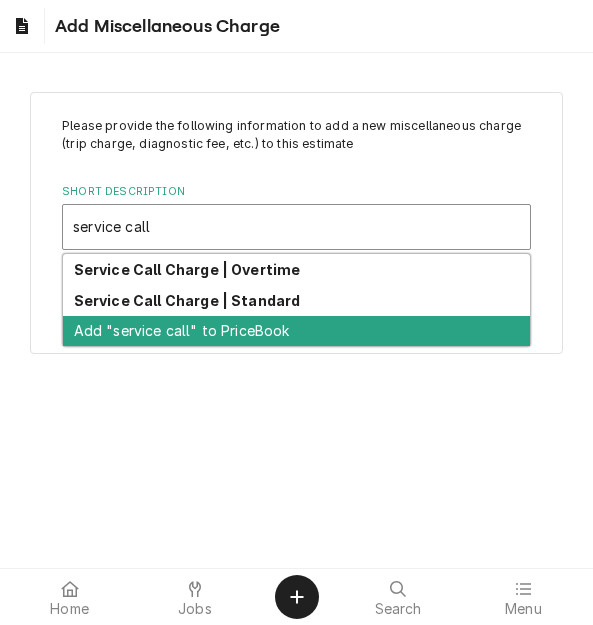 click on "Service Call Charge | Standard" at bounding box center (296, 300) 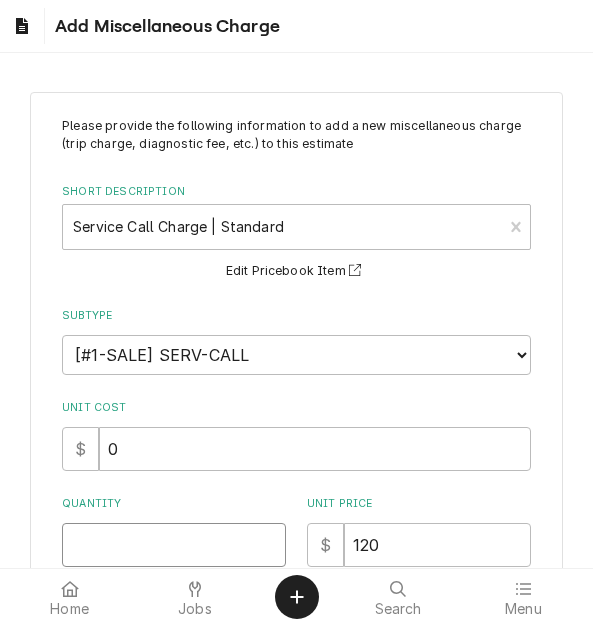 click on "Quantity" at bounding box center [174, 545] 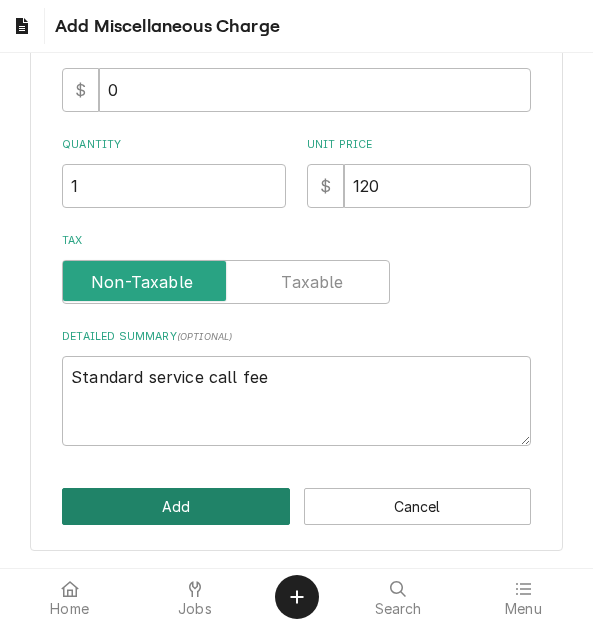 click on "Add" at bounding box center (175, 506) 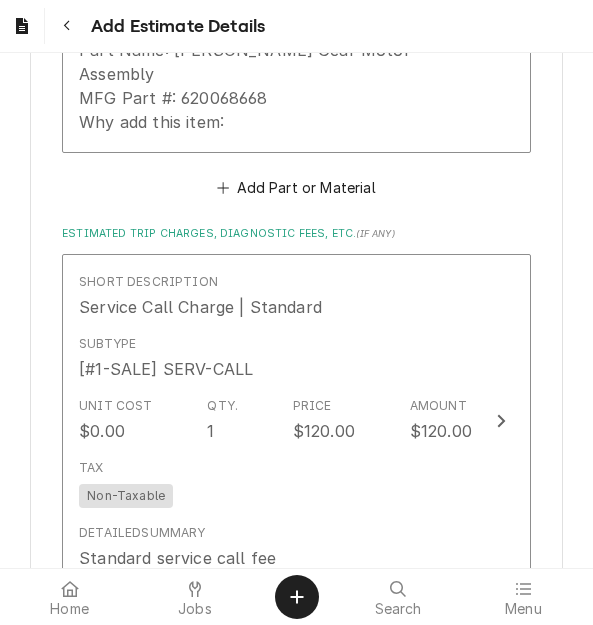 scroll, scrollTop: 4068, scrollLeft: 0, axis: vertical 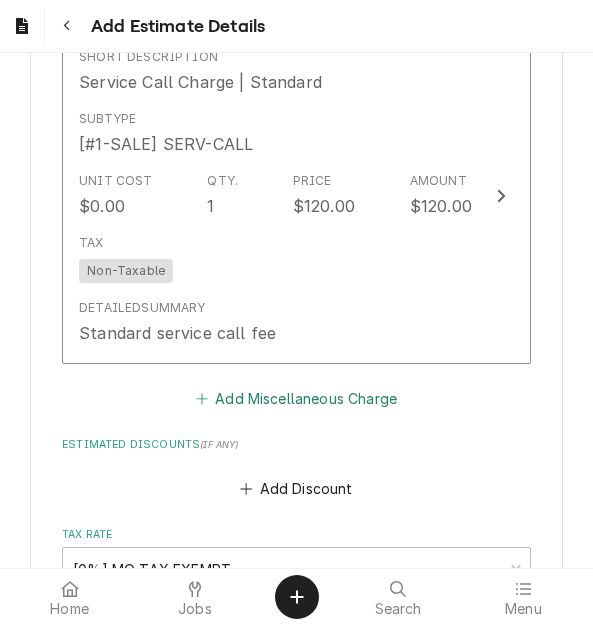 click on "Add Miscellaneous Charge" at bounding box center (296, 398) 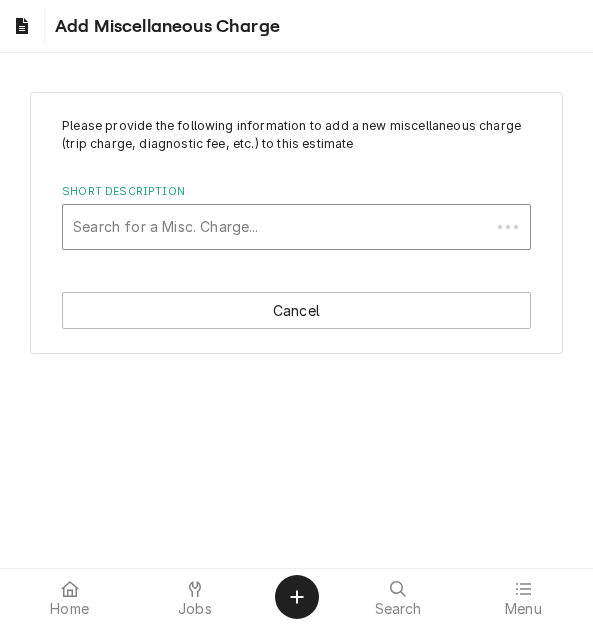 click at bounding box center (276, 227) 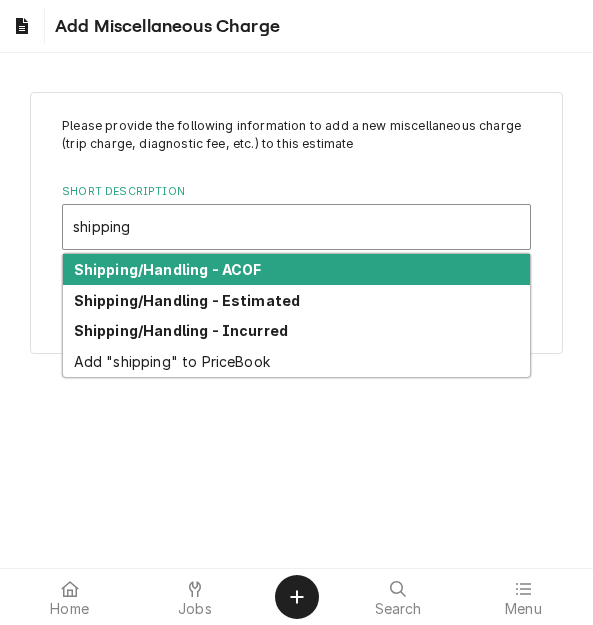 click on "Shipping/Handling - Estimated" at bounding box center [187, 300] 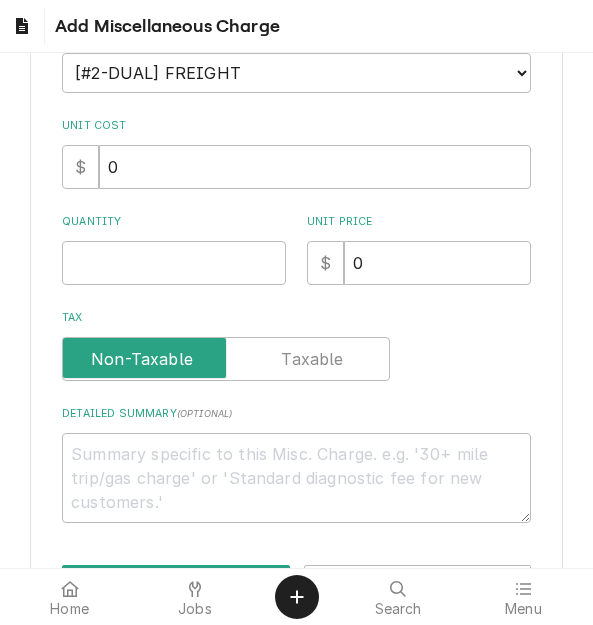 scroll, scrollTop: 300, scrollLeft: 0, axis: vertical 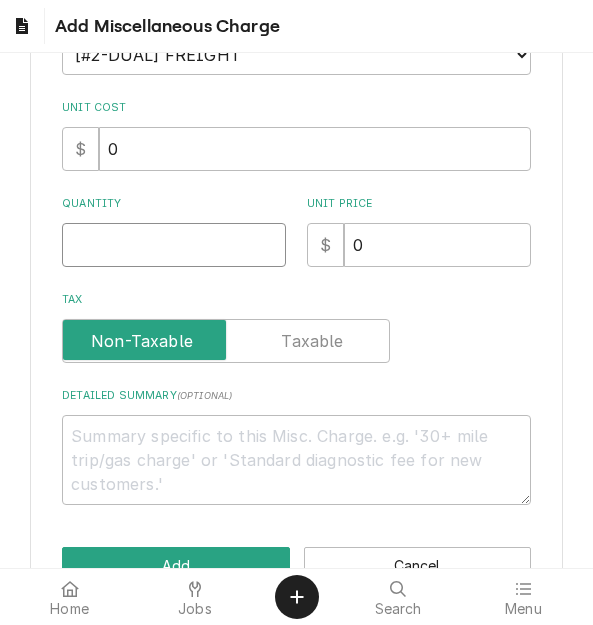 click on "Quantity" at bounding box center (174, 245) 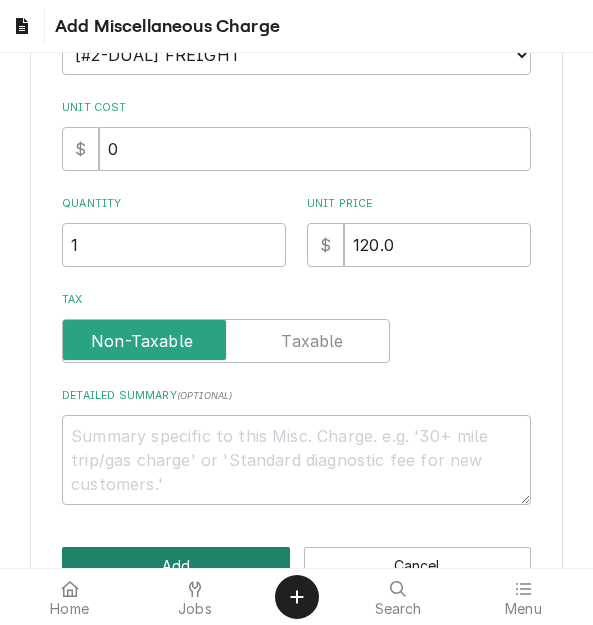 click on "Add" at bounding box center [175, 565] 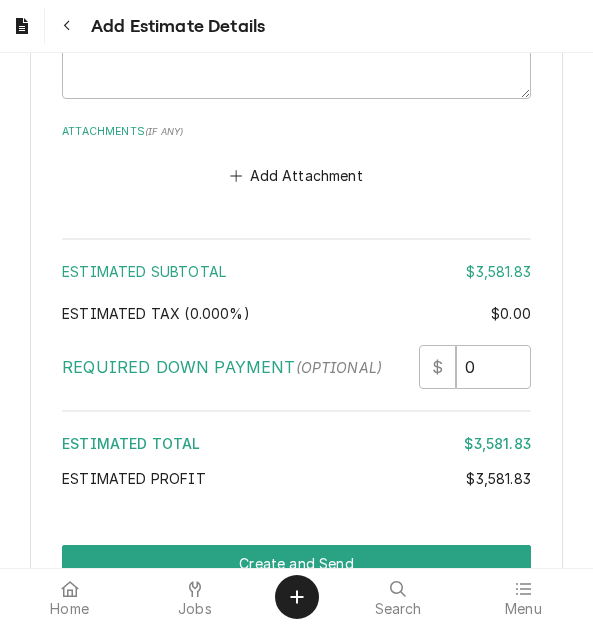 scroll, scrollTop: 5104, scrollLeft: 0, axis: vertical 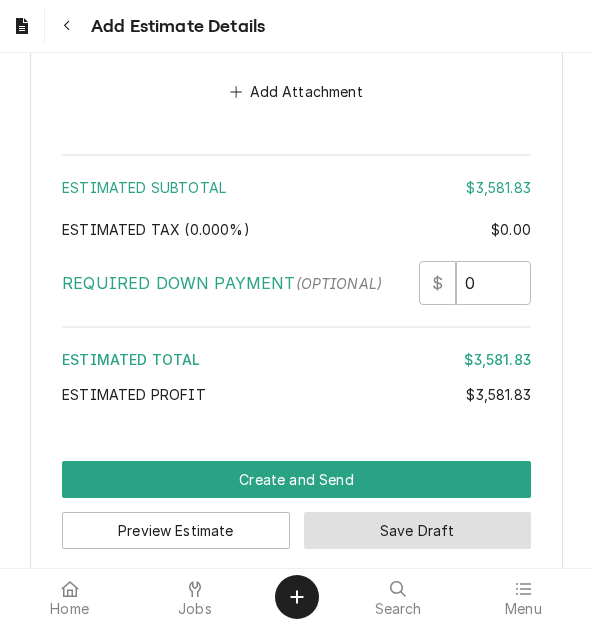 click on "Save Draft" at bounding box center (417, 530) 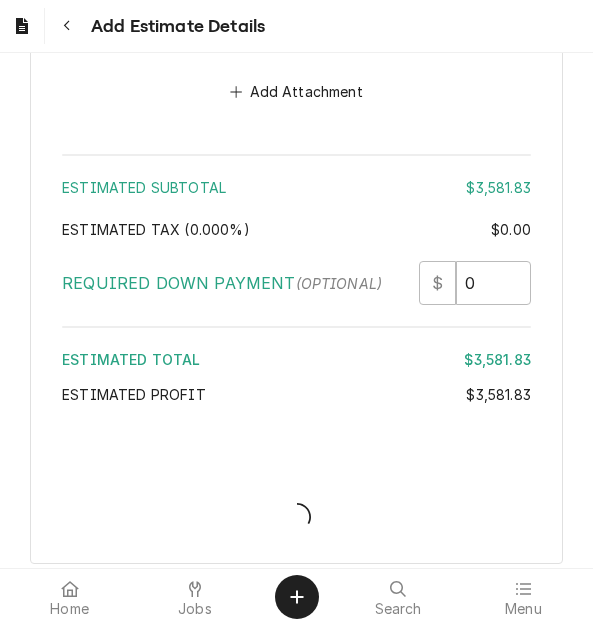scroll, scrollTop: 5093, scrollLeft: 0, axis: vertical 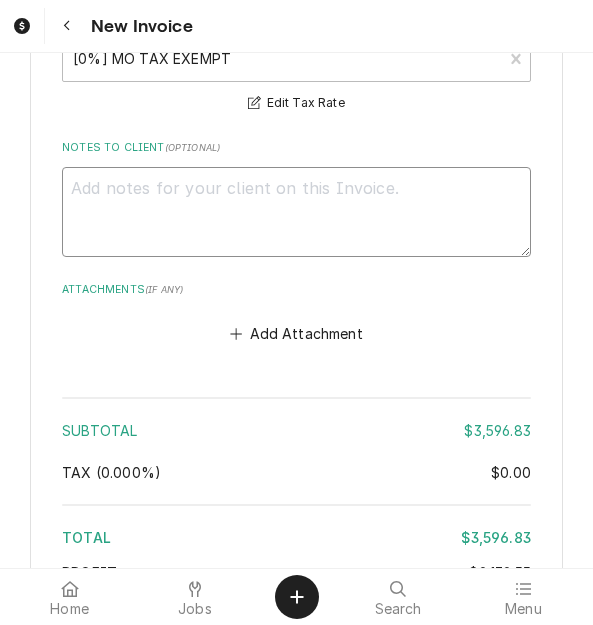 click on "Notes to Client  ( optional )" at bounding box center [296, 212] 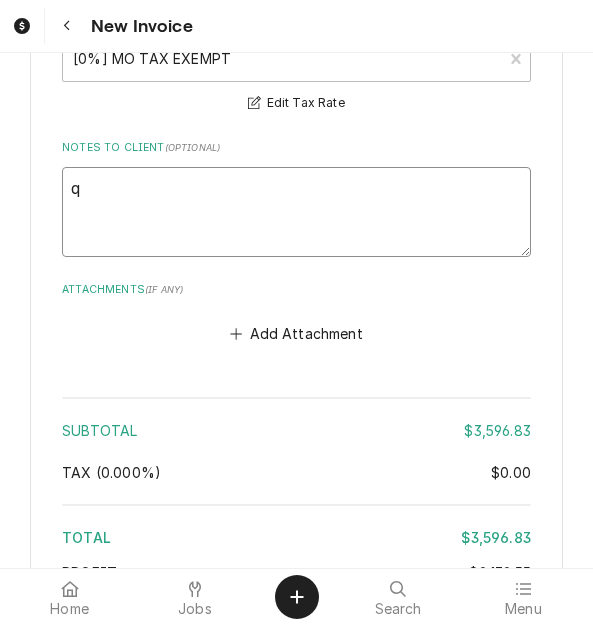 type on "x" 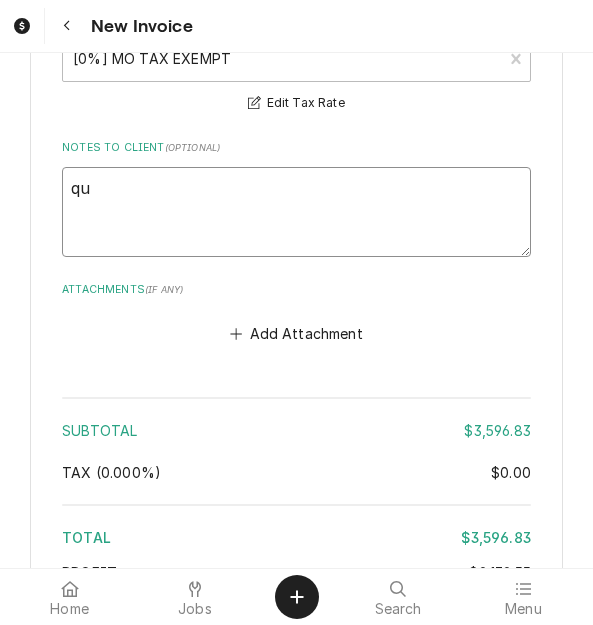 type on "x" 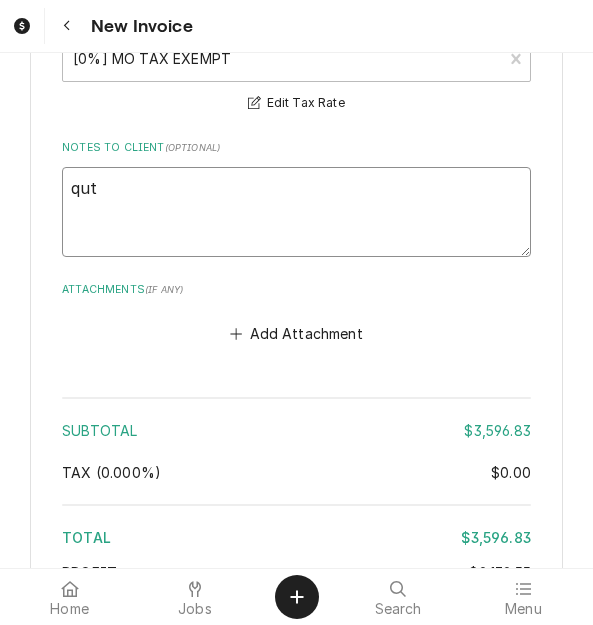 type on "x" 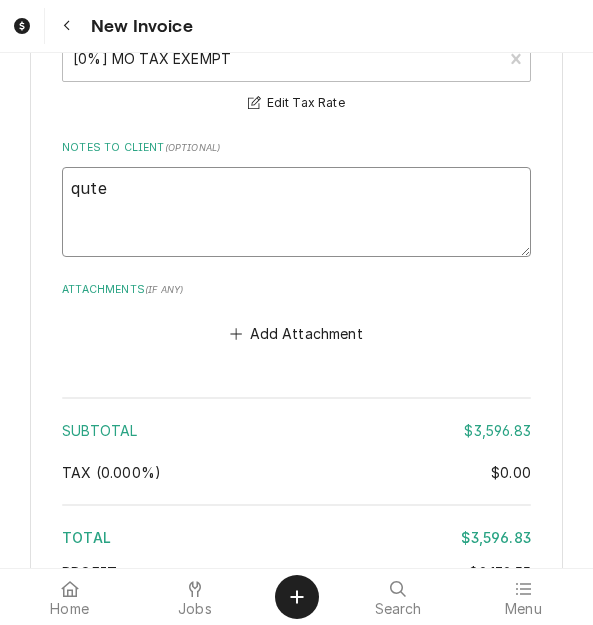 type on "x" 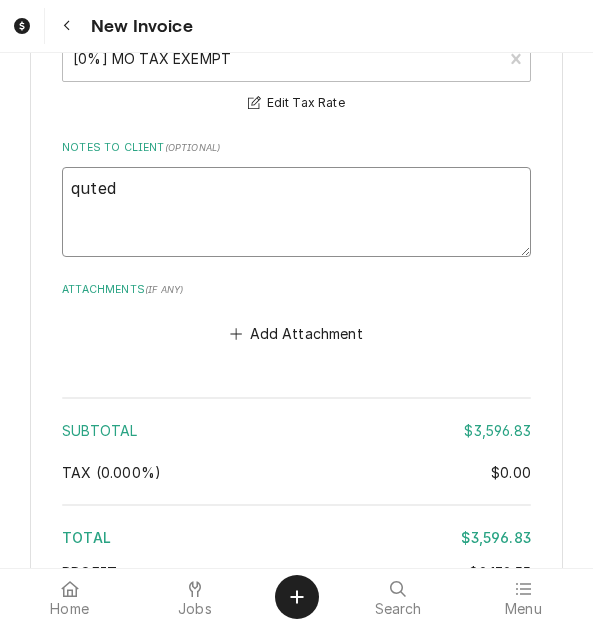 type on "x" 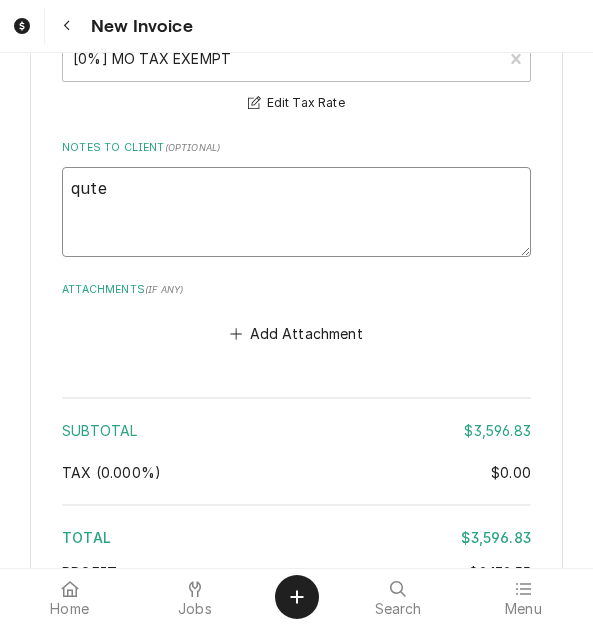 type on "x" 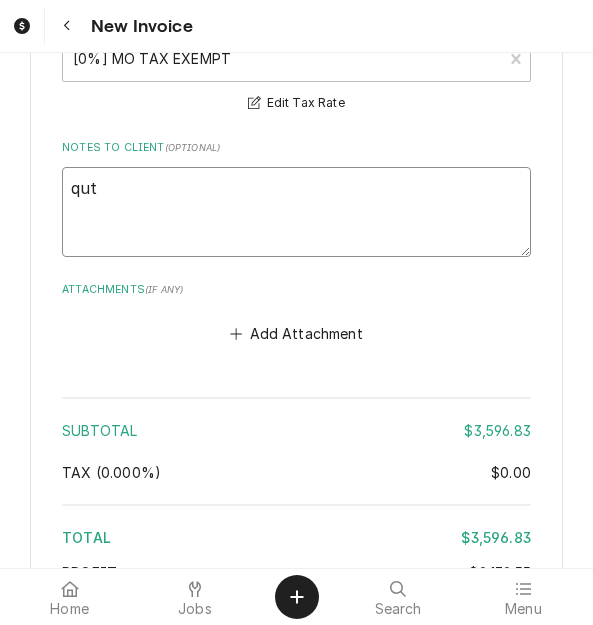 type on "x" 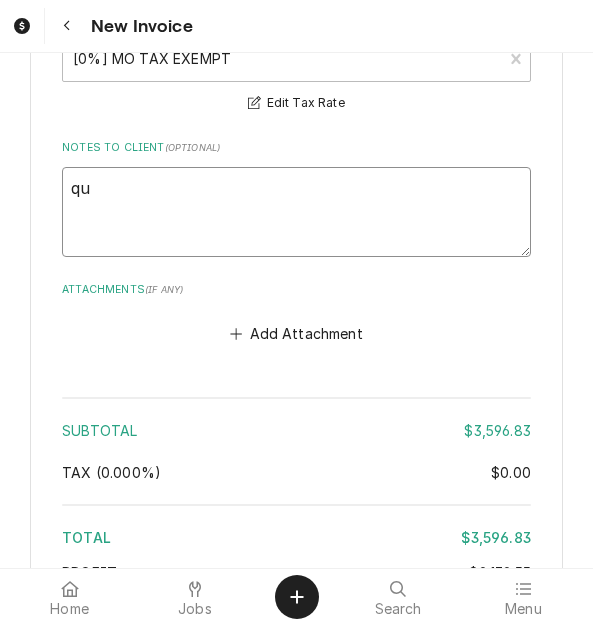 type on "x" 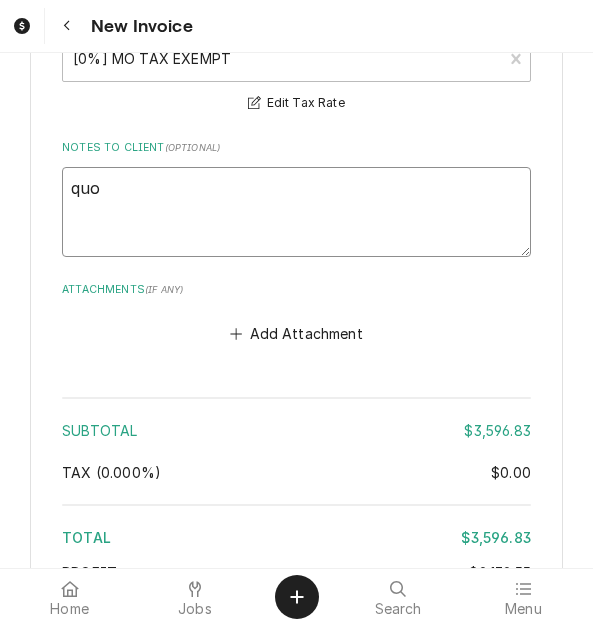 type on "x" 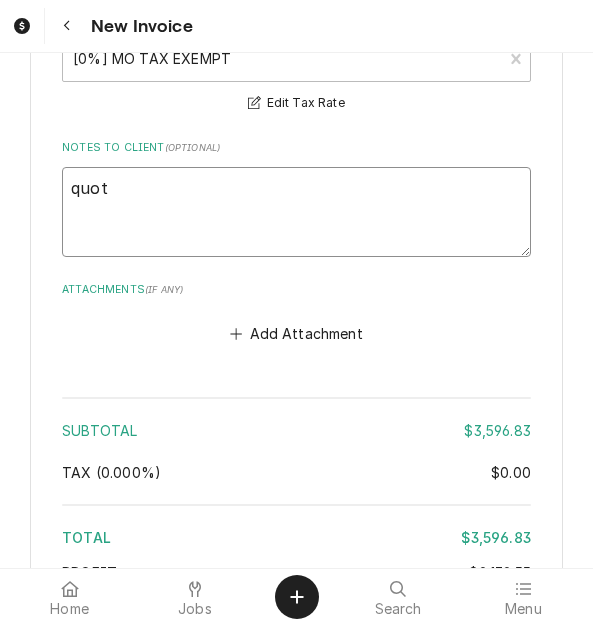 type on "x" 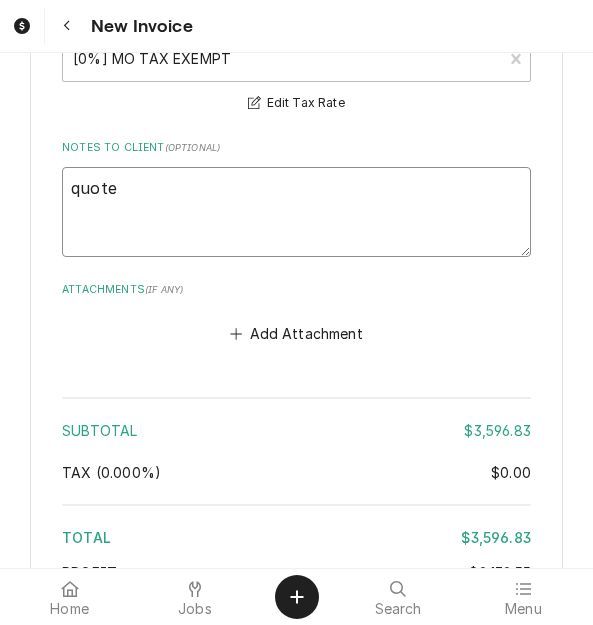 type on "x" 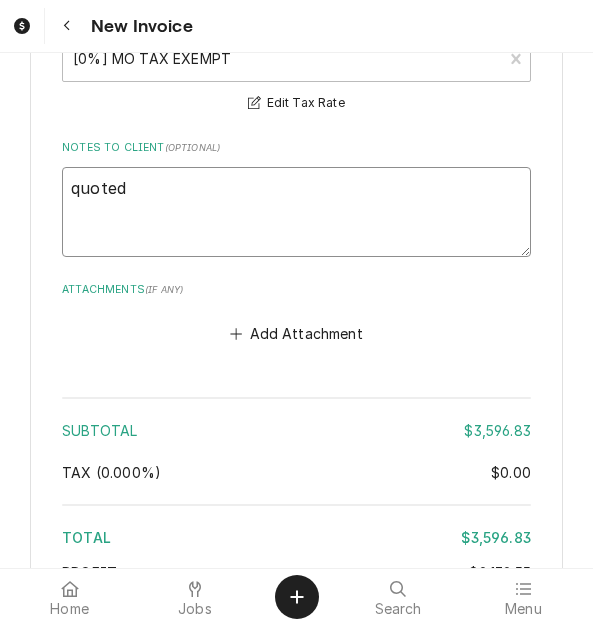 type on "x" 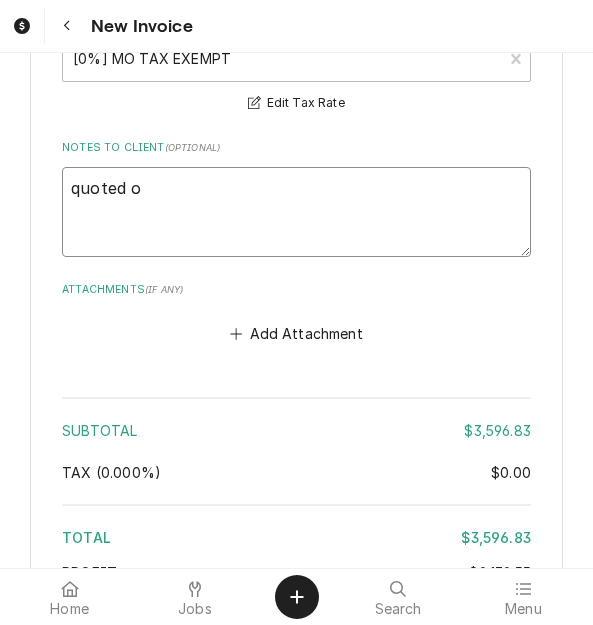 type on "x" 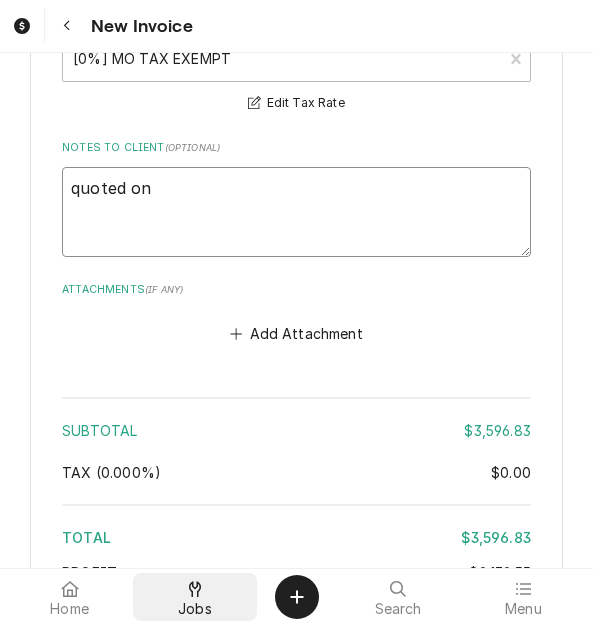 type on "quoted on" 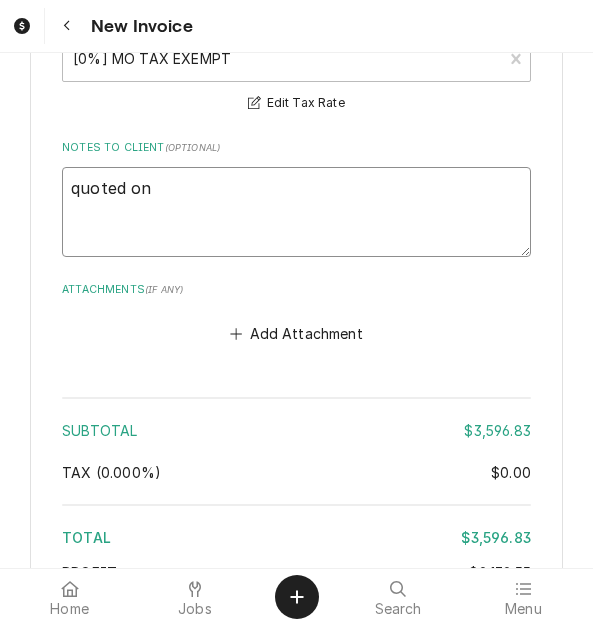 click on "quoted on" at bounding box center (296, 212) 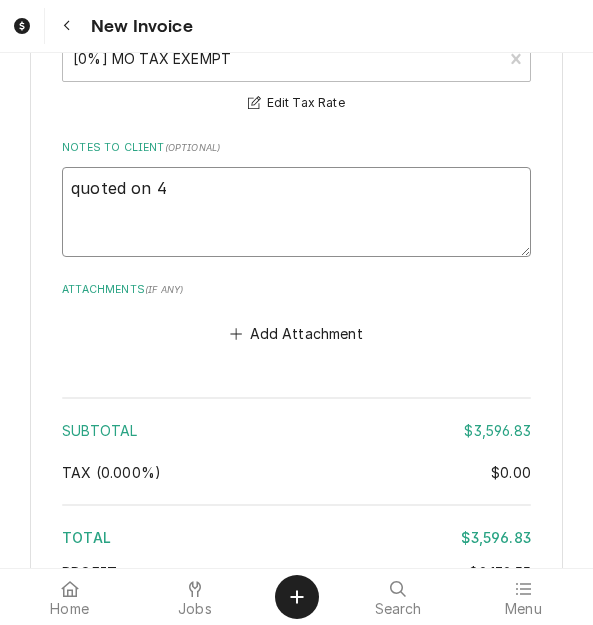 type on "x" 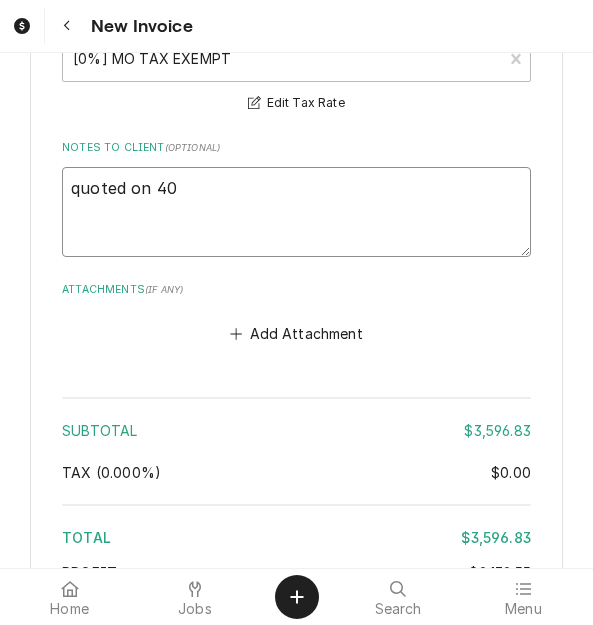 type on "x" 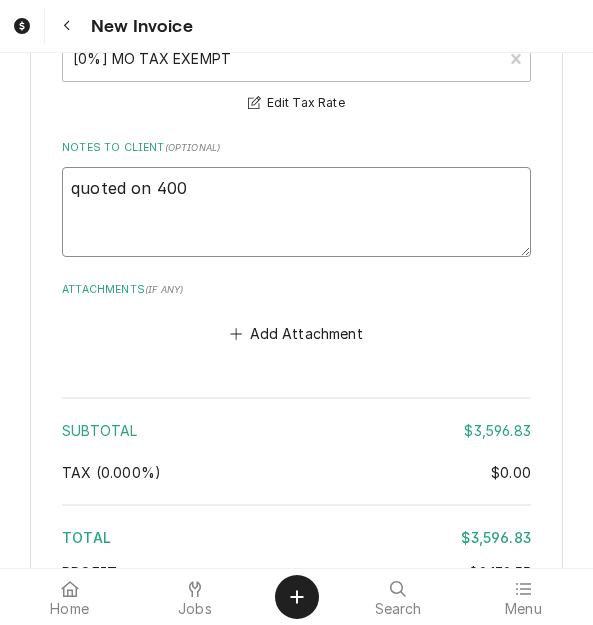 type on "x" 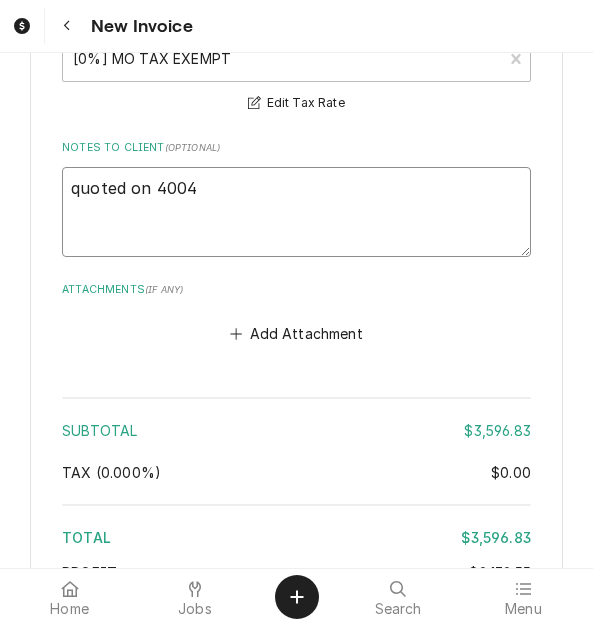 type on "x" 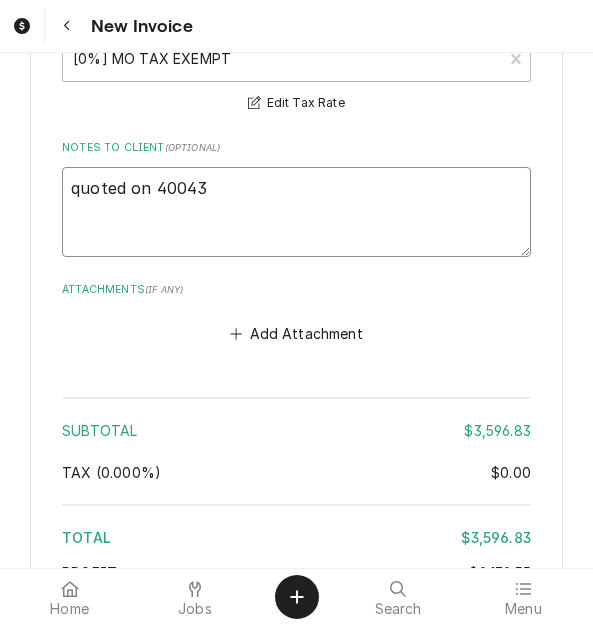 type on "x" 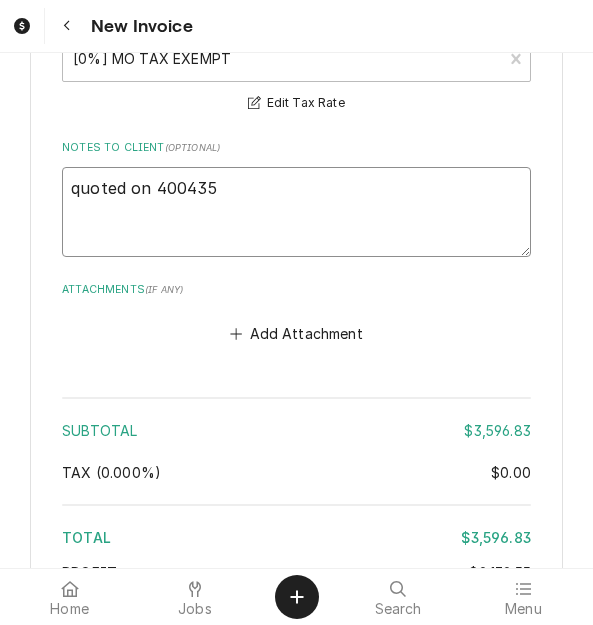 type on "quoted on 400435" 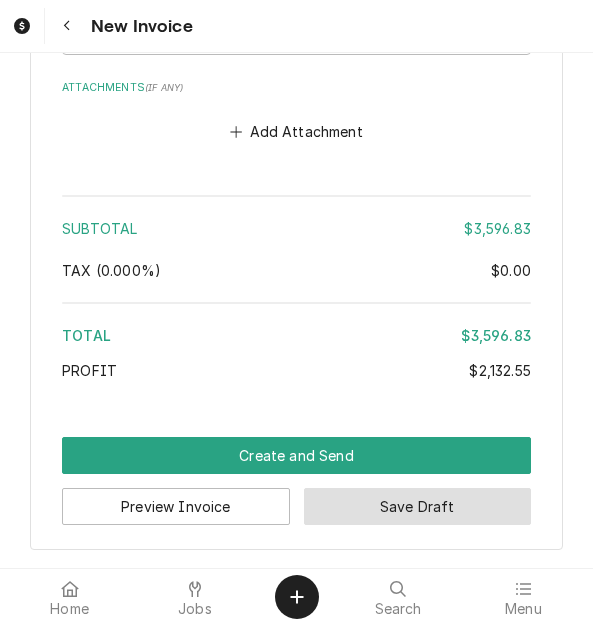 click on "Save Draft" at bounding box center [417, 506] 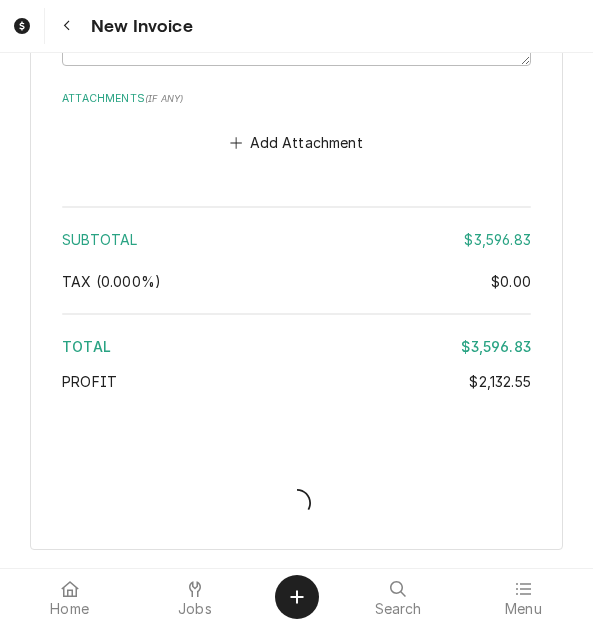 scroll, scrollTop: 6391, scrollLeft: 0, axis: vertical 